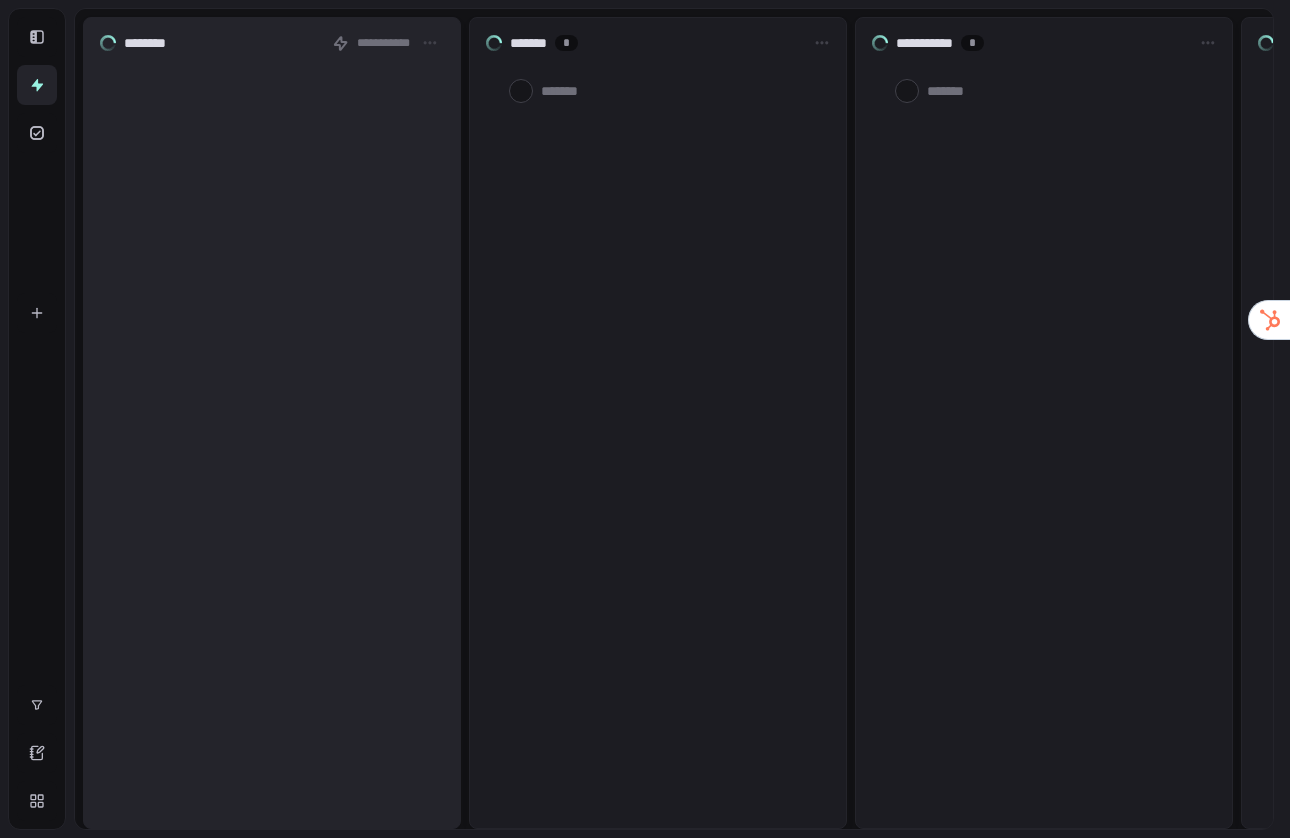 scroll, scrollTop: 0, scrollLeft: 0, axis: both 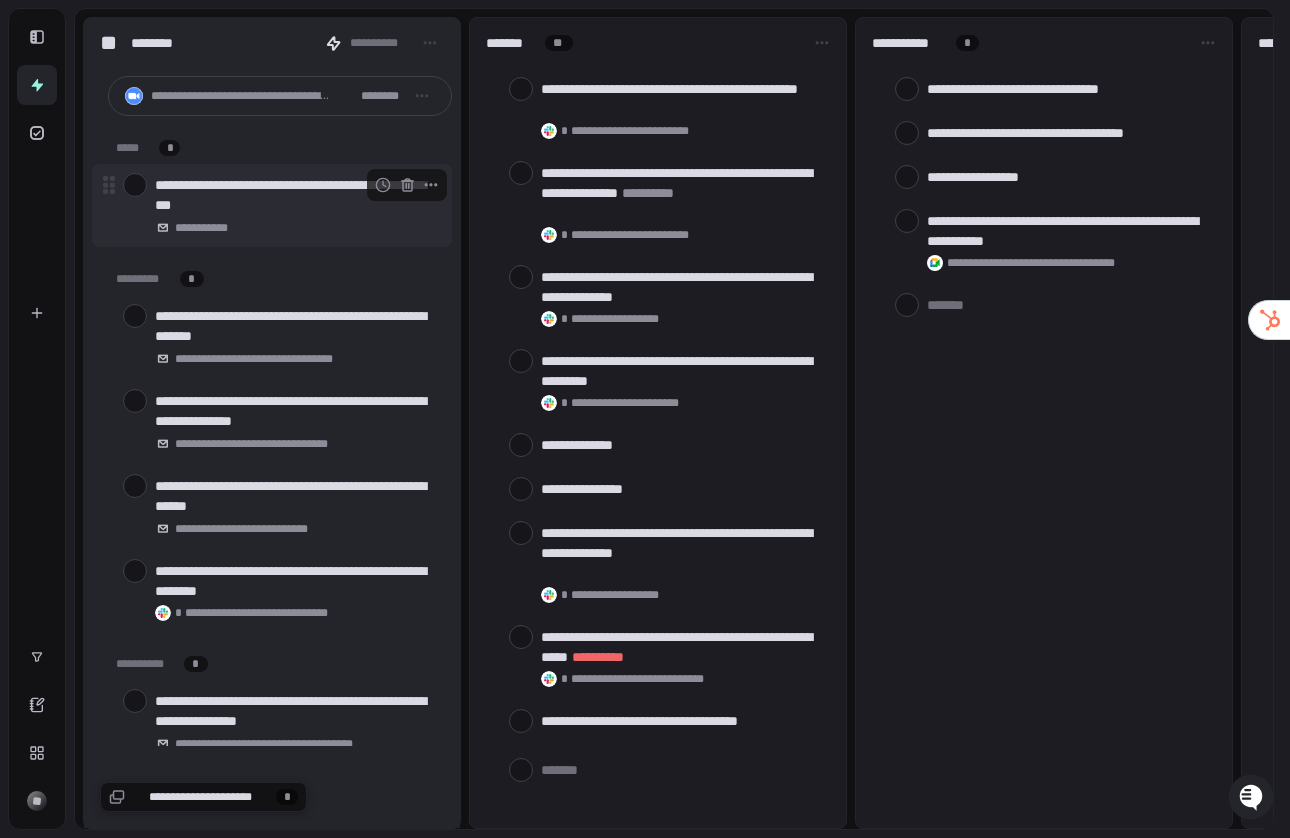 click at bounding box center (135, 185) 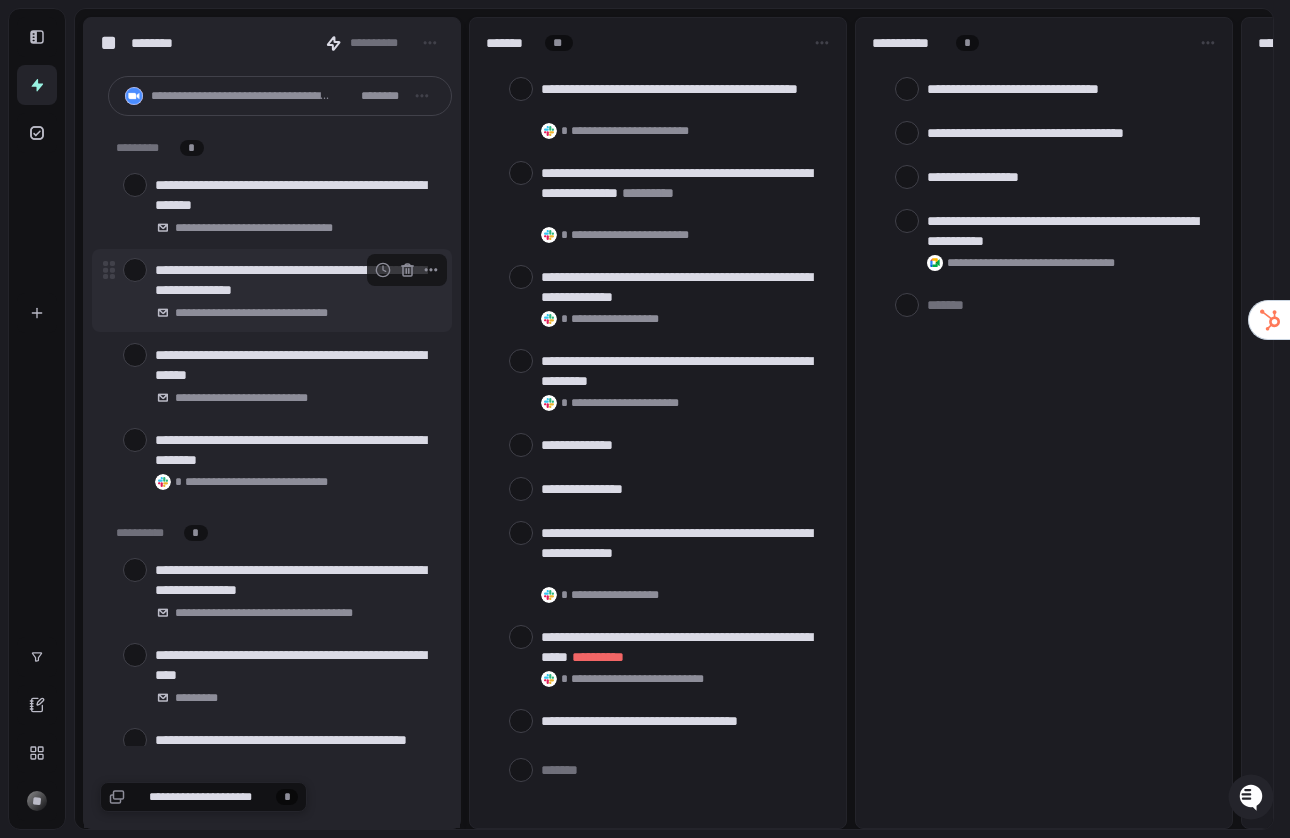 click at bounding box center (135, 270) 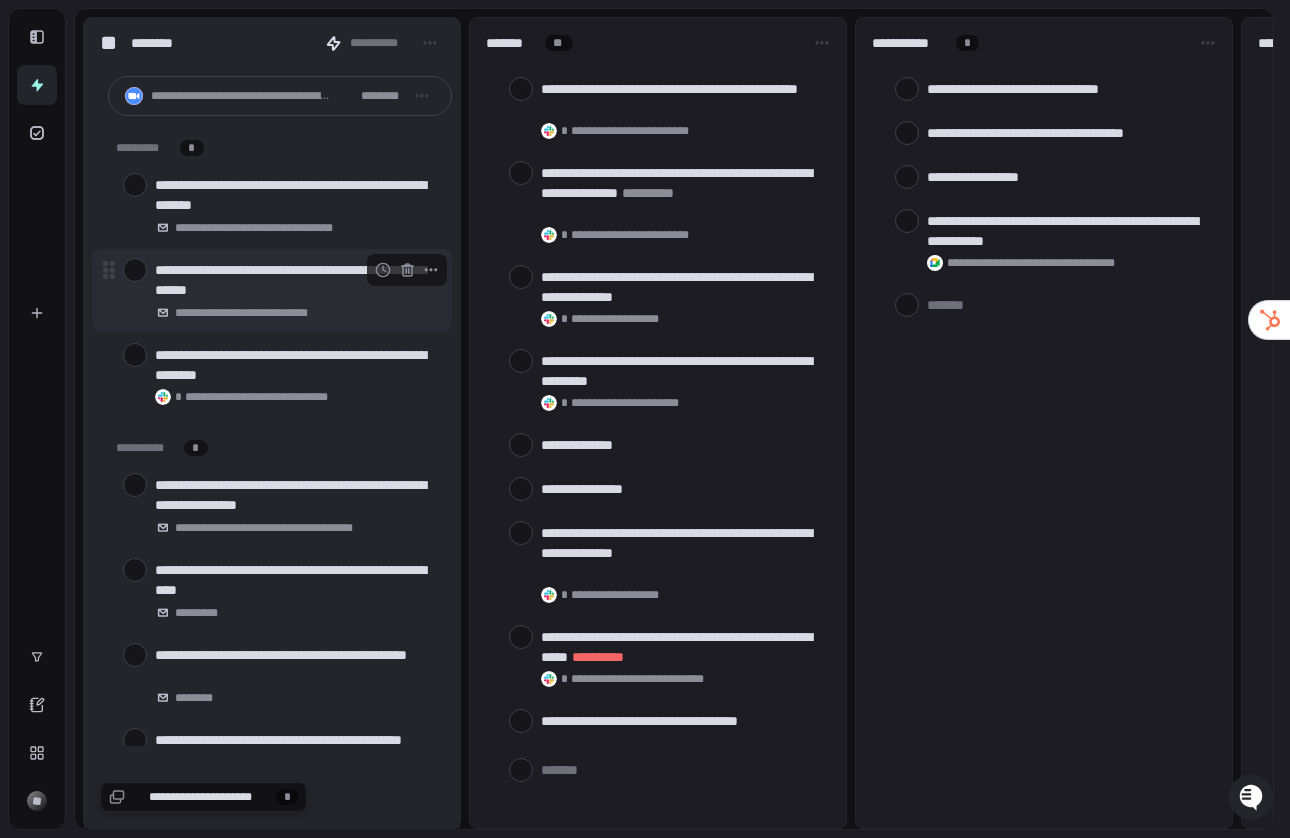 click at bounding box center (135, 270) 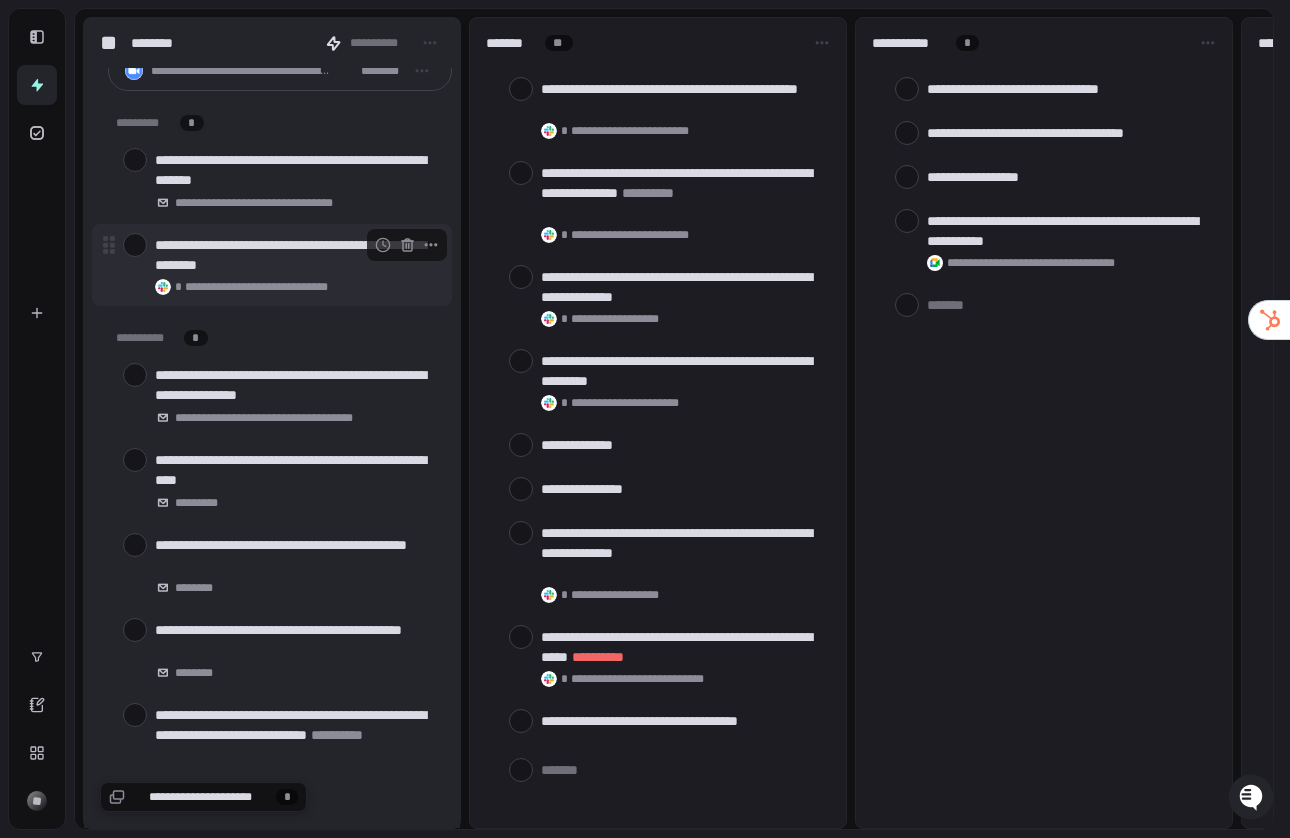 scroll, scrollTop: 68, scrollLeft: 0, axis: vertical 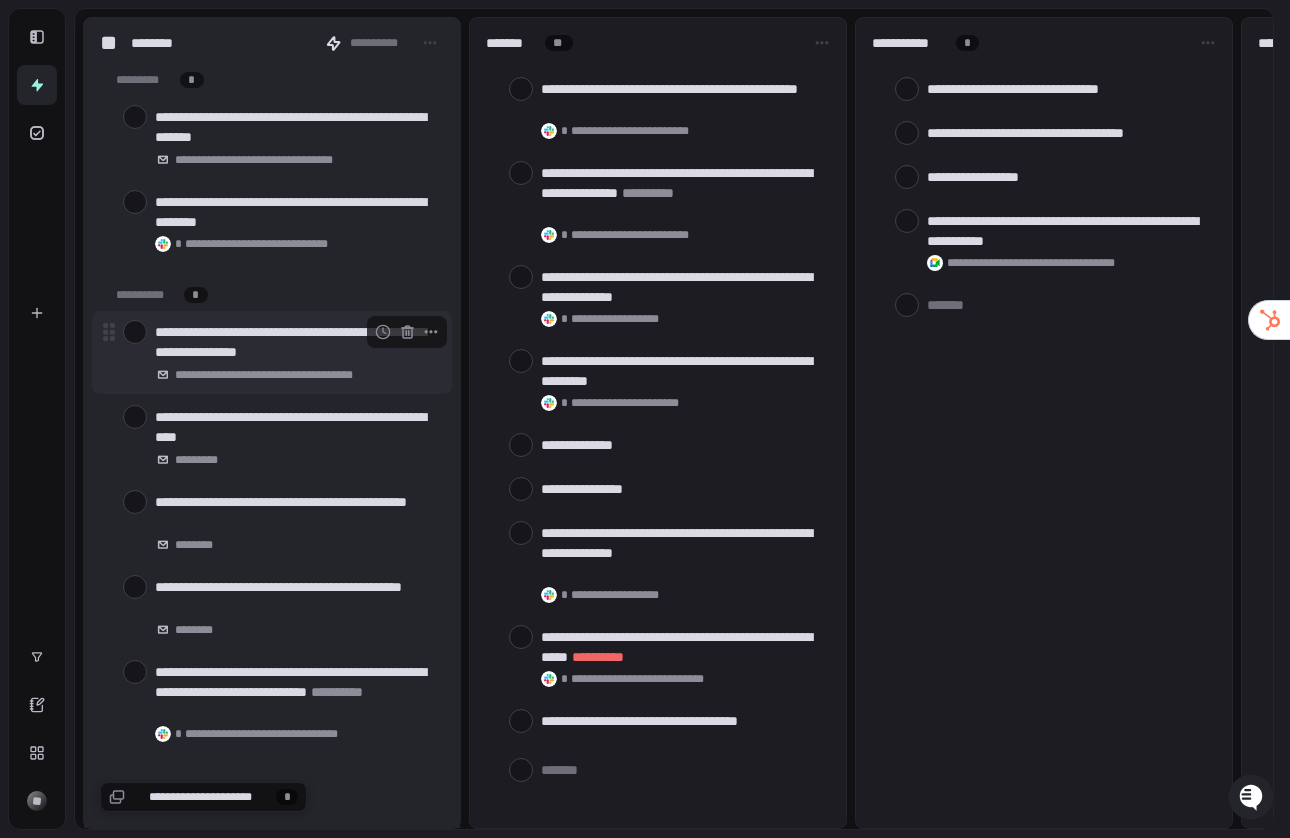 click at bounding box center [135, 332] 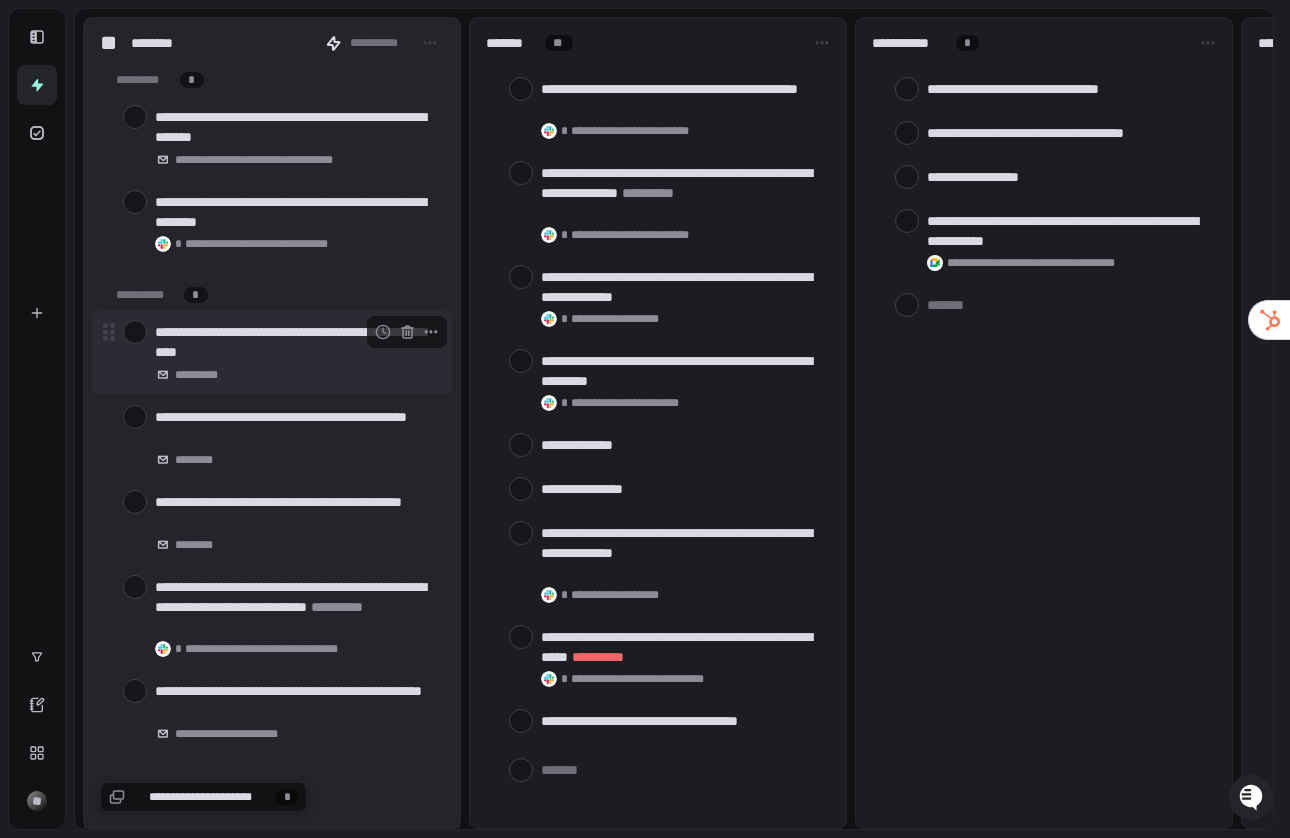 click at bounding box center [135, 332] 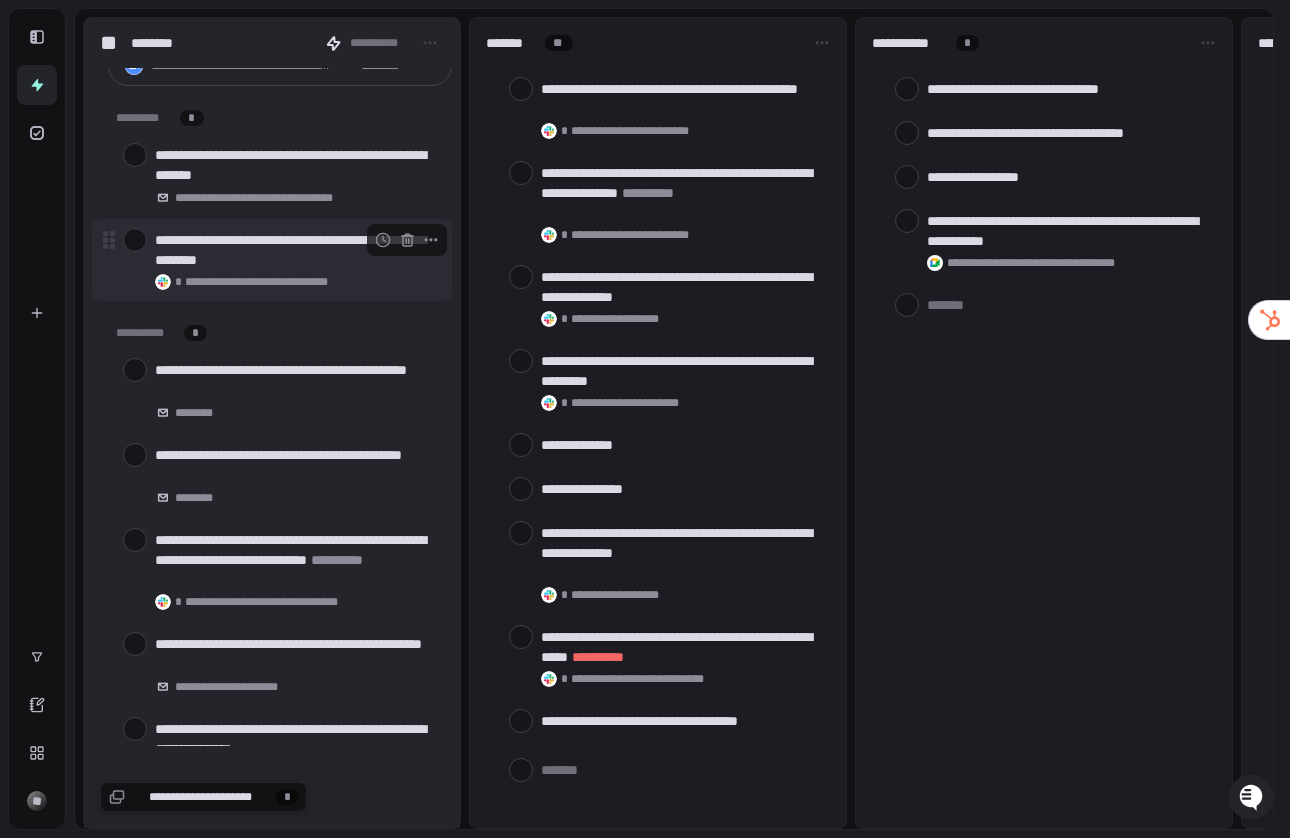 scroll, scrollTop: 0, scrollLeft: 0, axis: both 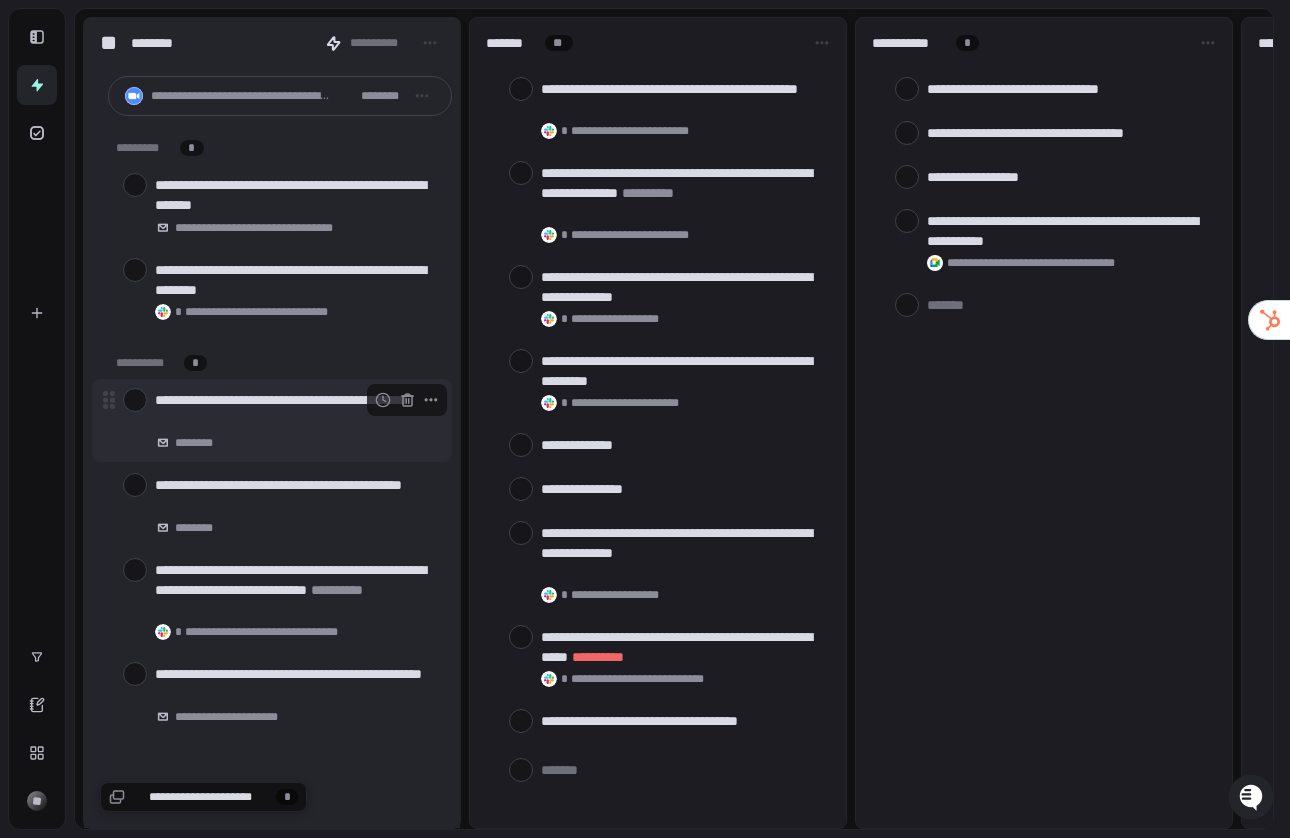 click at bounding box center (135, 400) 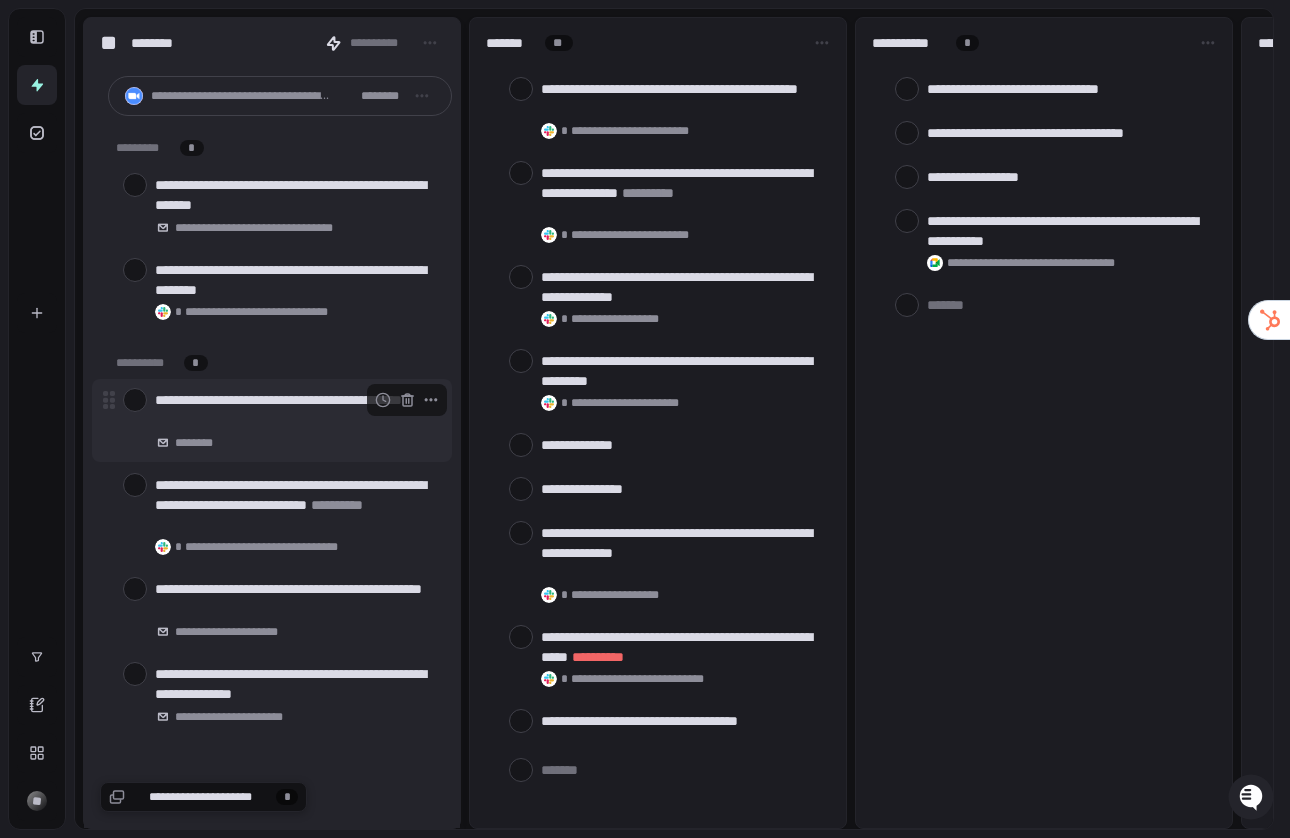 click at bounding box center [135, 400] 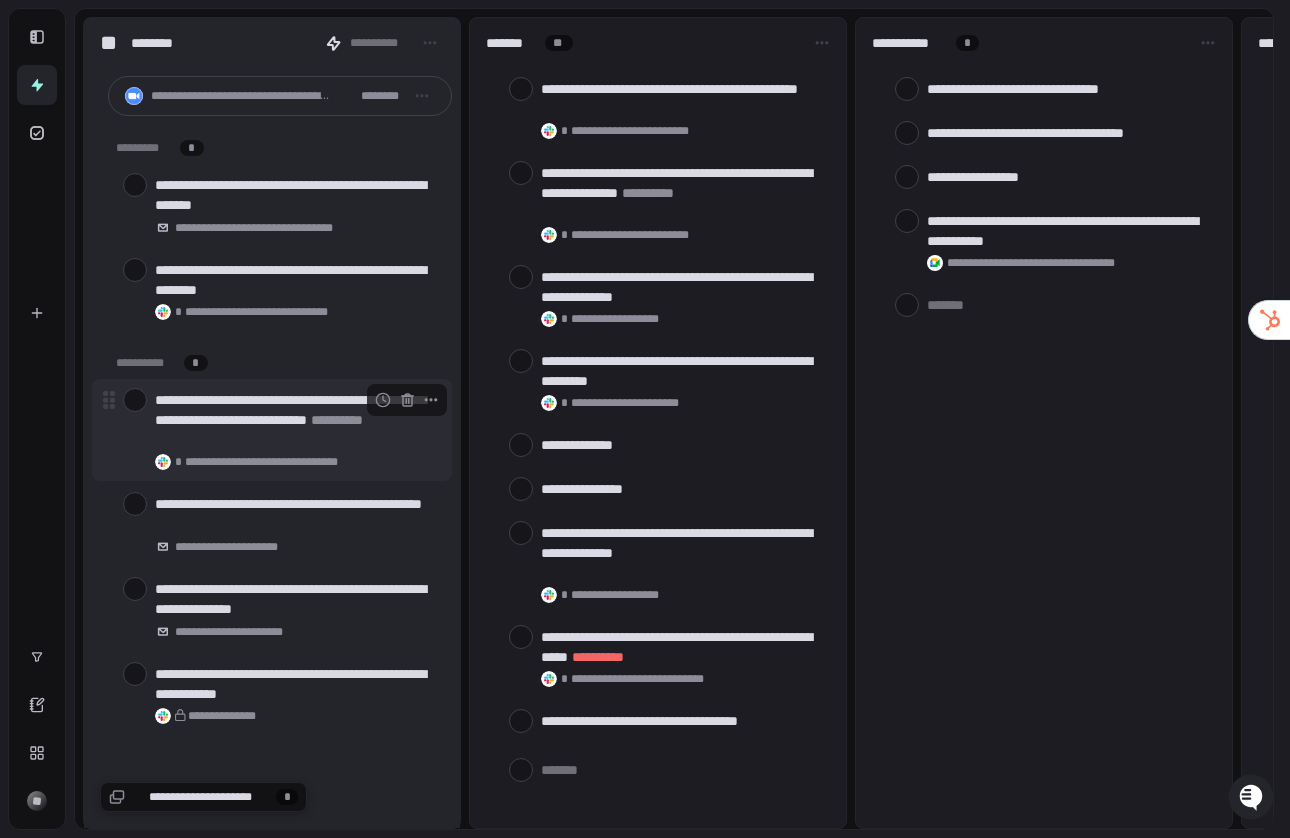 click at bounding box center (135, 400) 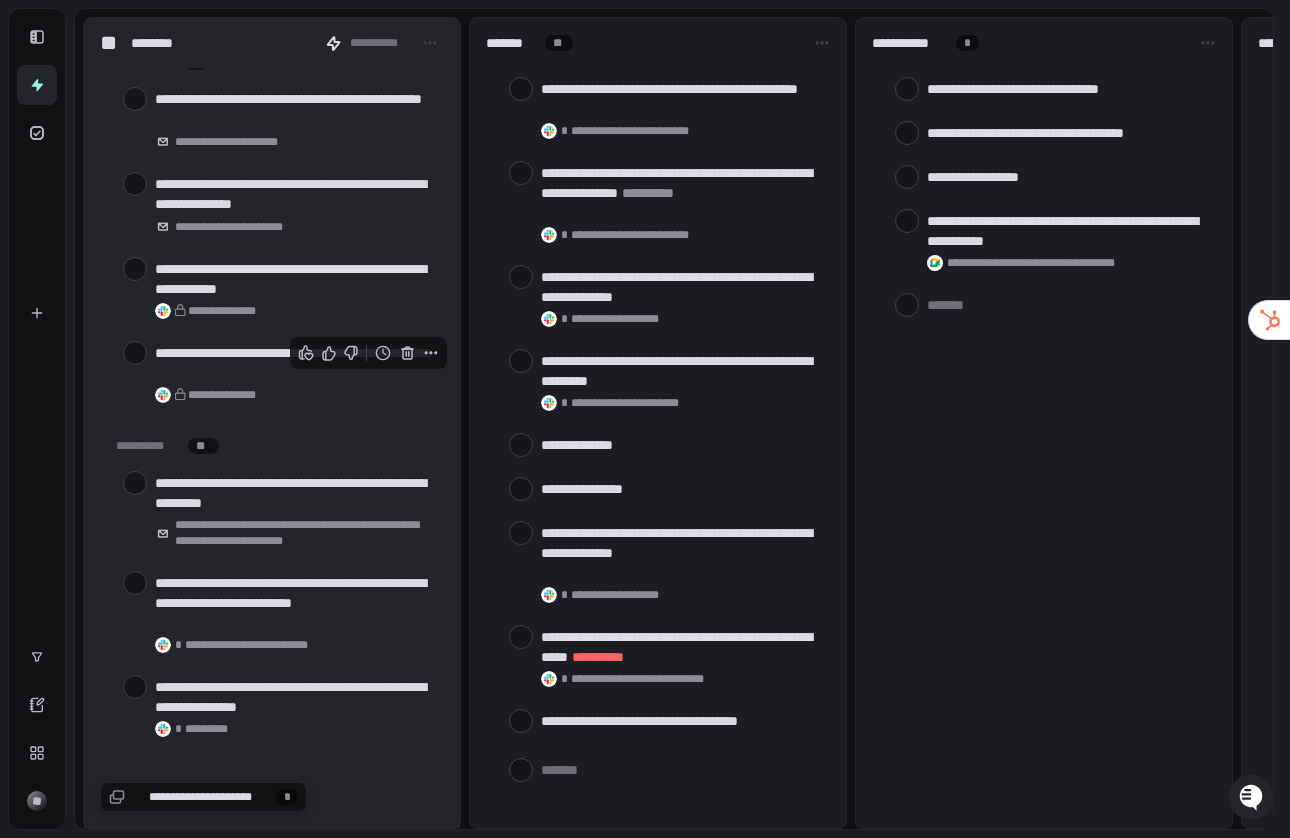 scroll, scrollTop: 394, scrollLeft: 0, axis: vertical 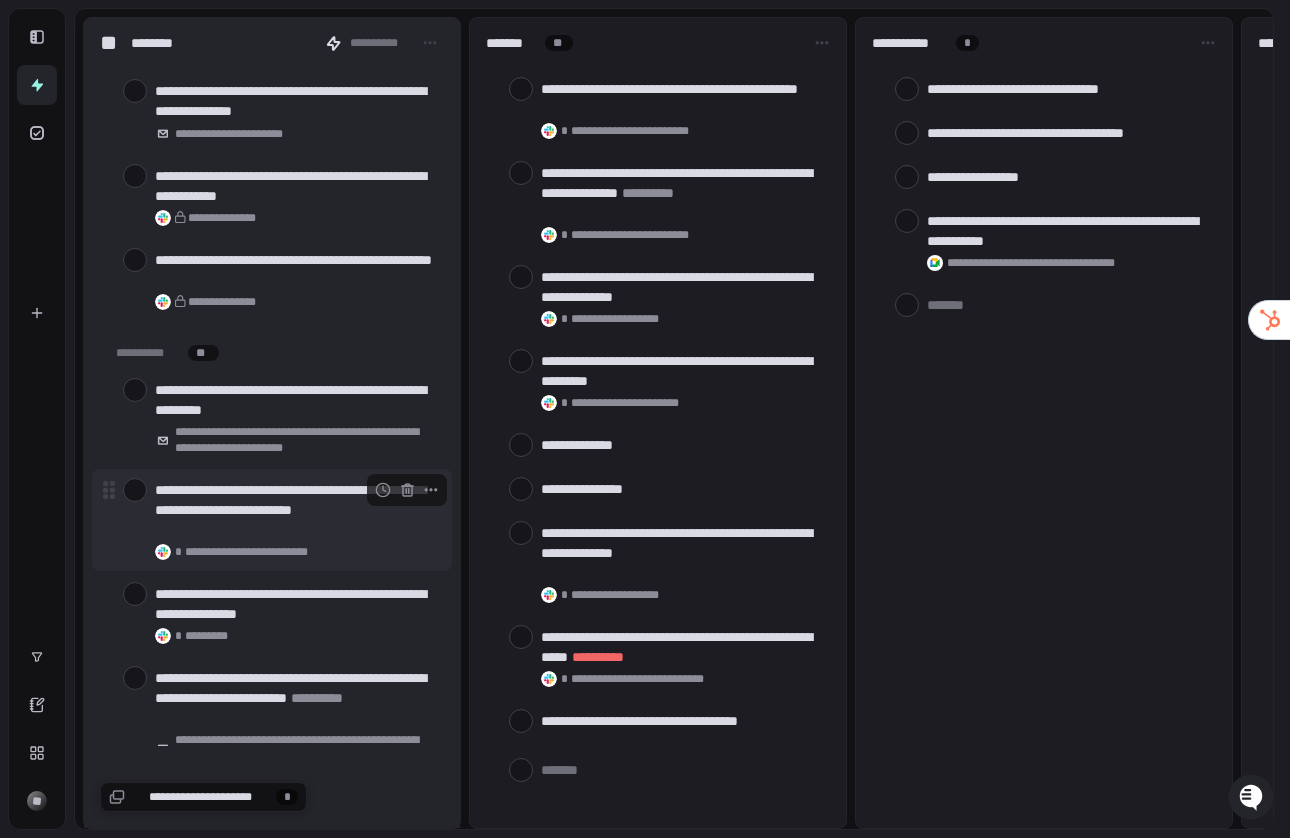 click at bounding box center (135, 490) 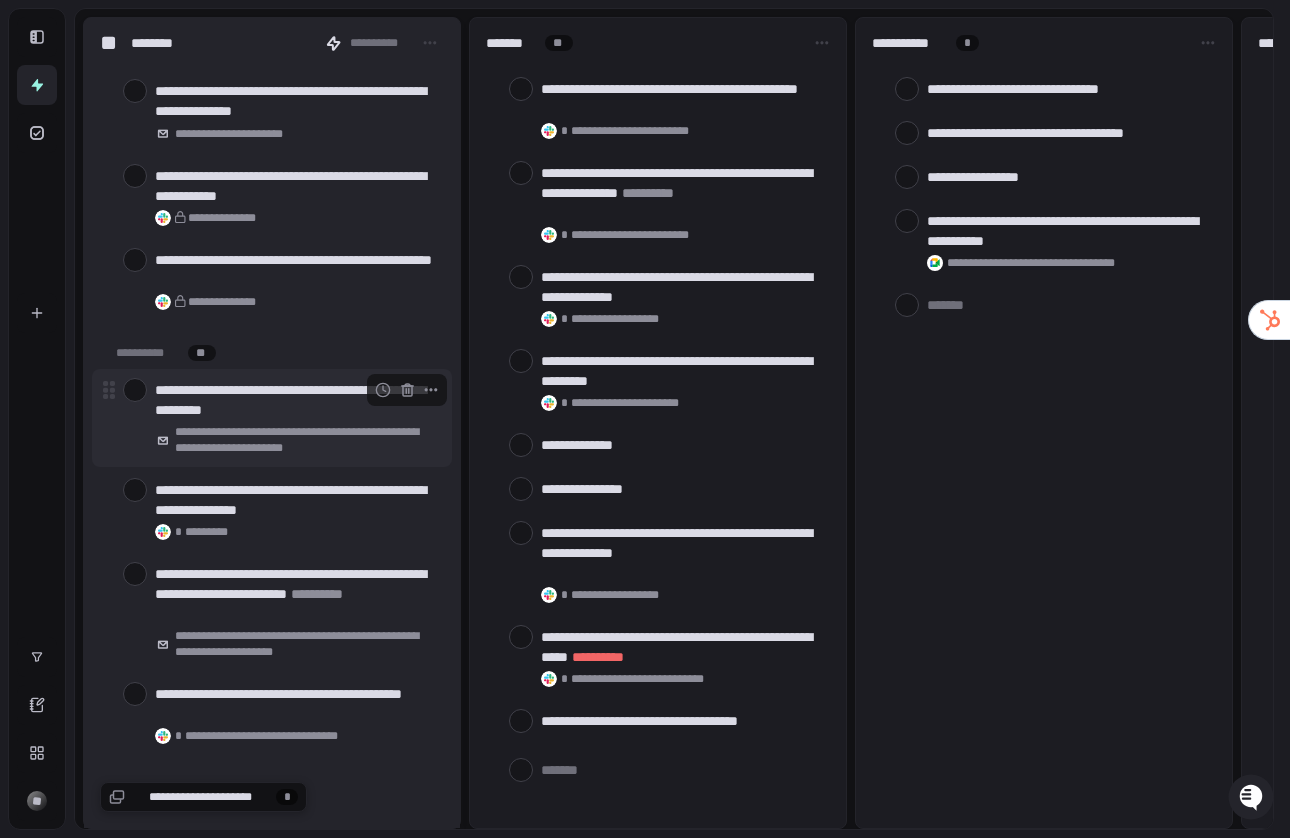 click at bounding box center (135, 390) 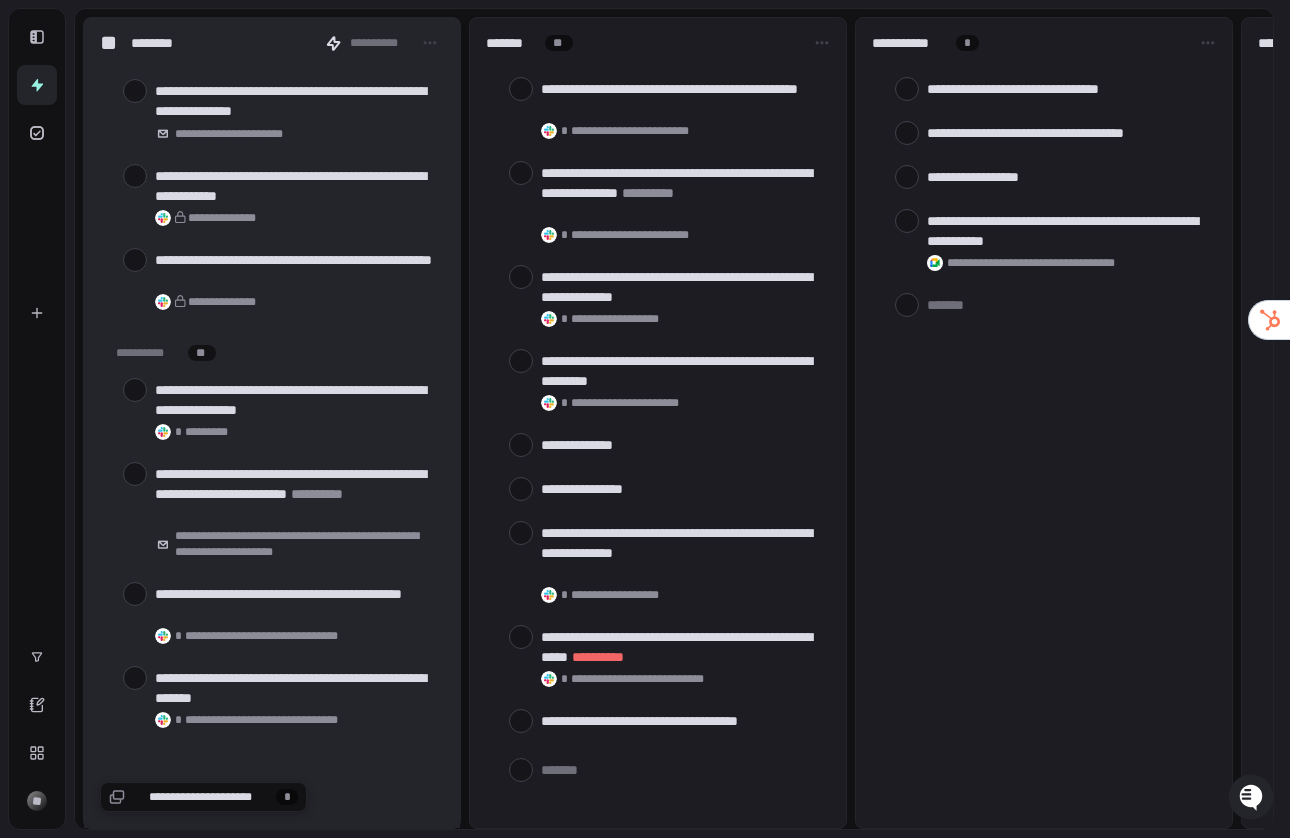scroll, scrollTop: 446, scrollLeft: 0, axis: vertical 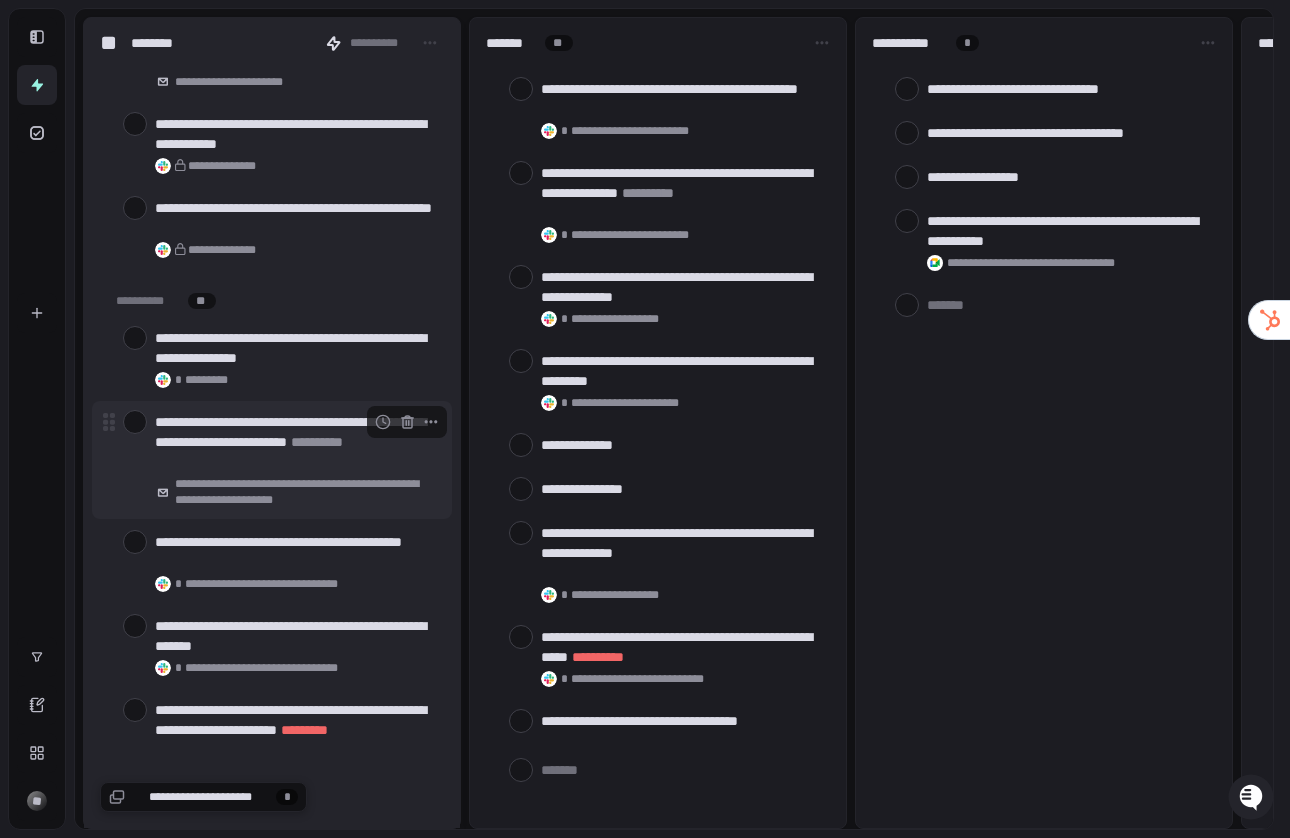 click at bounding box center [135, 422] 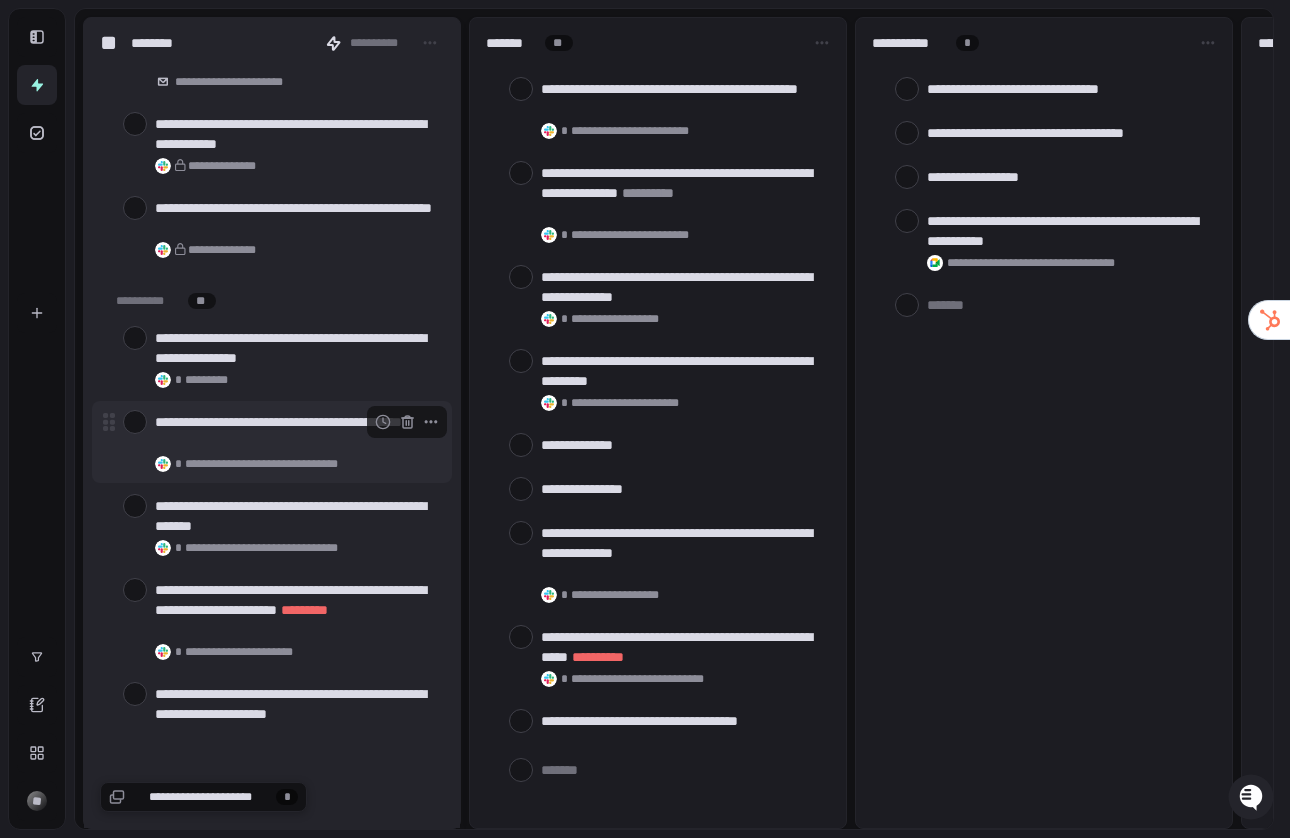 click at bounding box center [135, 422] 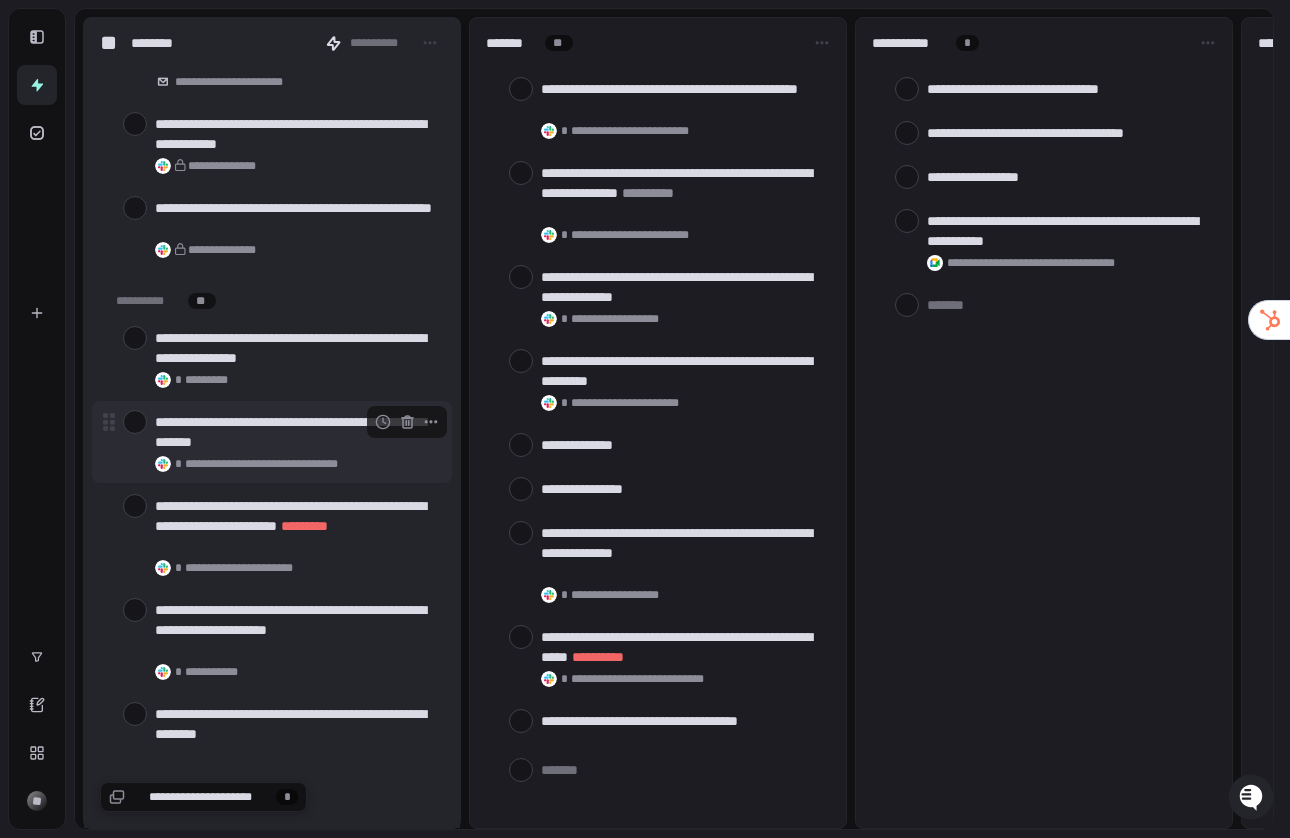 click at bounding box center [135, 422] 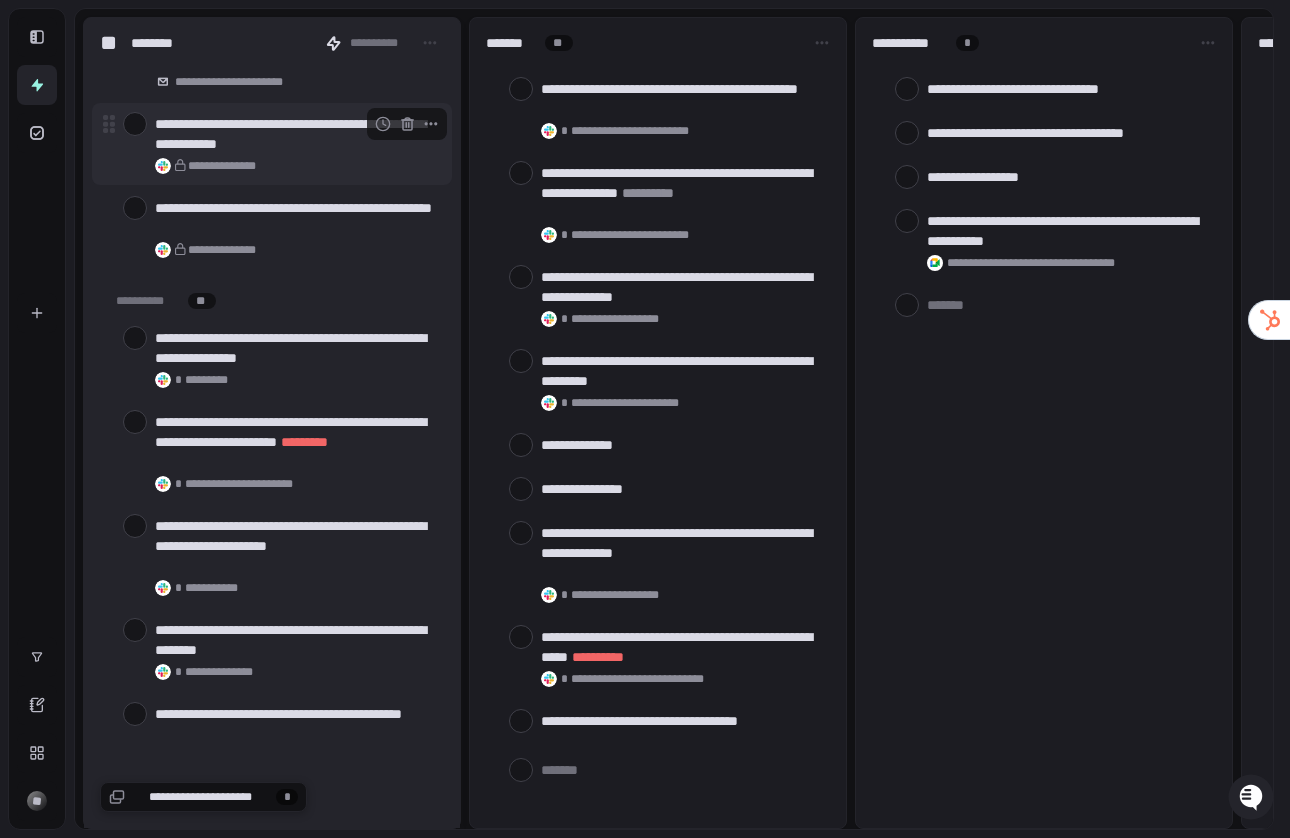 click on "**********" at bounding box center [295, 134] 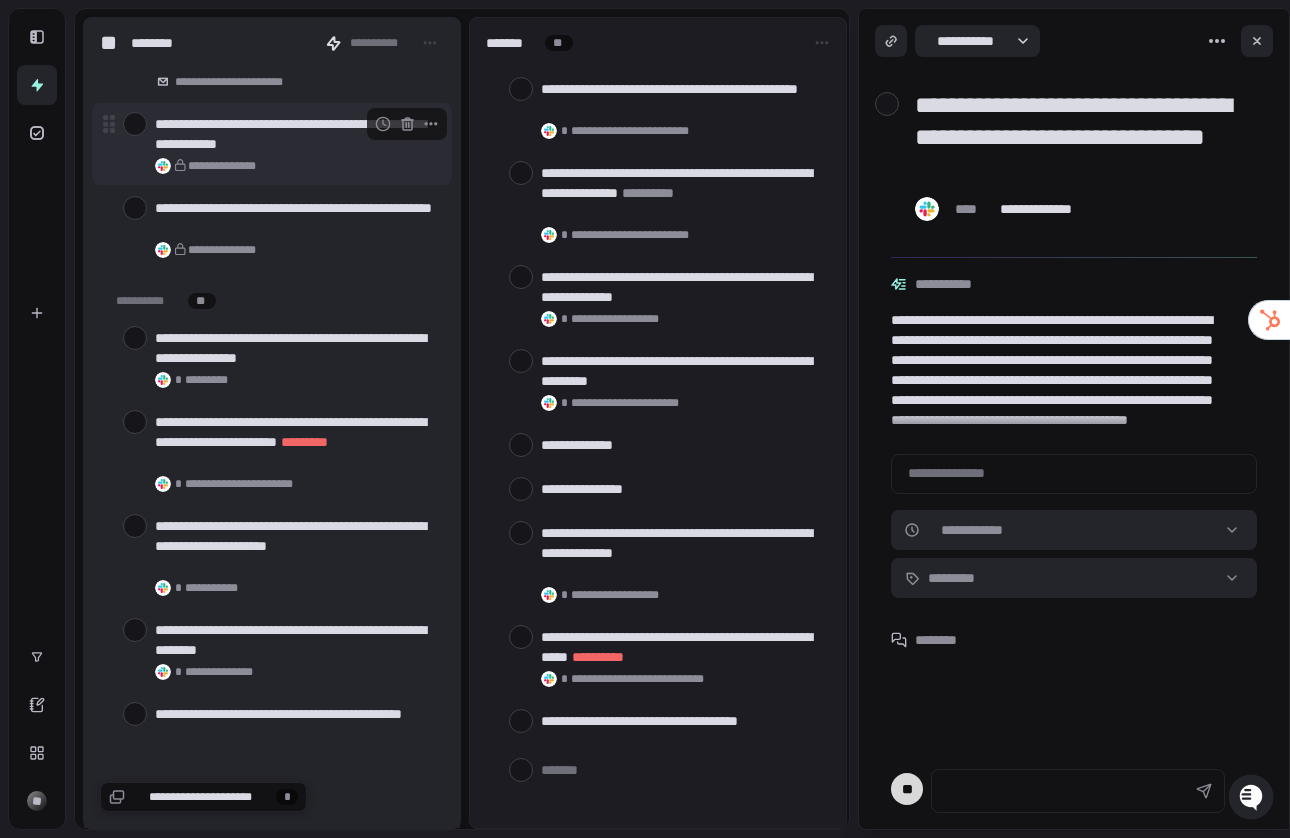 click at bounding box center [135, 124] 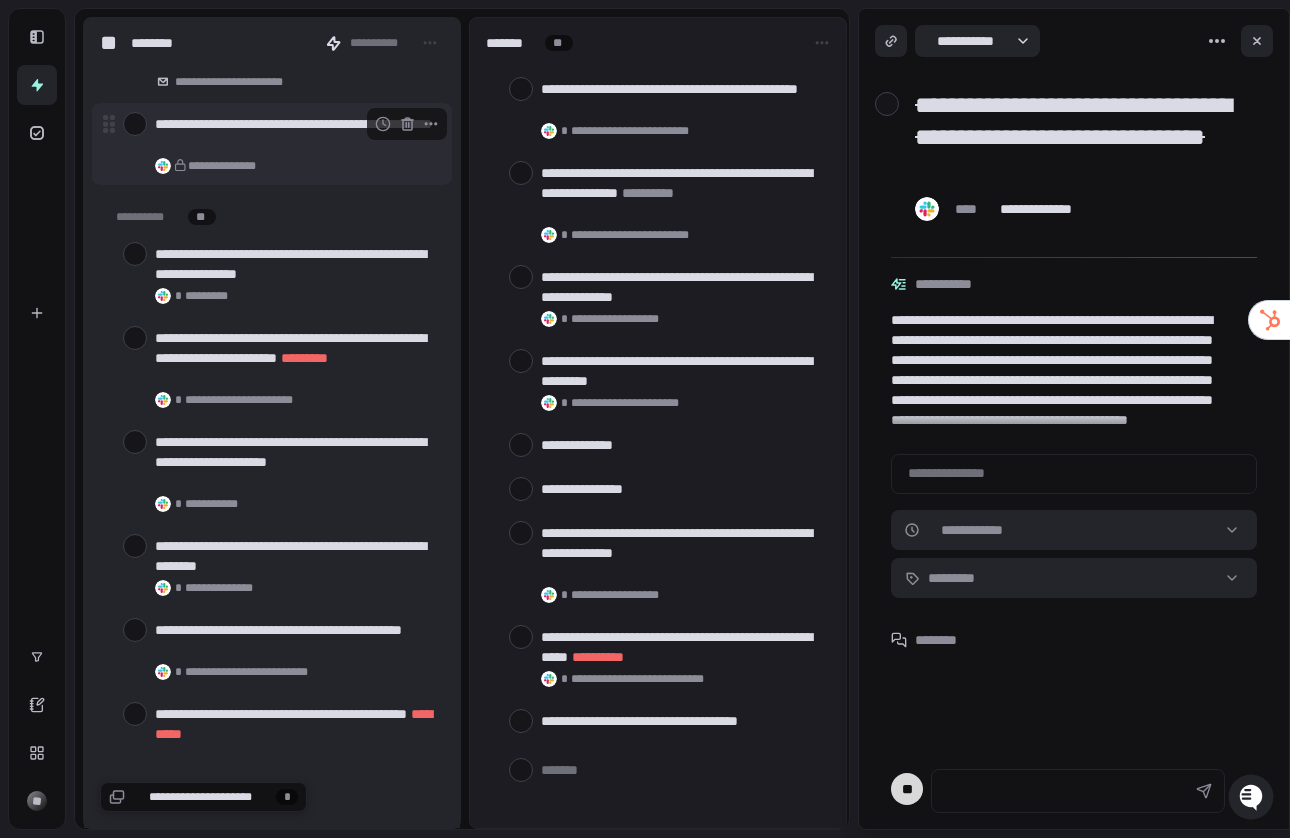 click at bounding box center [135, 124] 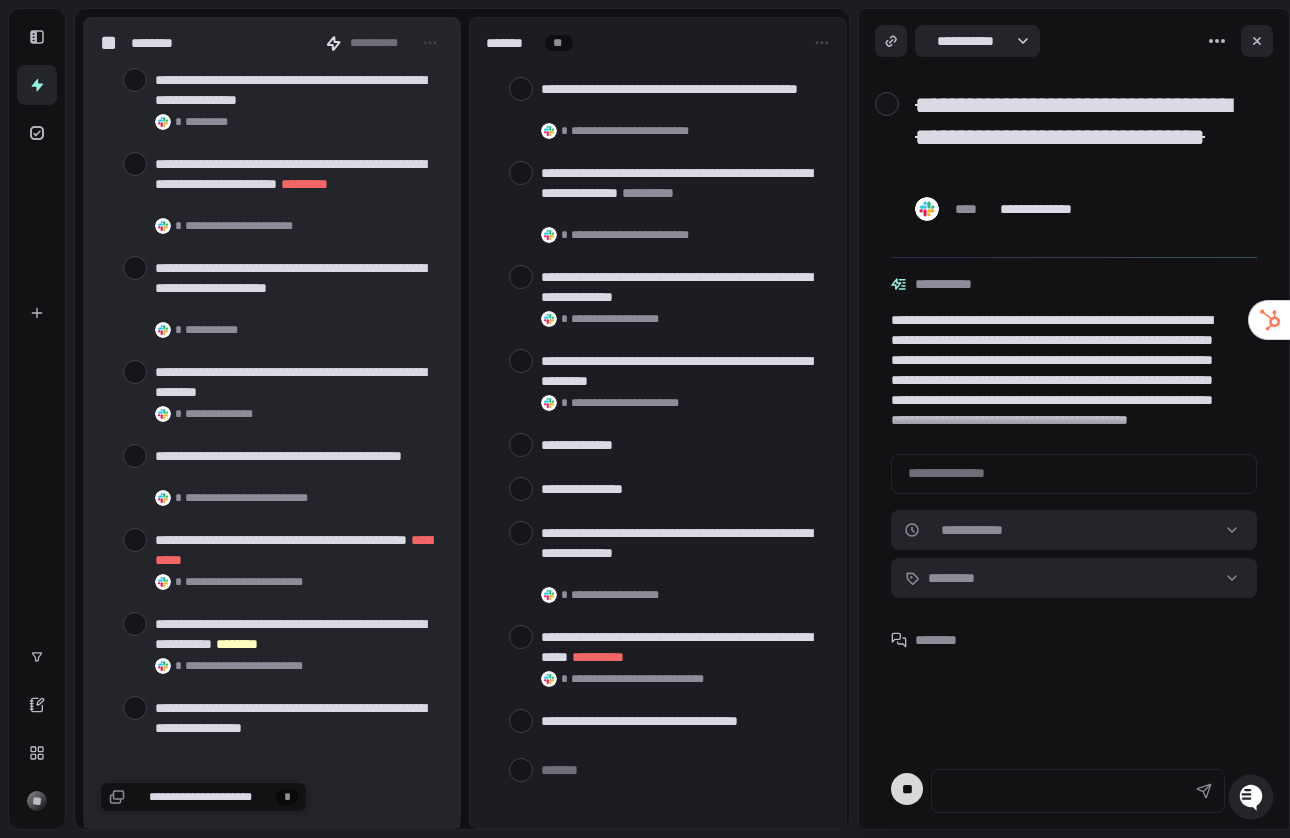 scroll, scrollTop: 562, scrollLeft: 0, axis: vertical 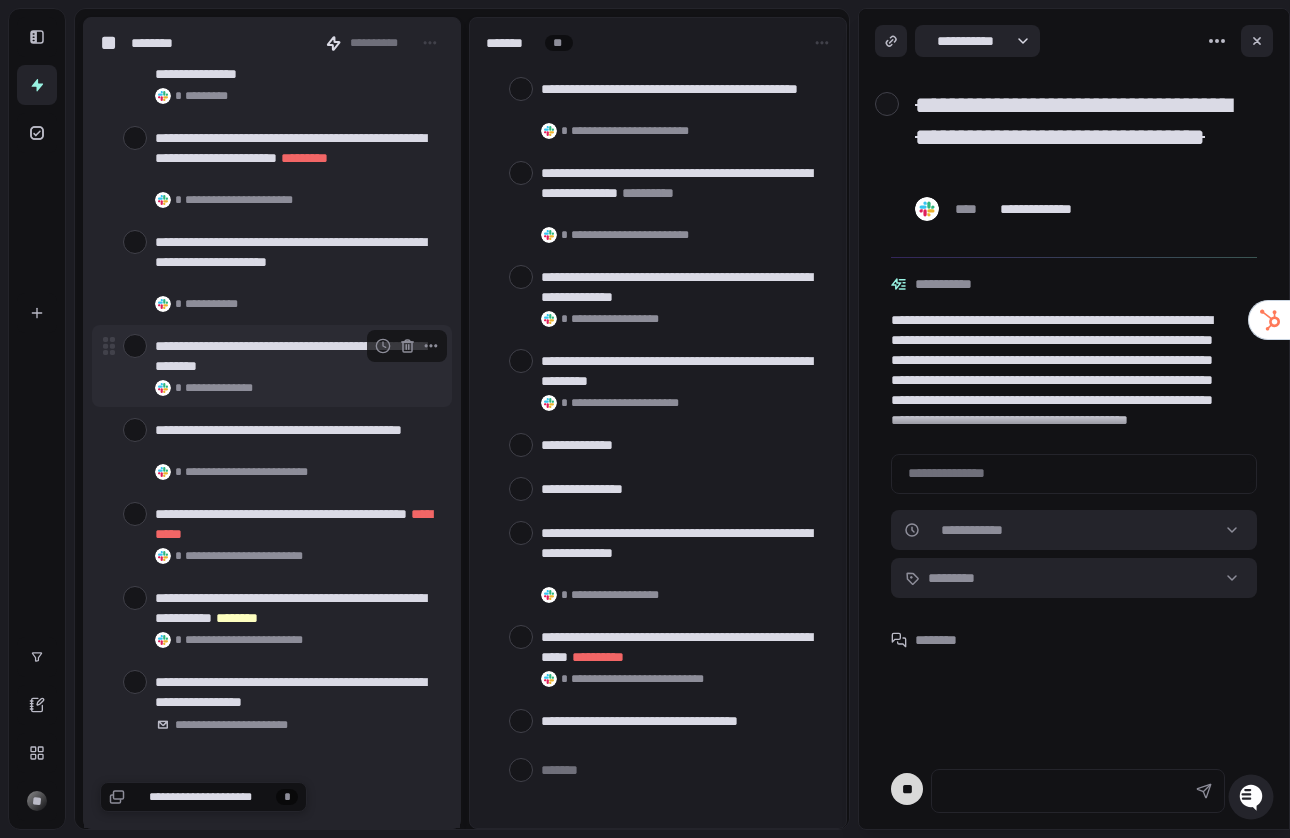 click on "**********" at bounding box center (295, 356) 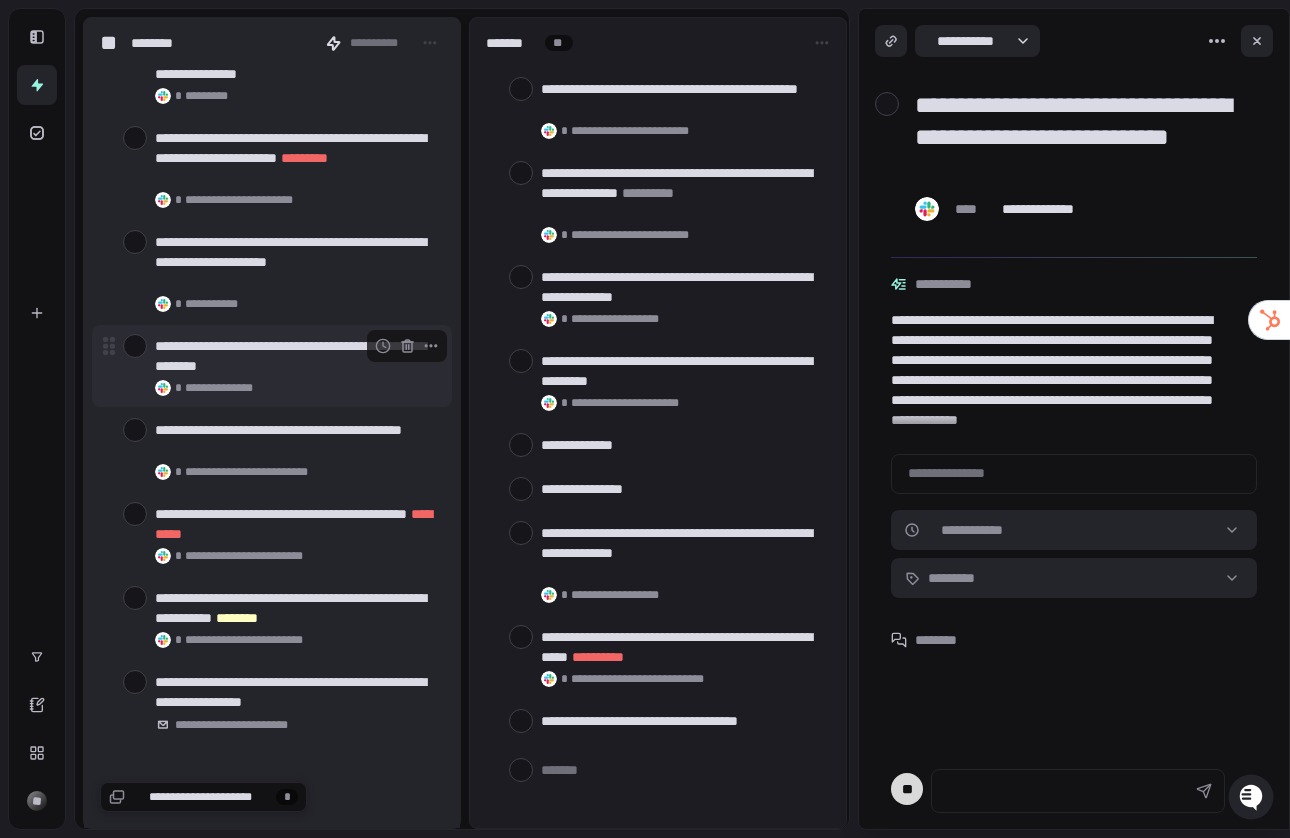 click at bounding box center (135, 346) 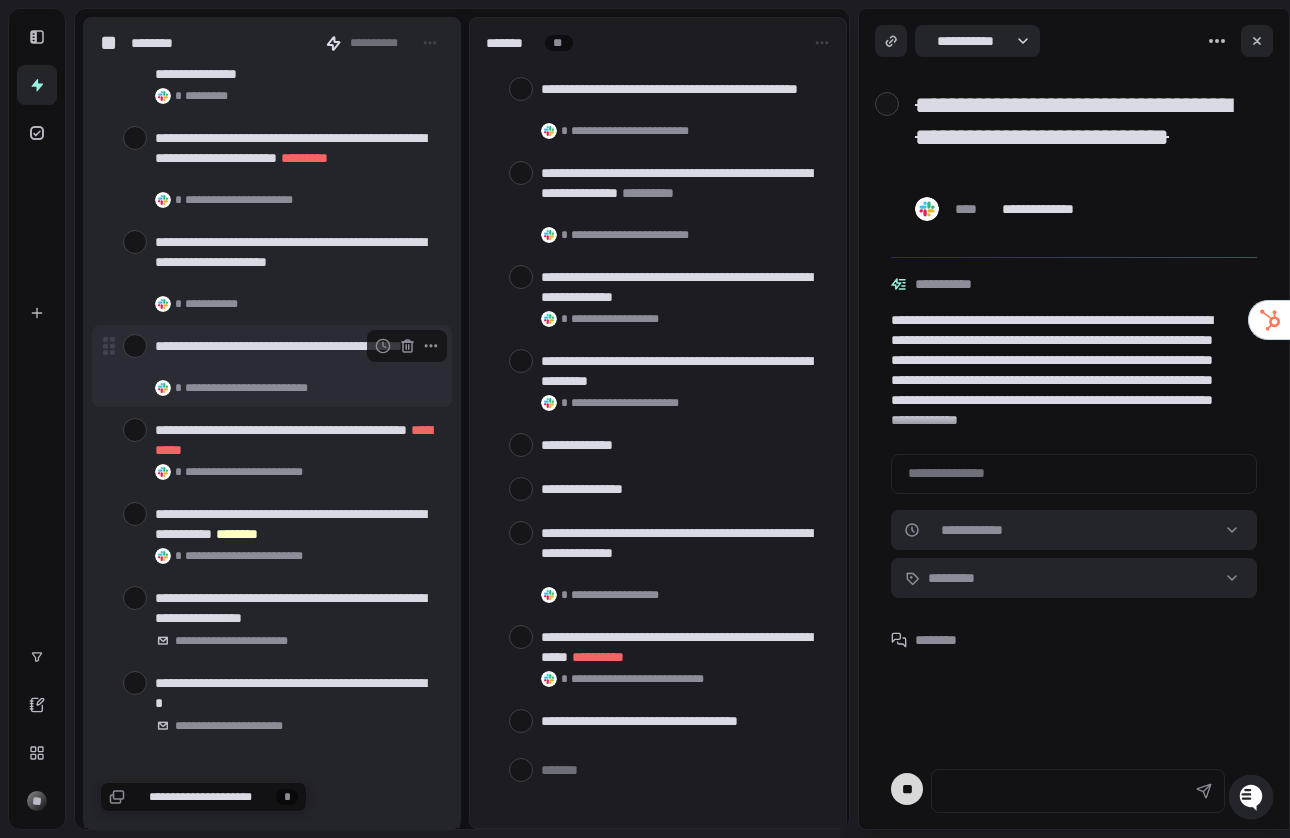 click on "**********" at bounding box center (295, 356) 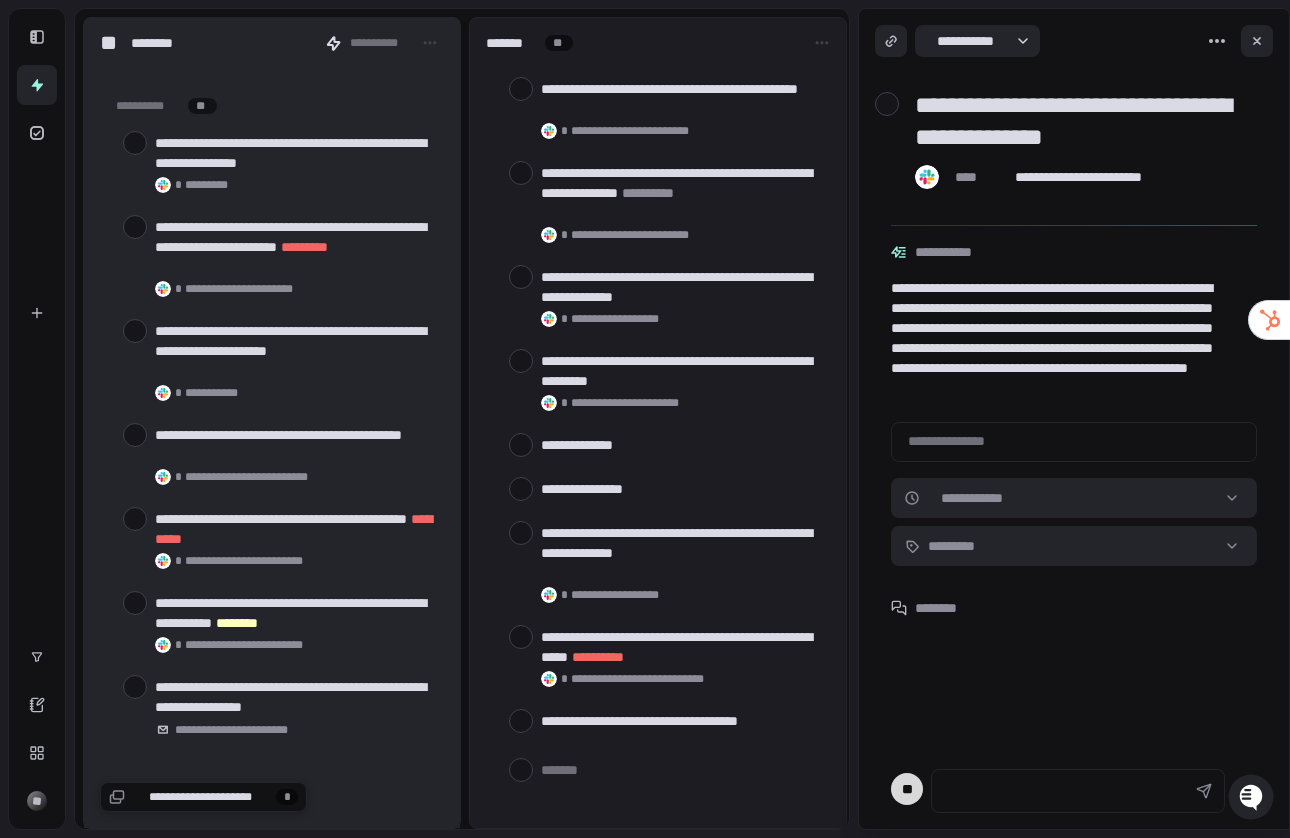 scroll, scrollTop: 434, scrollLeft: 0, axis: vertical 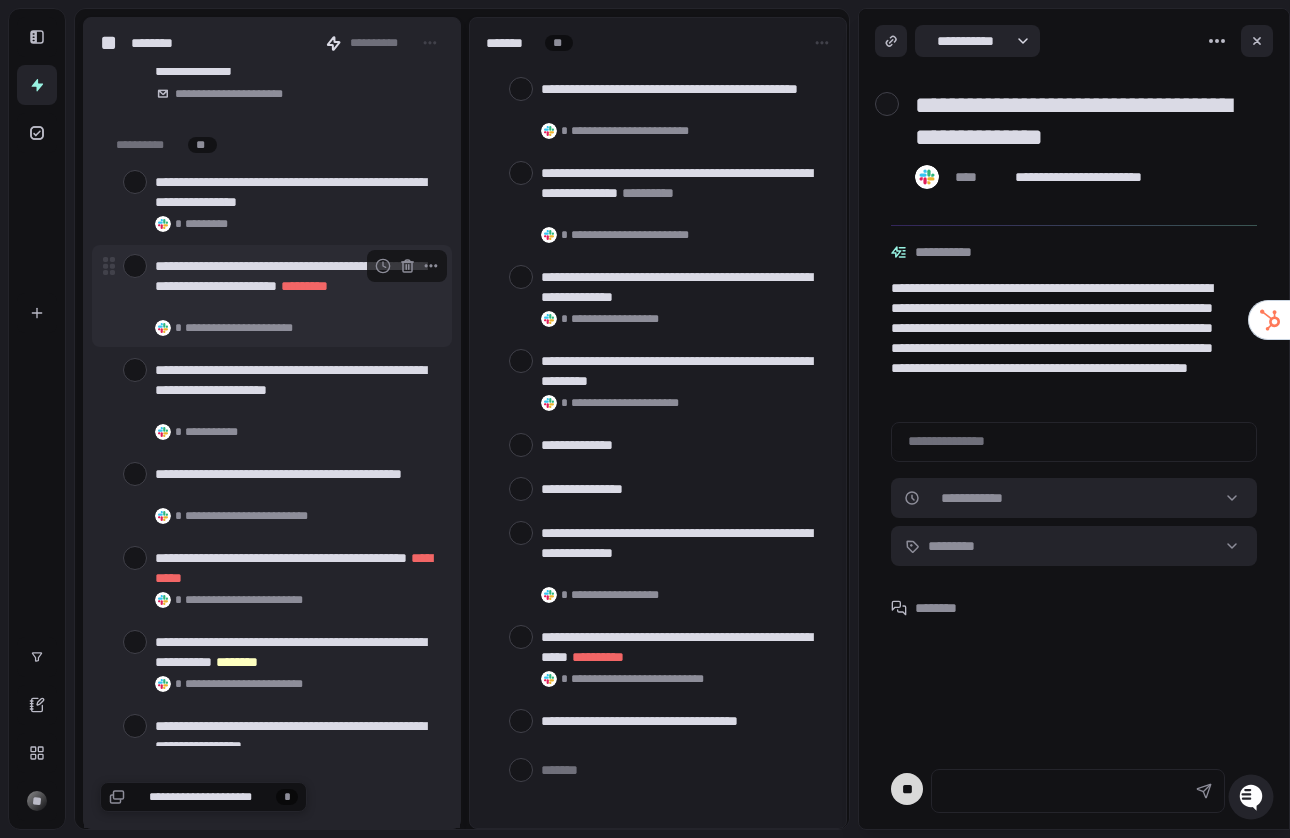 click at bounding box center [135, 266] 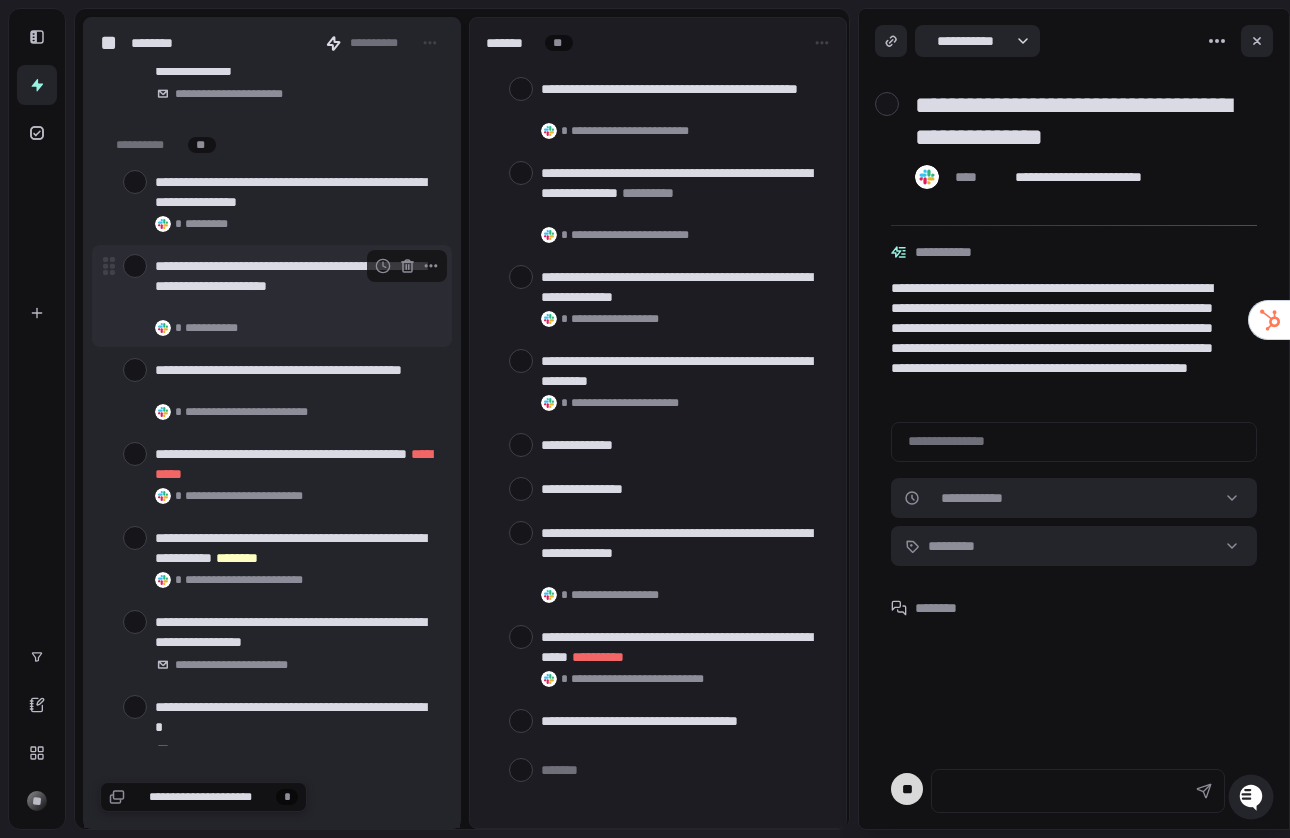 click at bounding box center [135, 266] 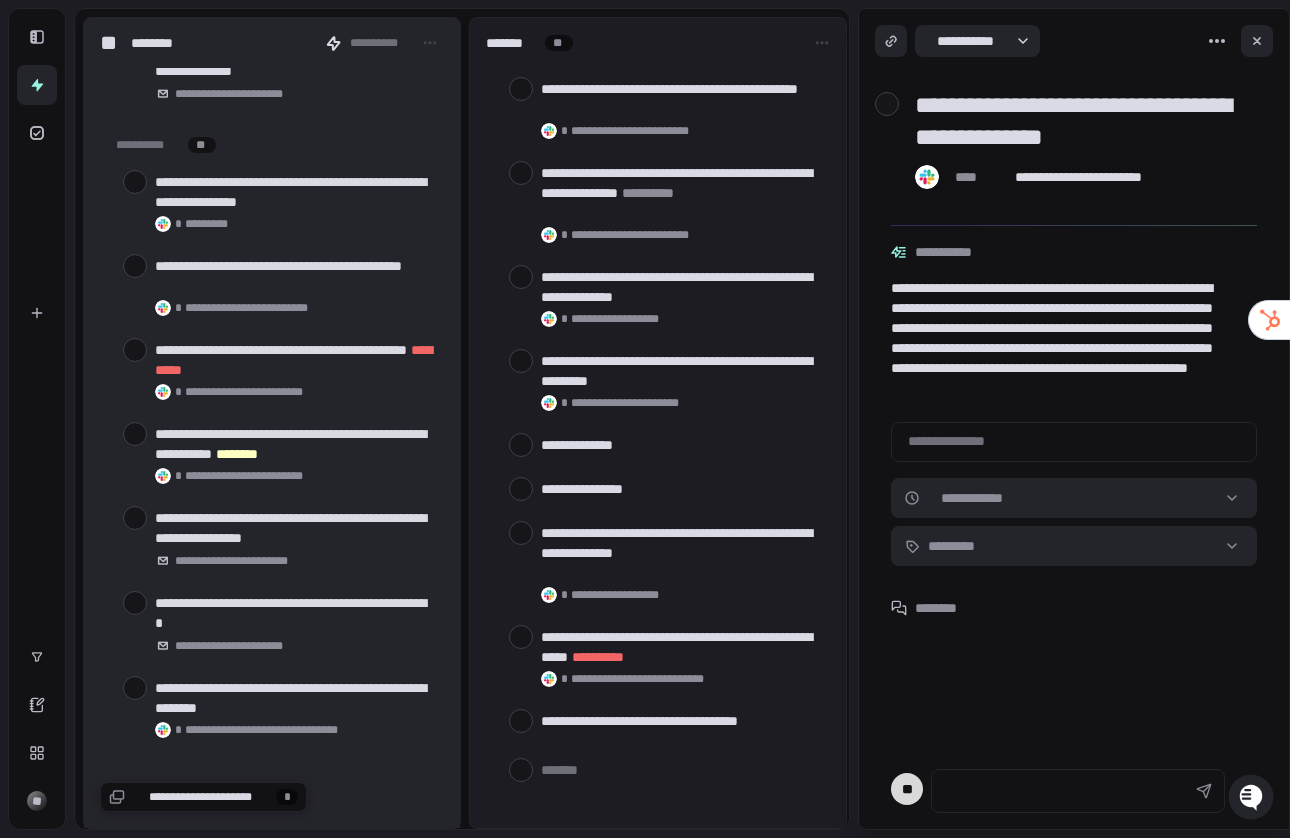 click at bounding box center [135, 266] 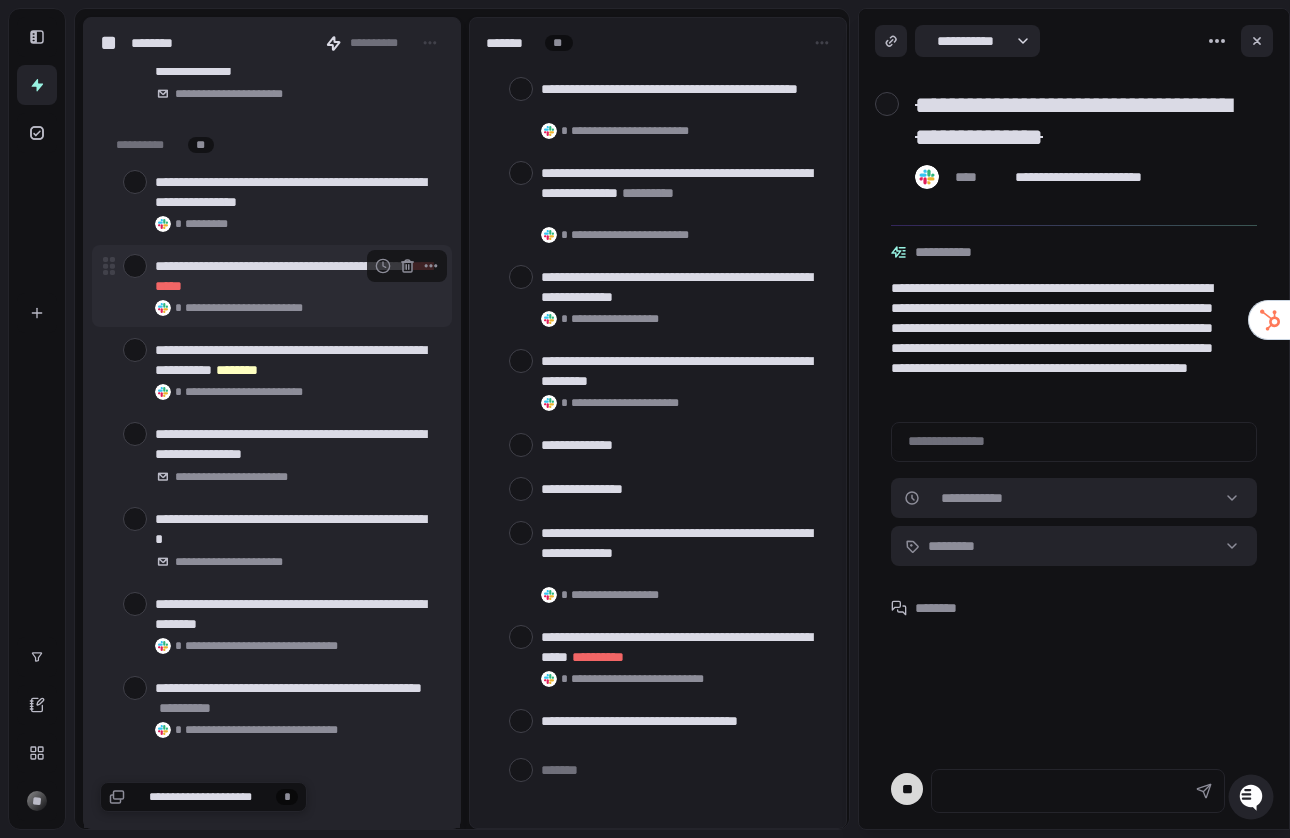 click at bounding box center [135, 266] 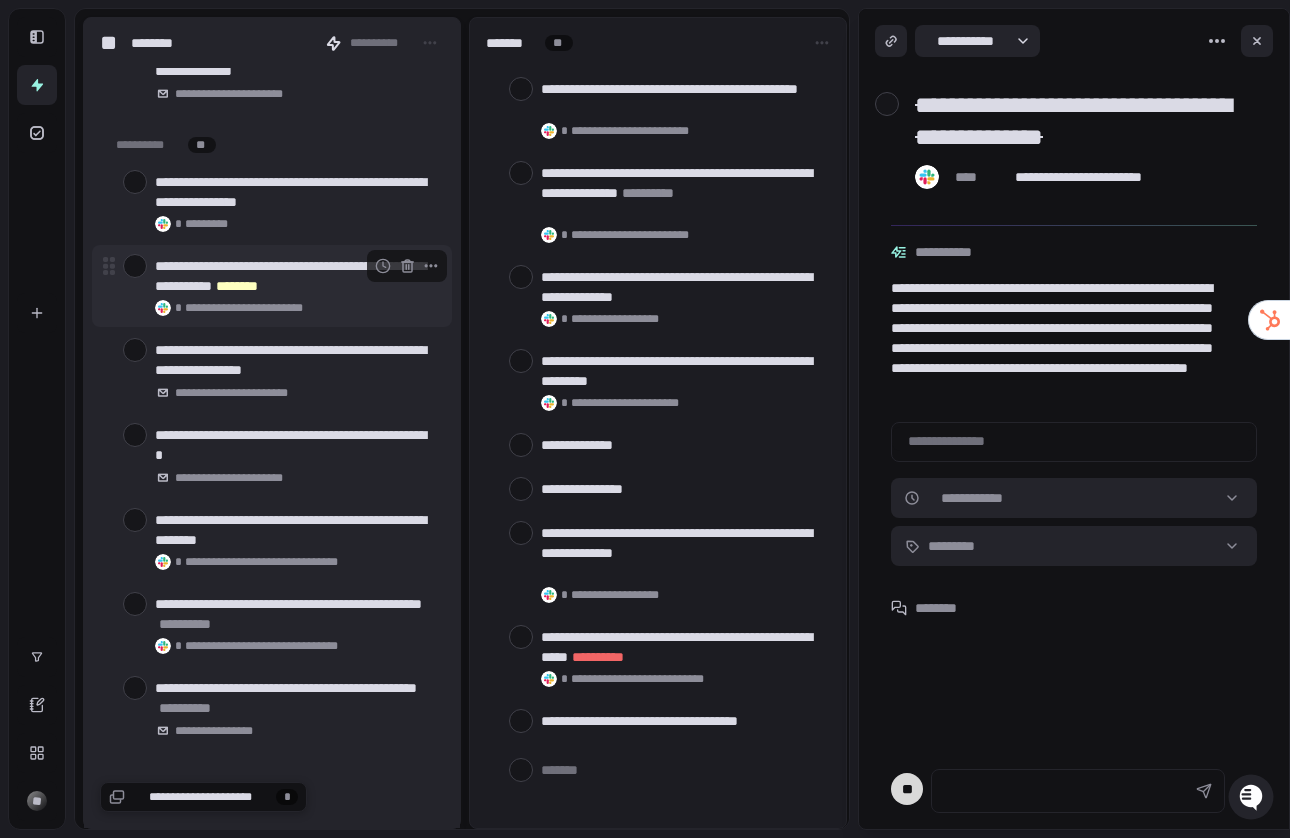 click at bounding box center (135, 266) 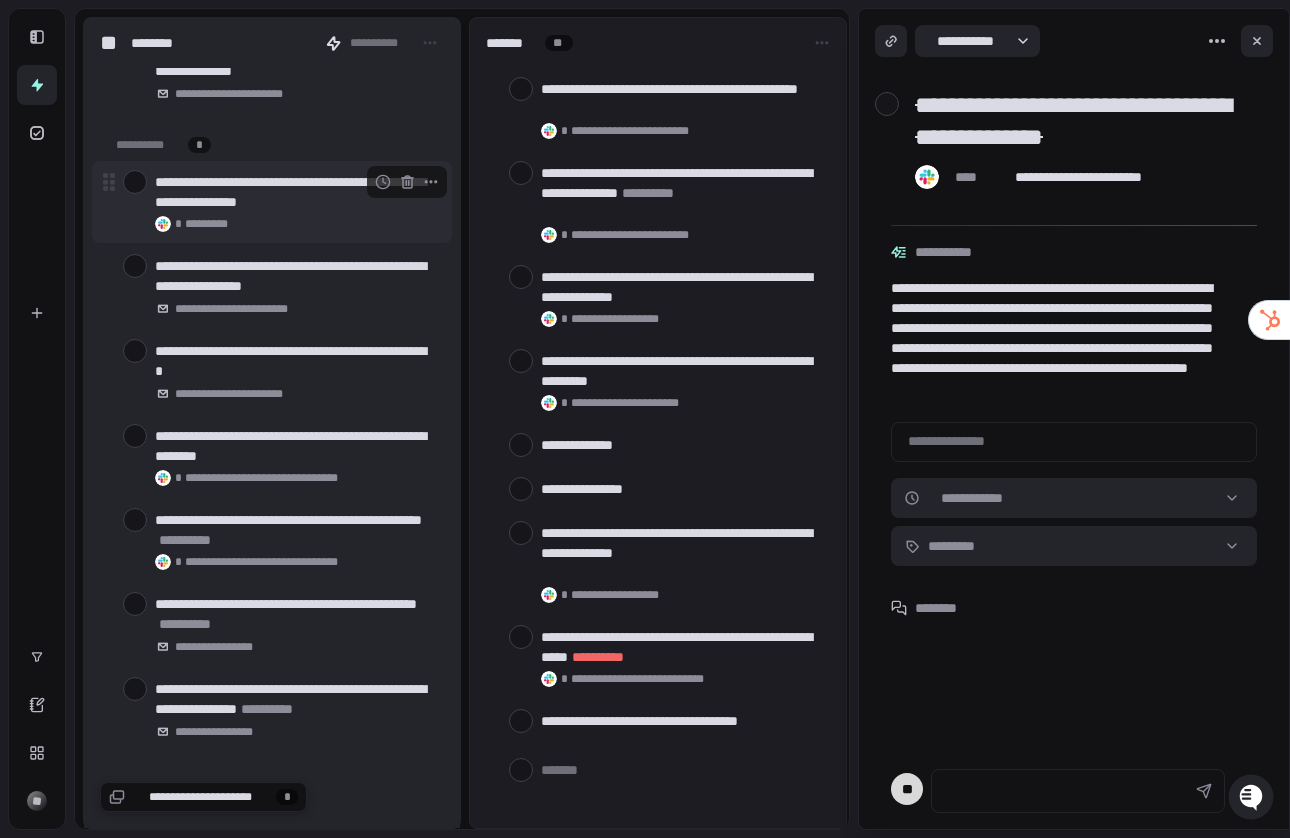 click at bounding box center (135, 182) 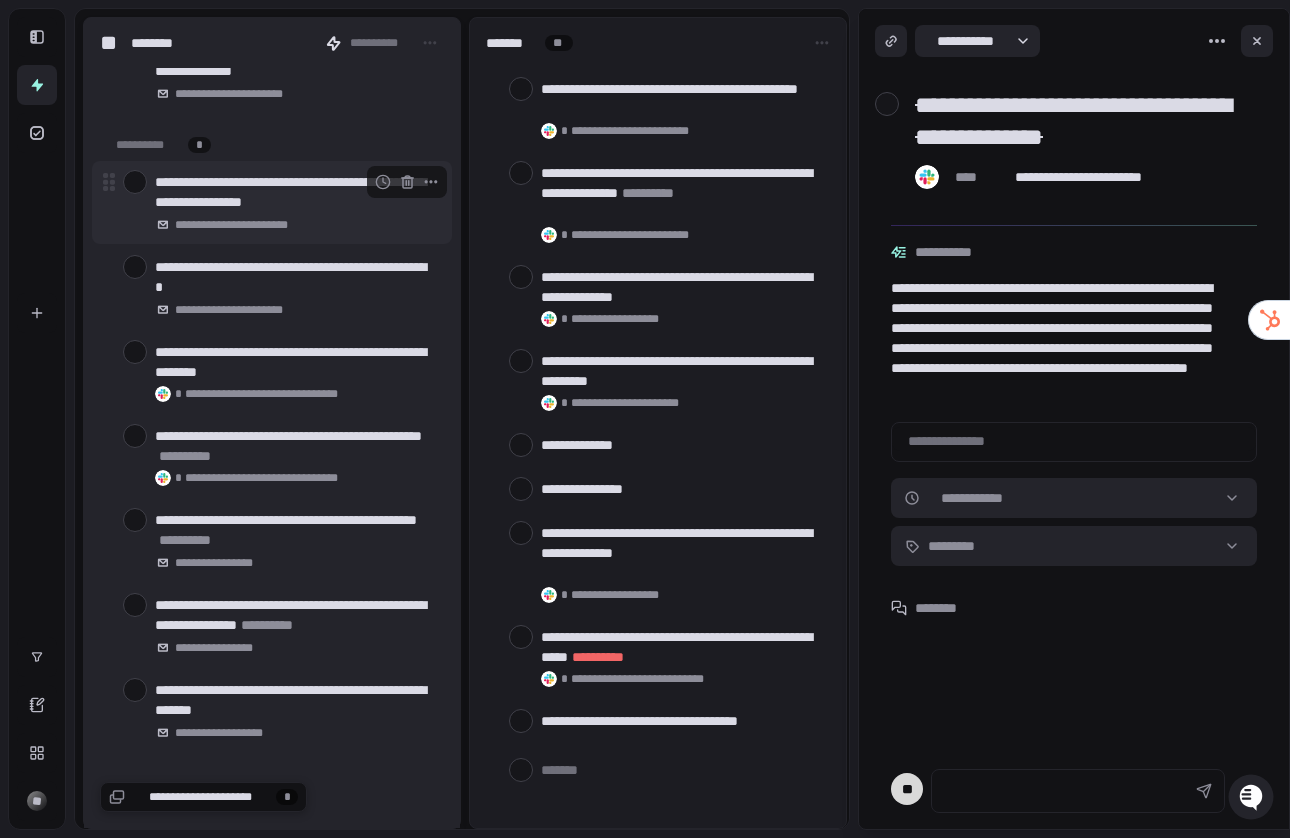click on "**********" at bounding box center (295, 192) 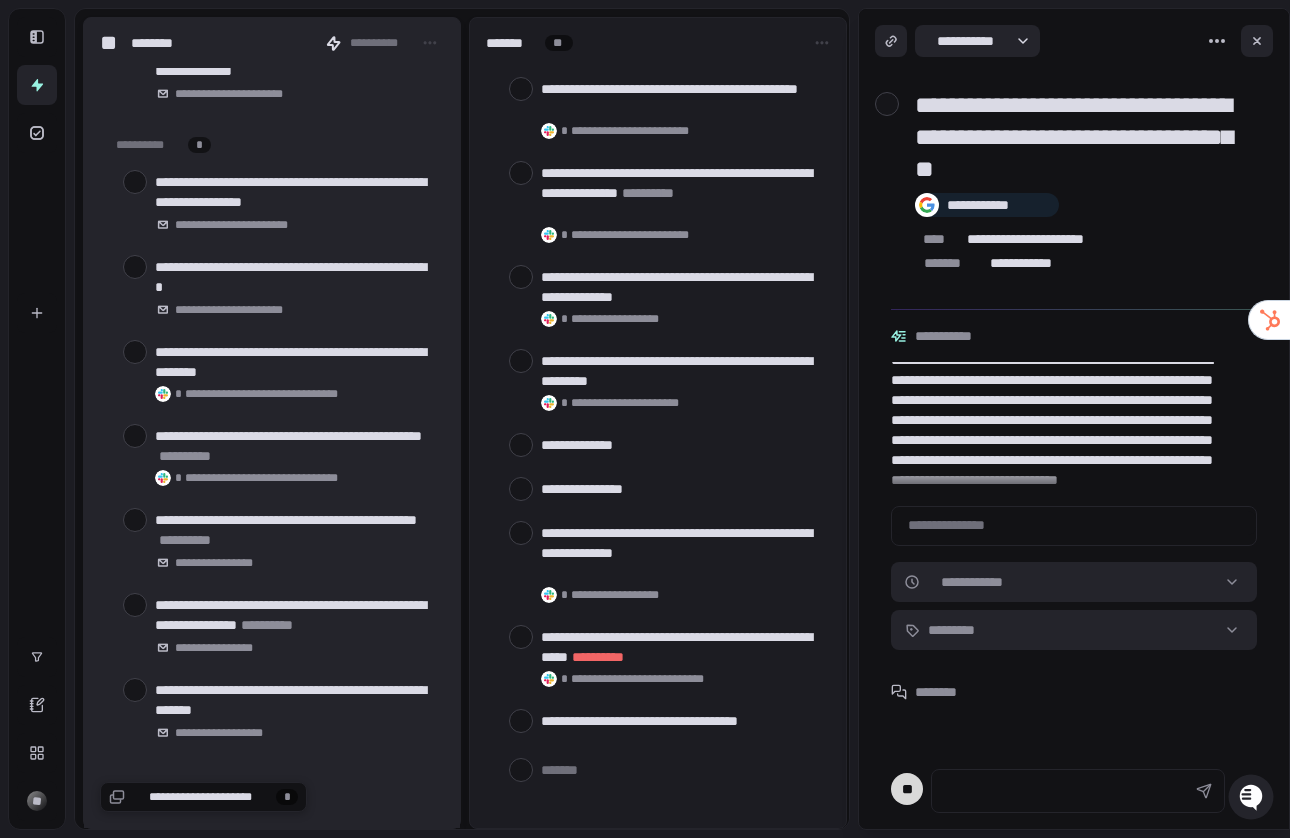 scroll, scrollTop: 0, scrollLeft: 0, axis: both 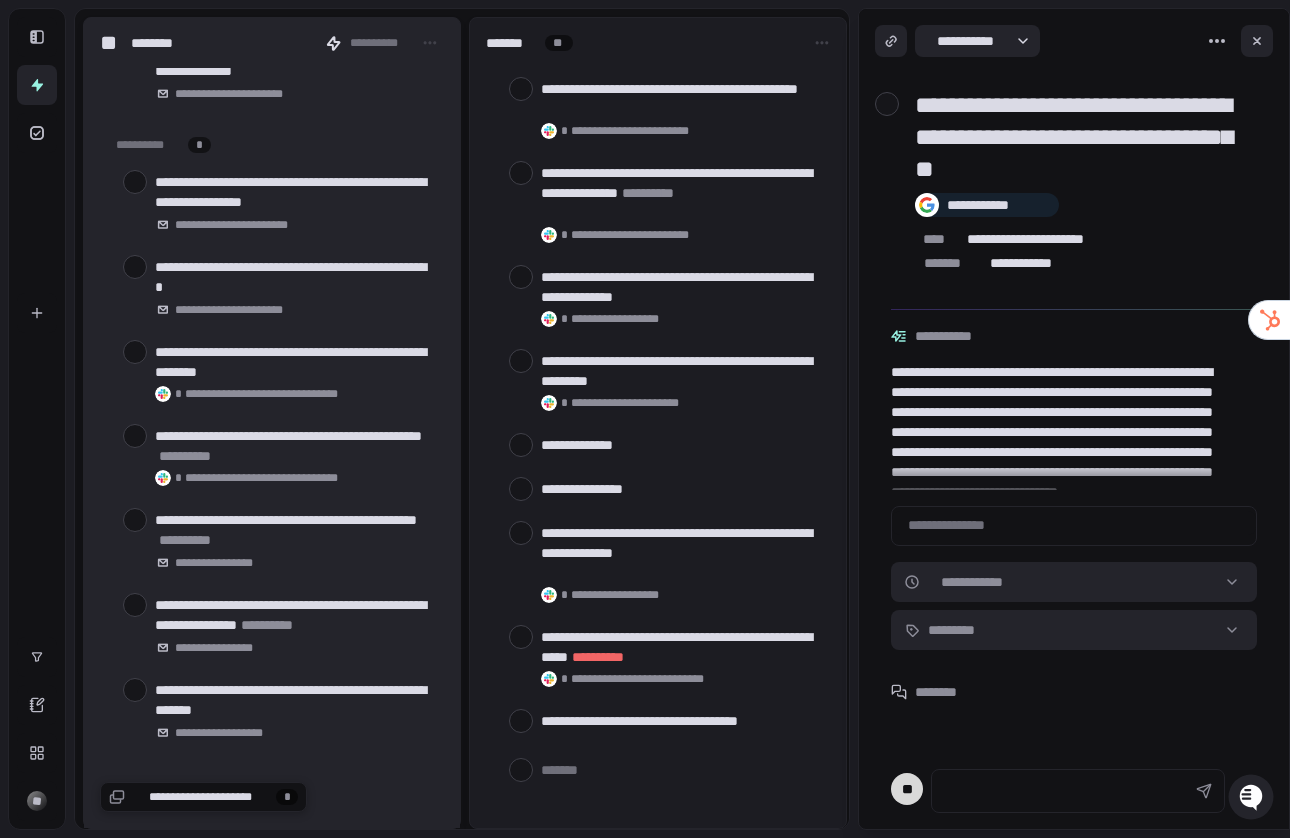 click on "**********" at bounding box center [1062, 426] 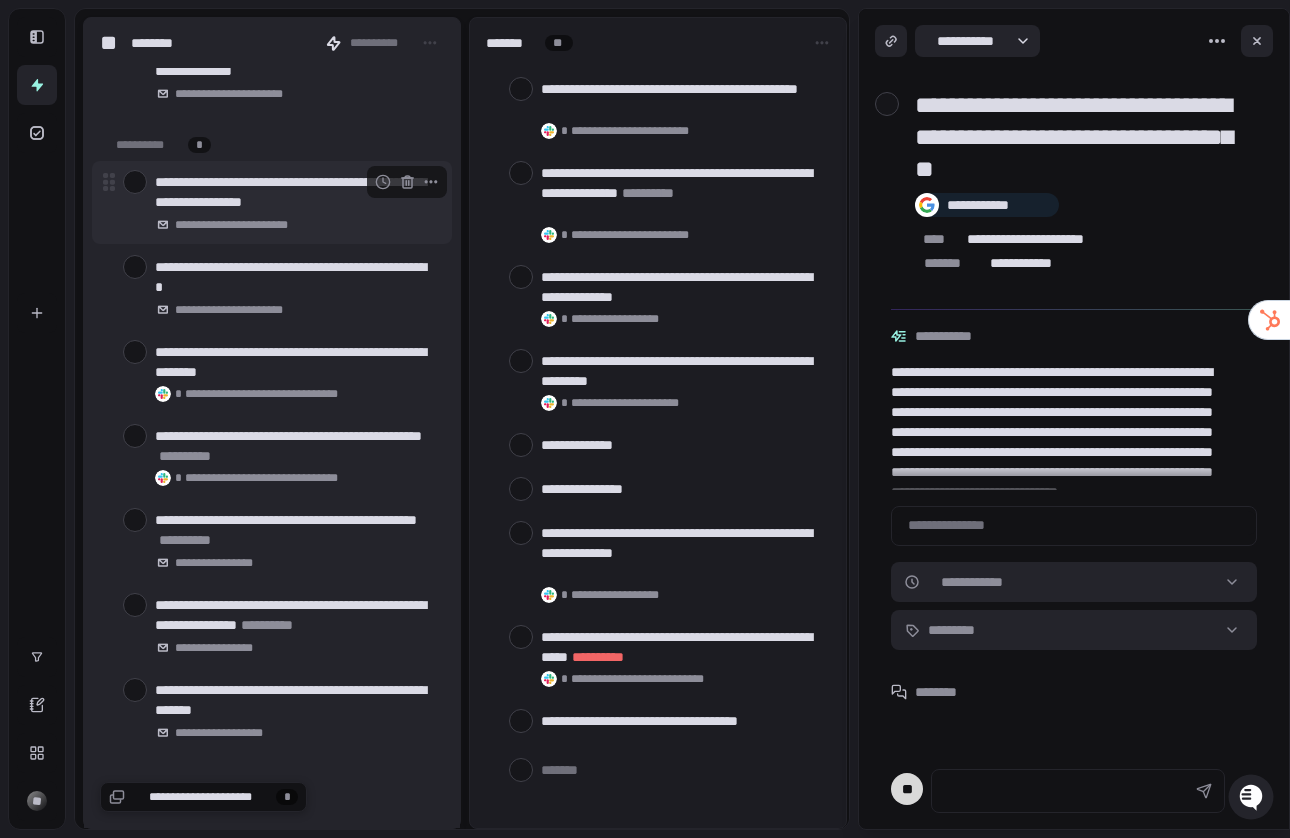 click at bounding box center (135, 182) 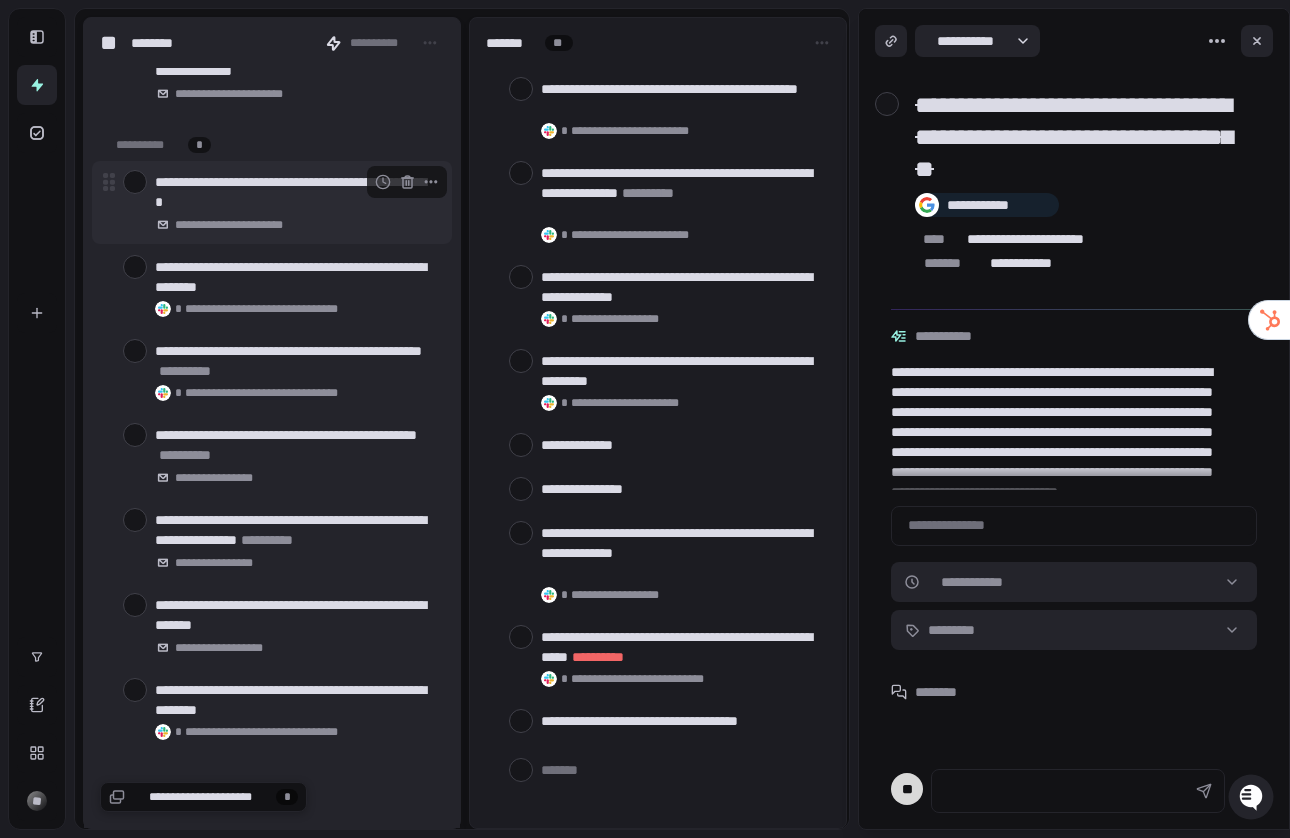 click at bounding box center [135, 182] 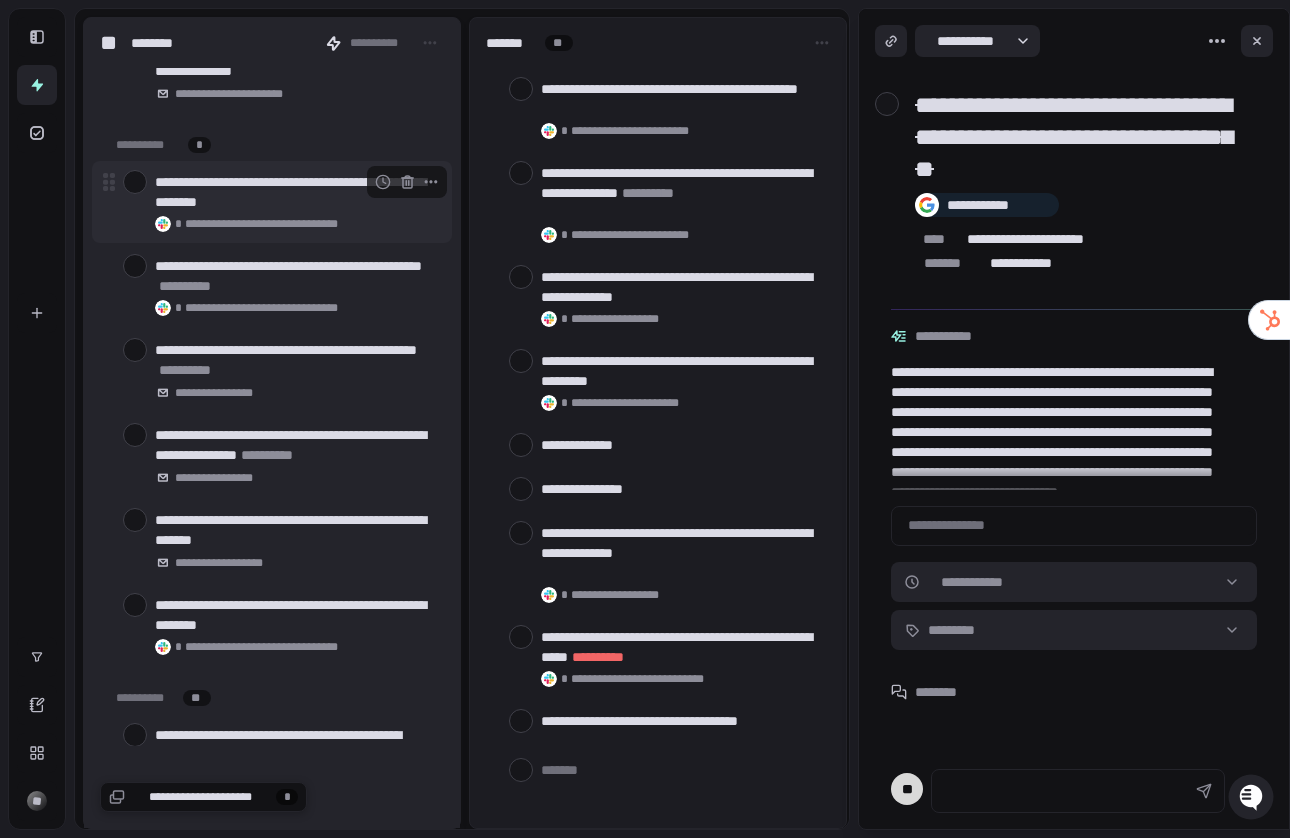 click at bounding box center [135, 182] 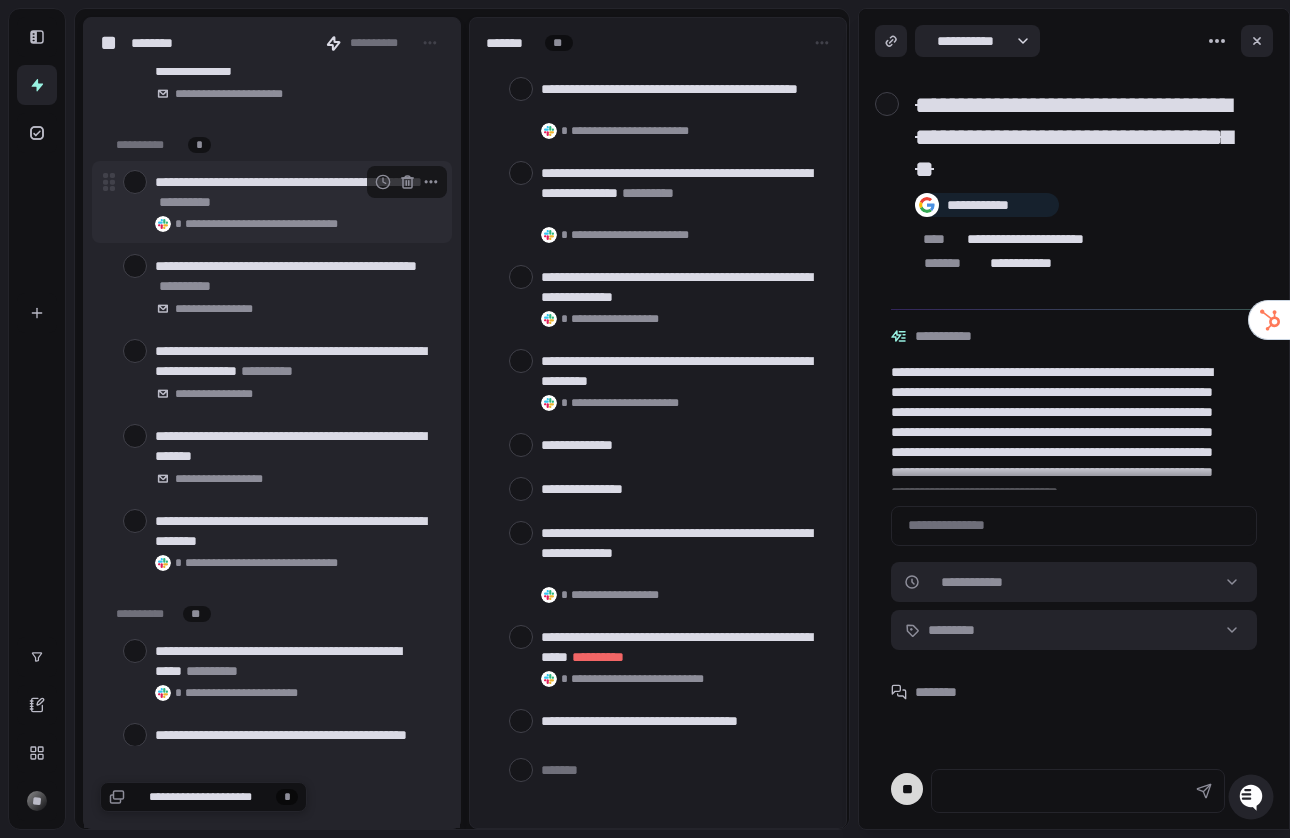 click at bounding box center (135, 182) 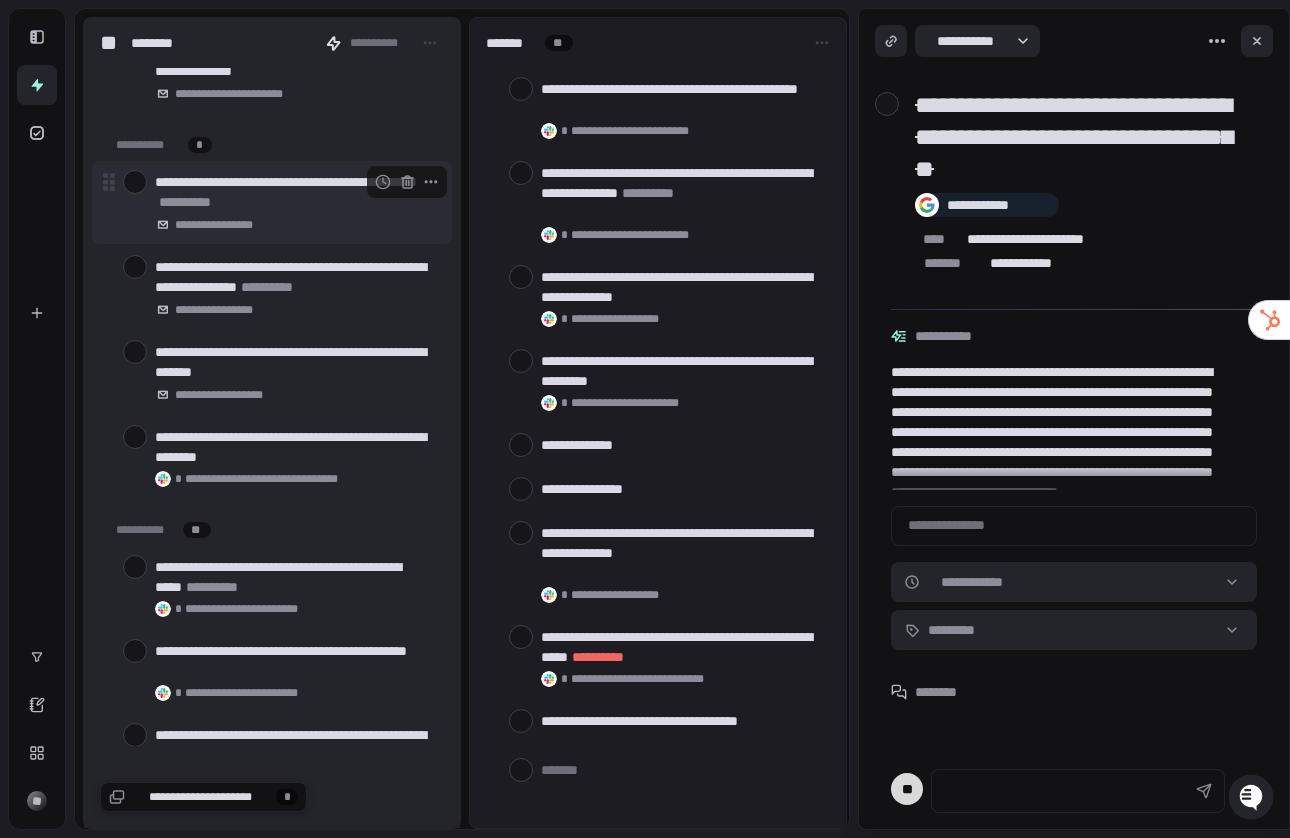 click on "**********" at bounding box center (295, 192) 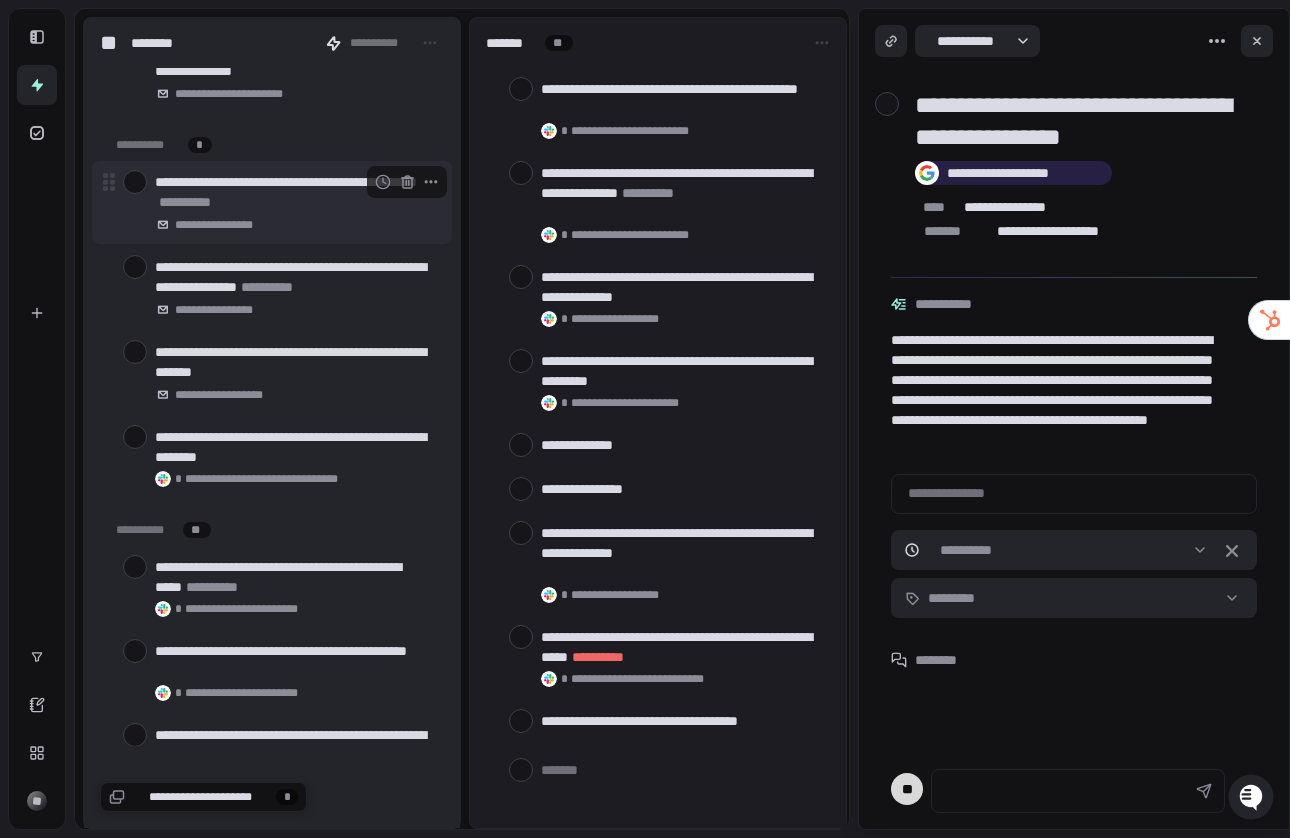 click at bounding box center [135, 182] 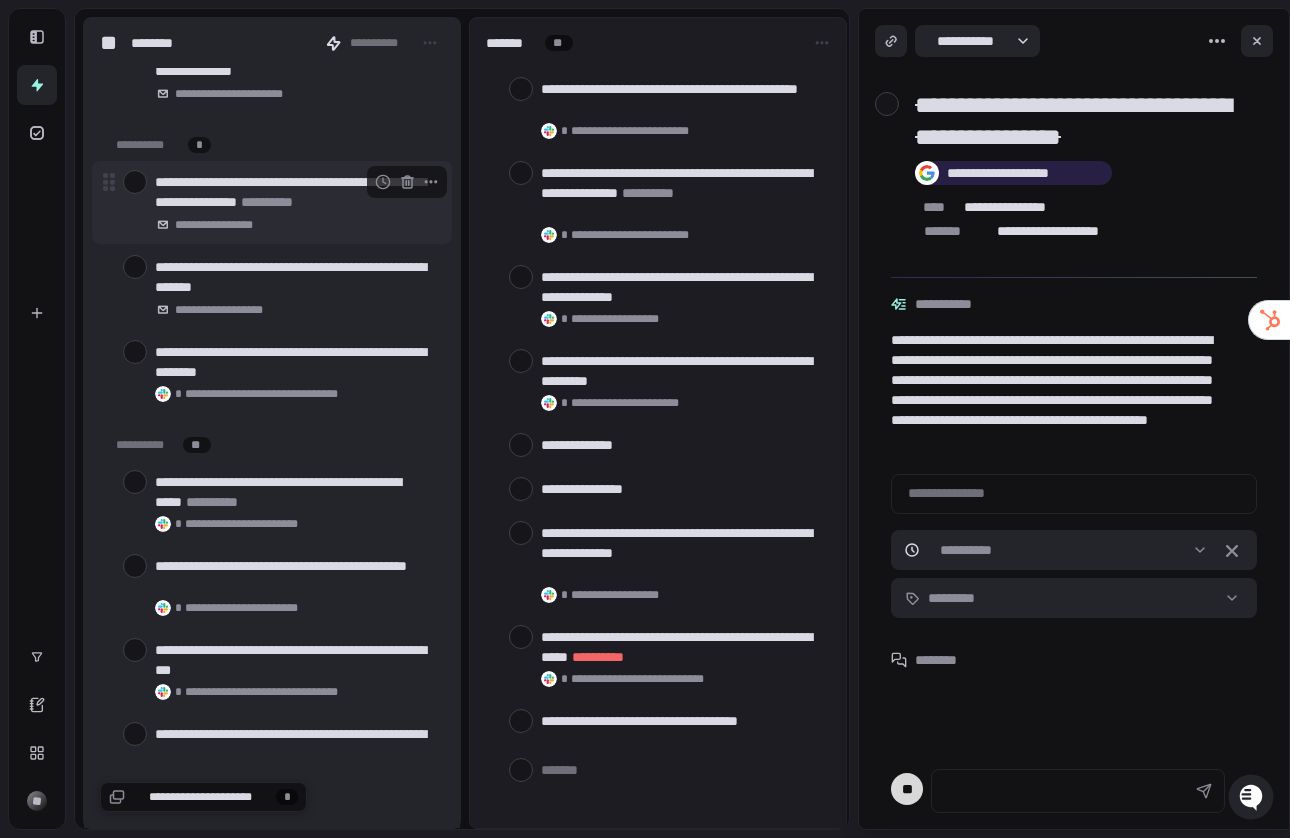 click at bounding box center (135, 182) 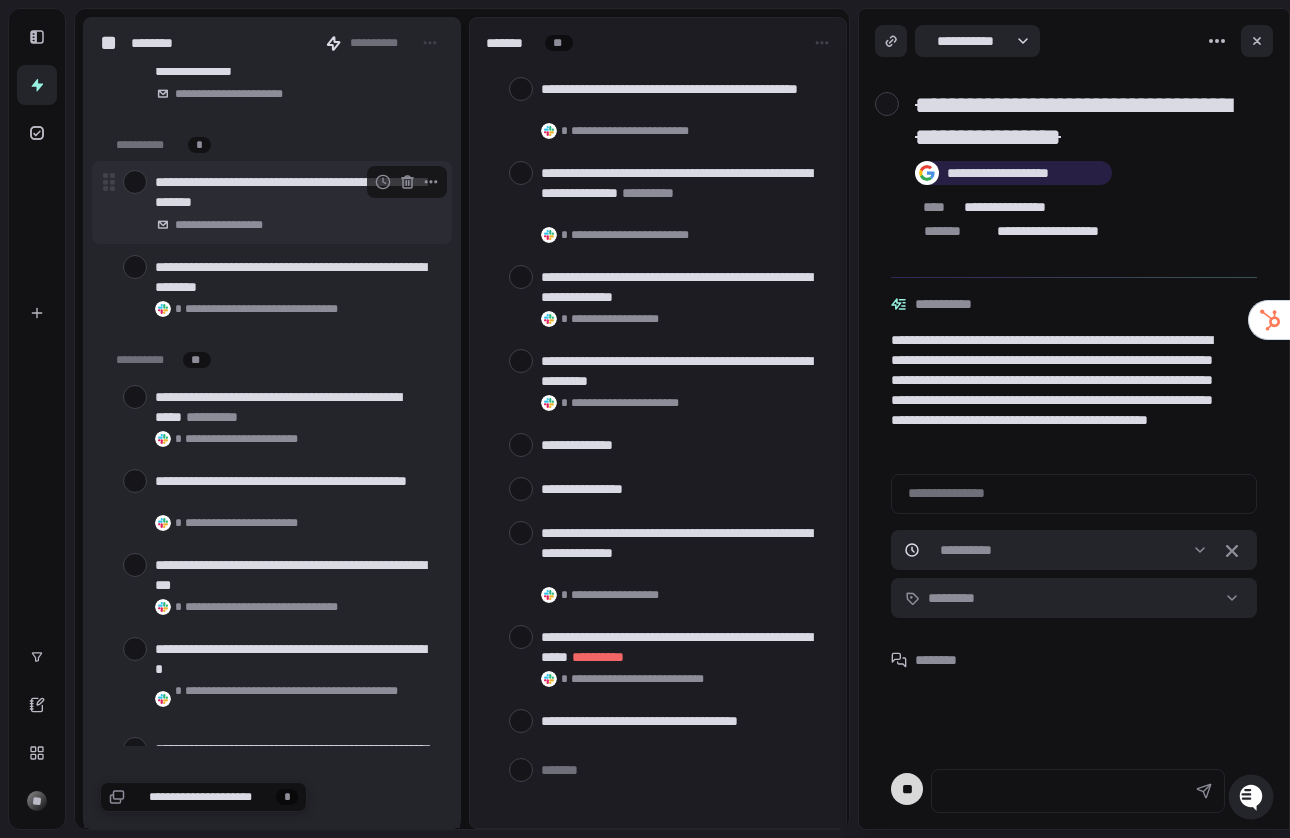click at bounding box center [135, 182] 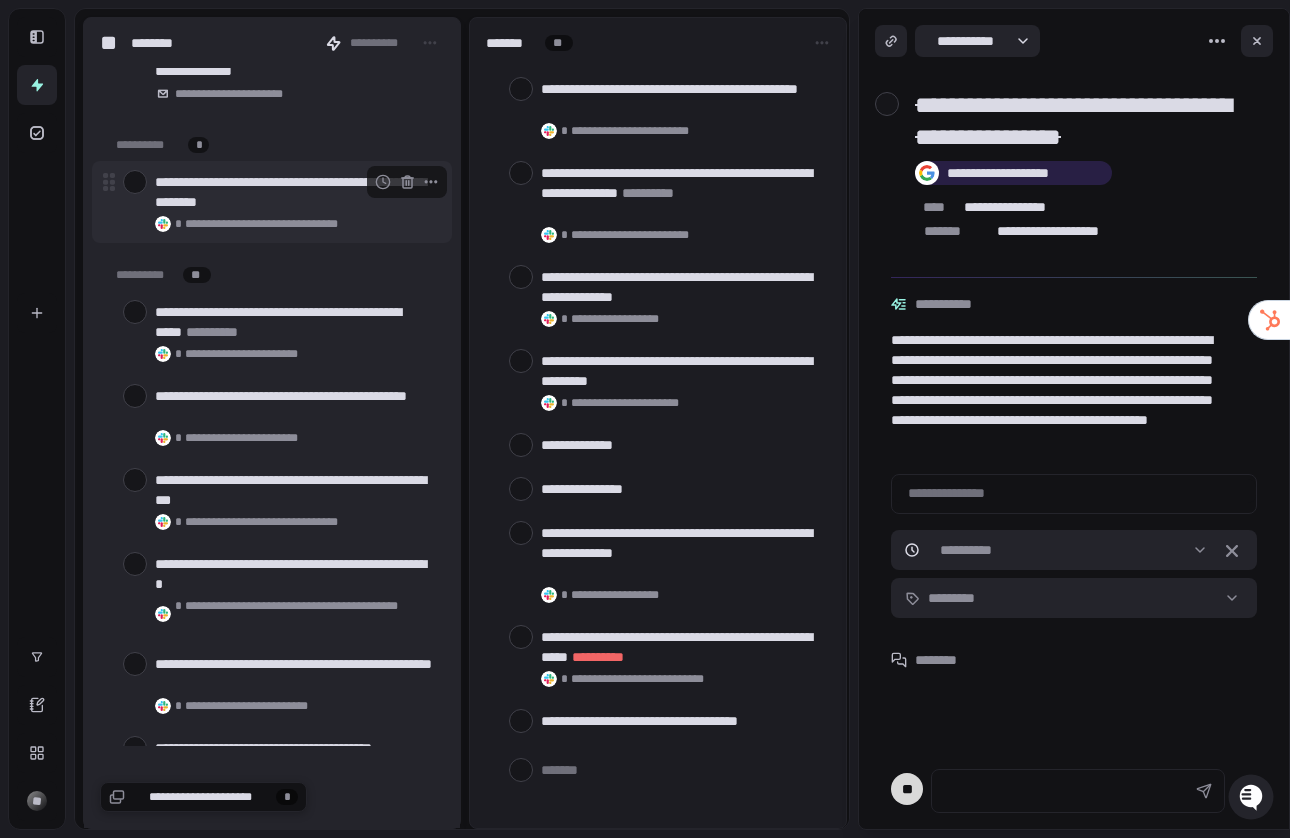click on "**********" at bounding box center [295, 192] 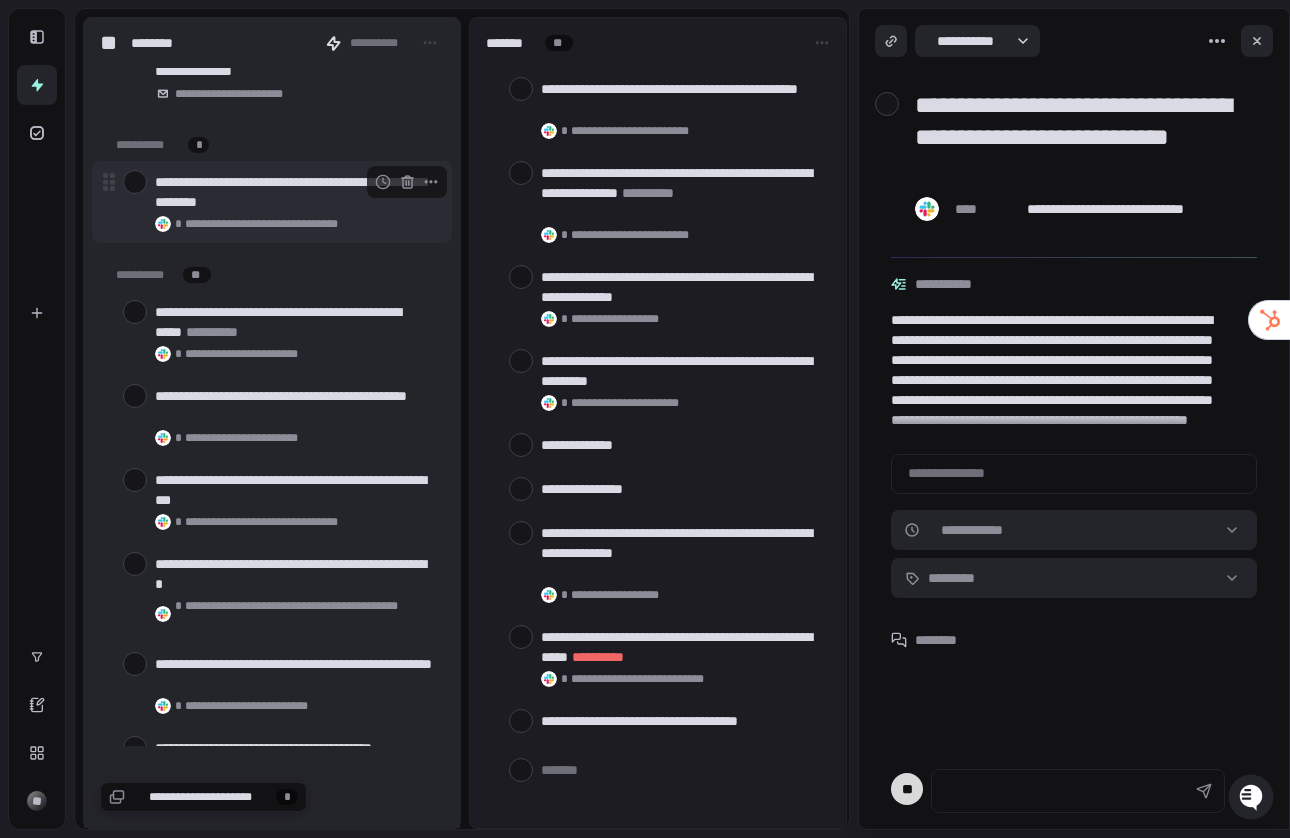 click at bounding box center (135, 182) 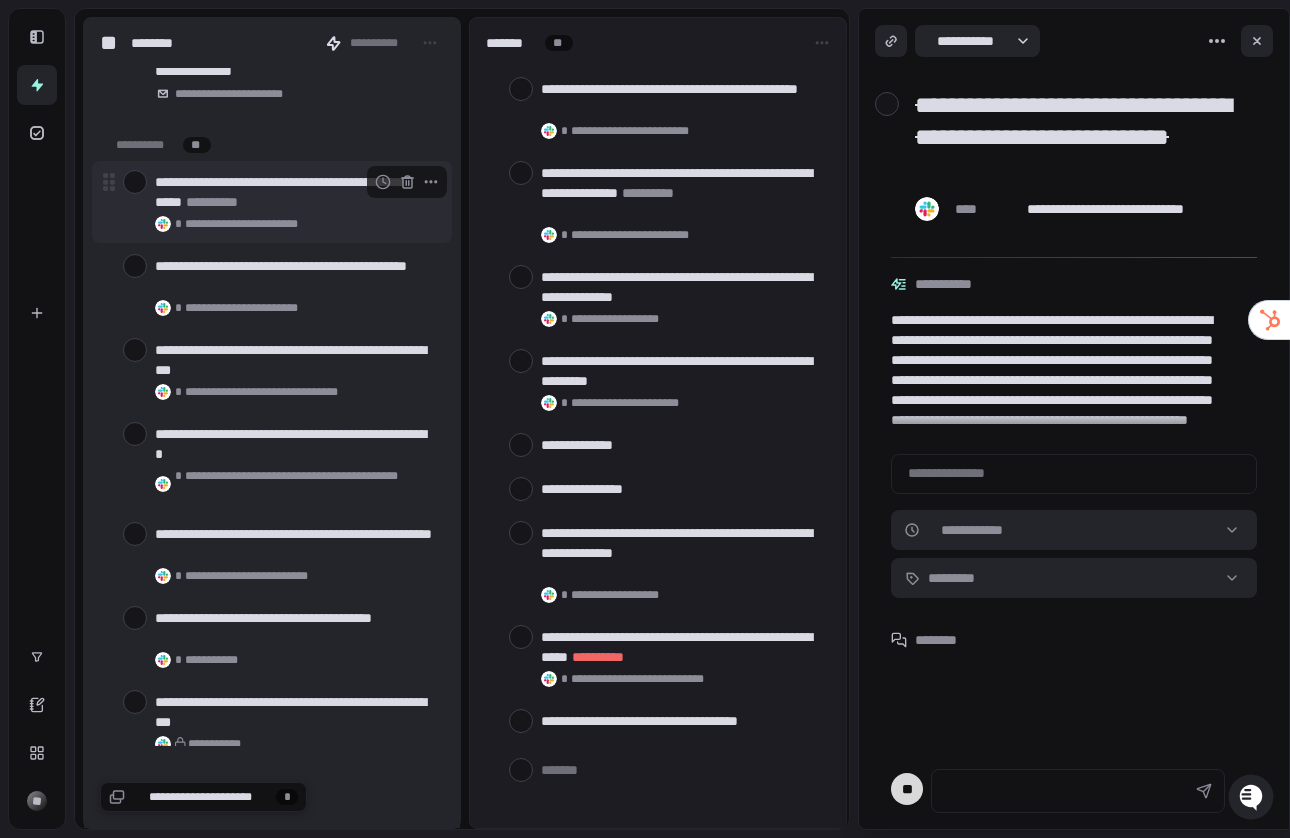 click on "**********" at bounding box center [299, 224] 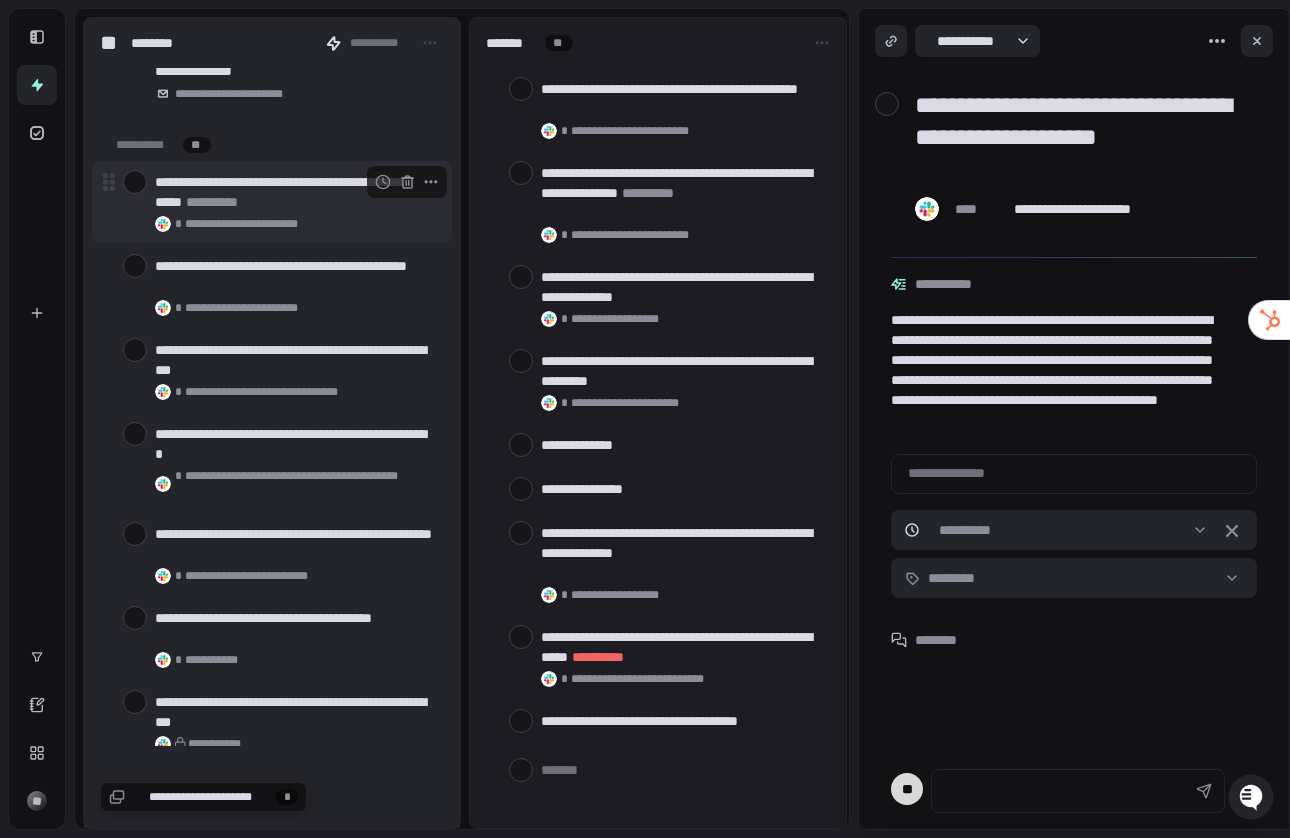 click at bounding box center (135, 182) 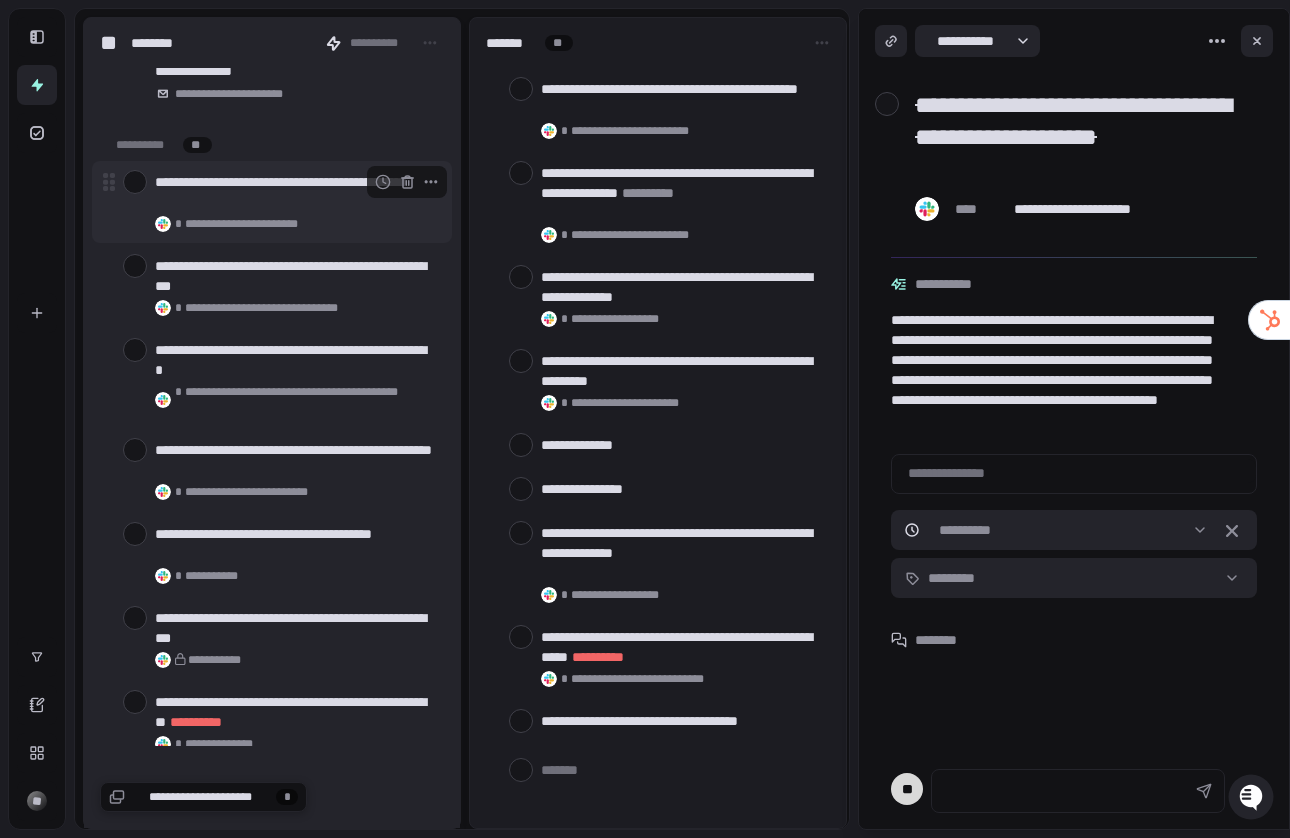 click at bounding box center [135, 182] 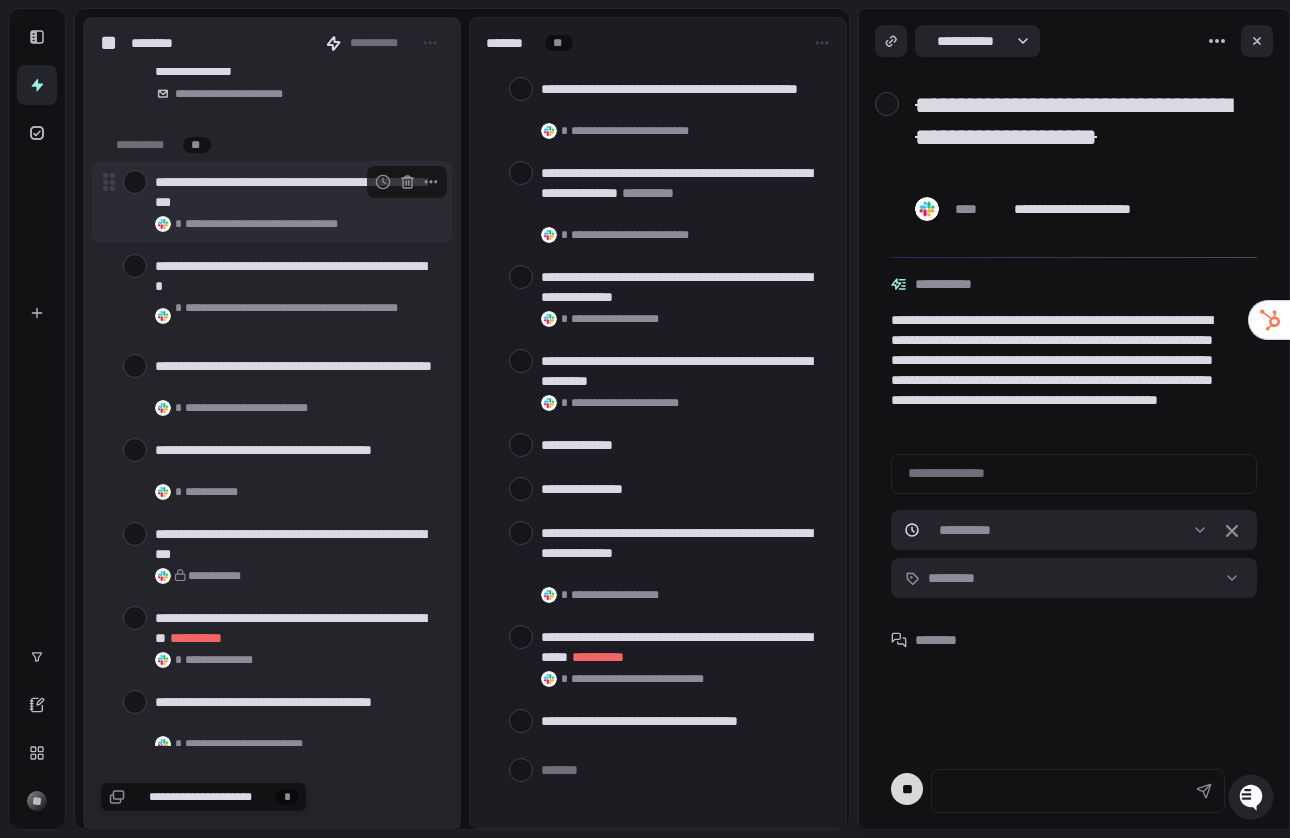 click at bounding box center [135, 182] 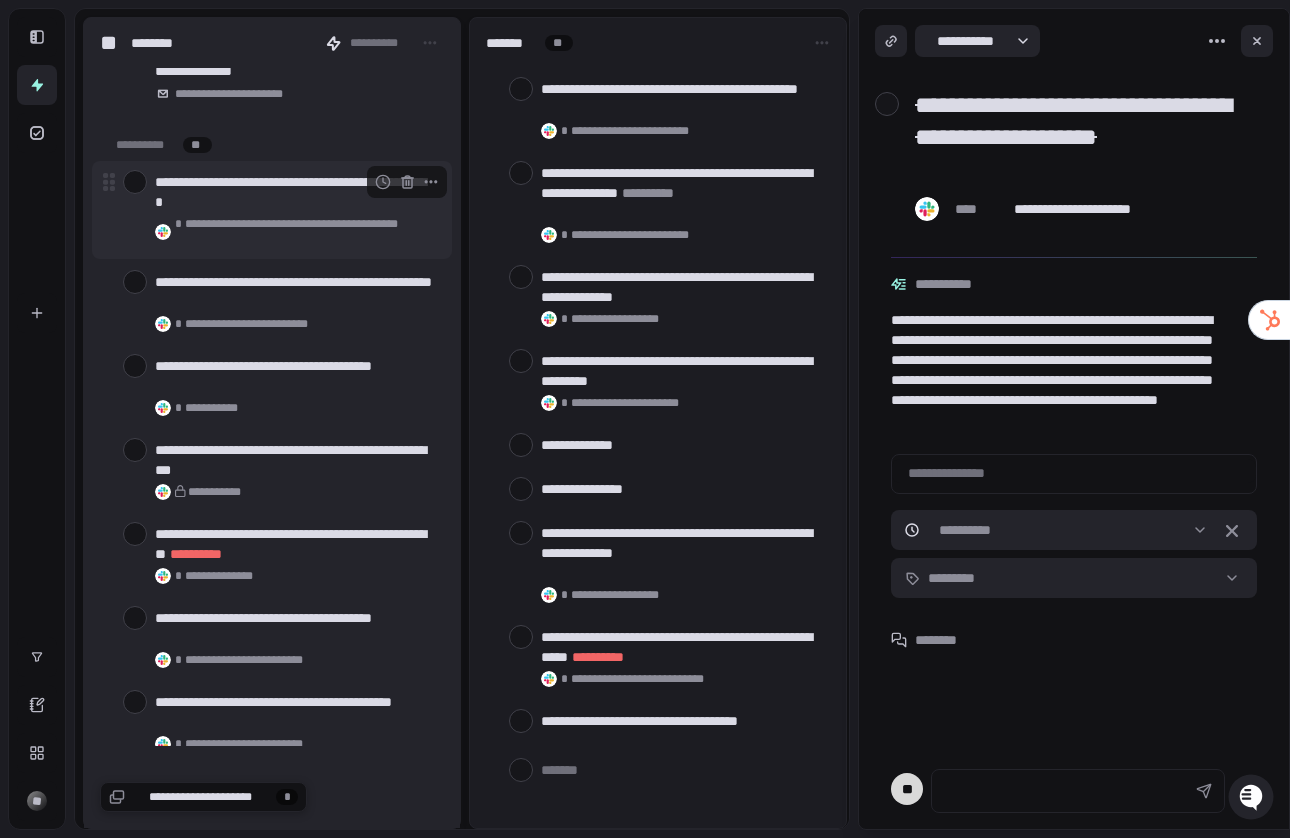 click at bounding box center [135, 182] 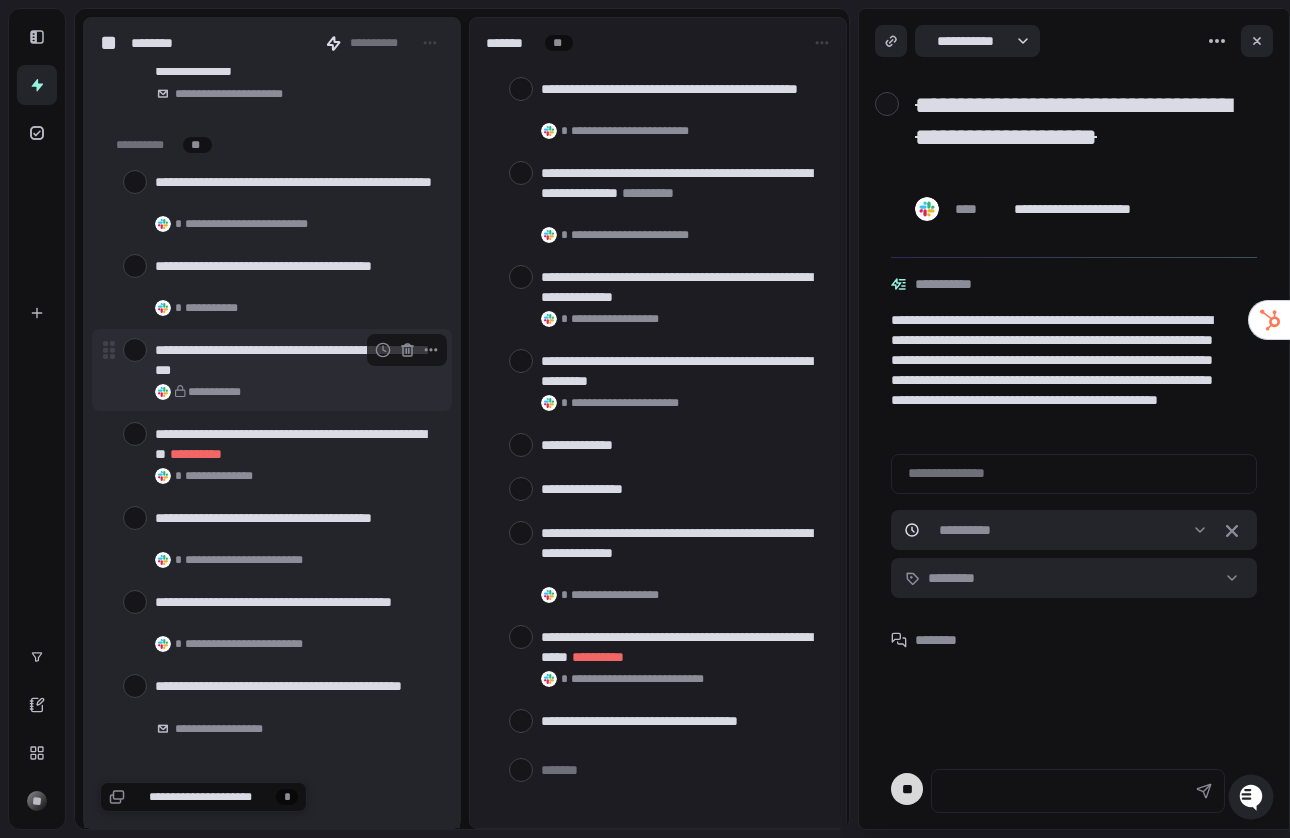 click at bounding box center (135, 350) 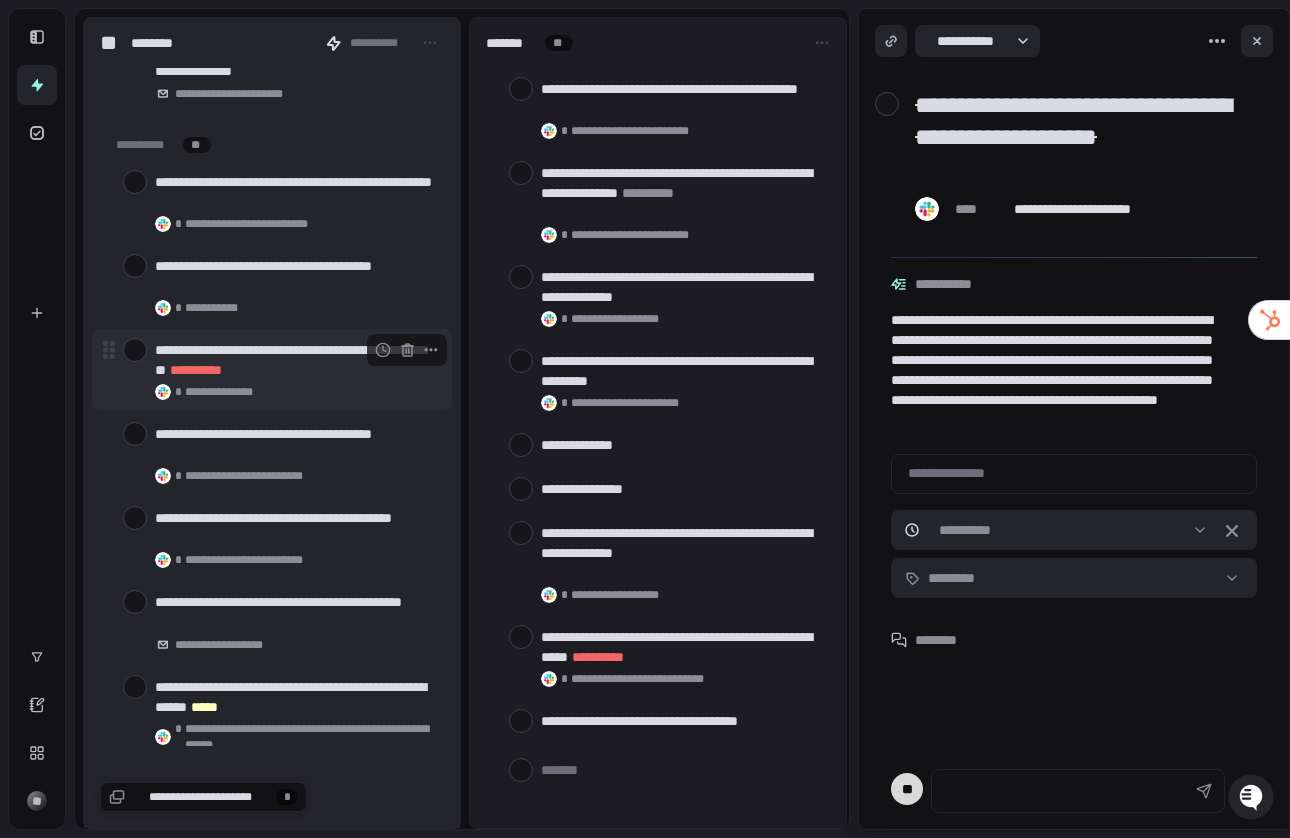 click at bounding box center [135, 350] 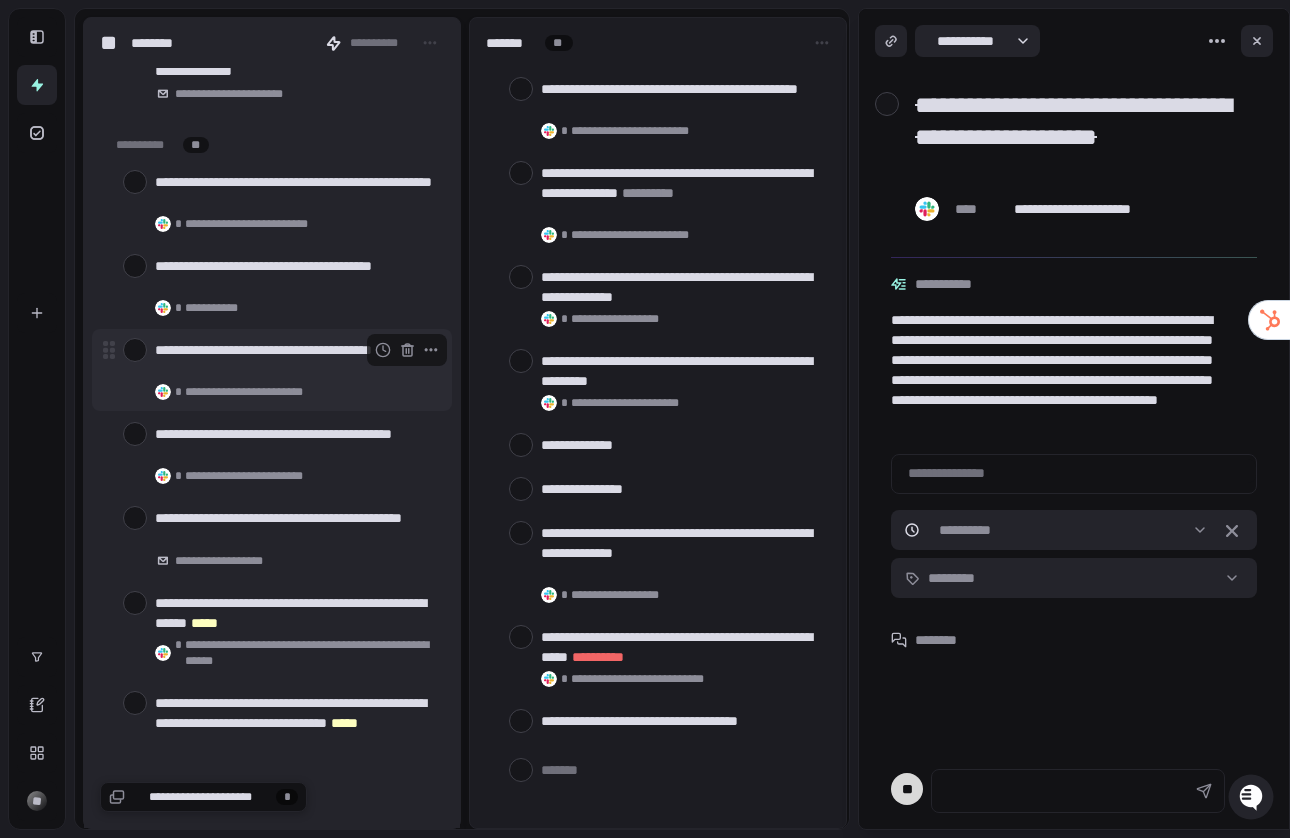 click on "**********" at bounding box center [295, 360] 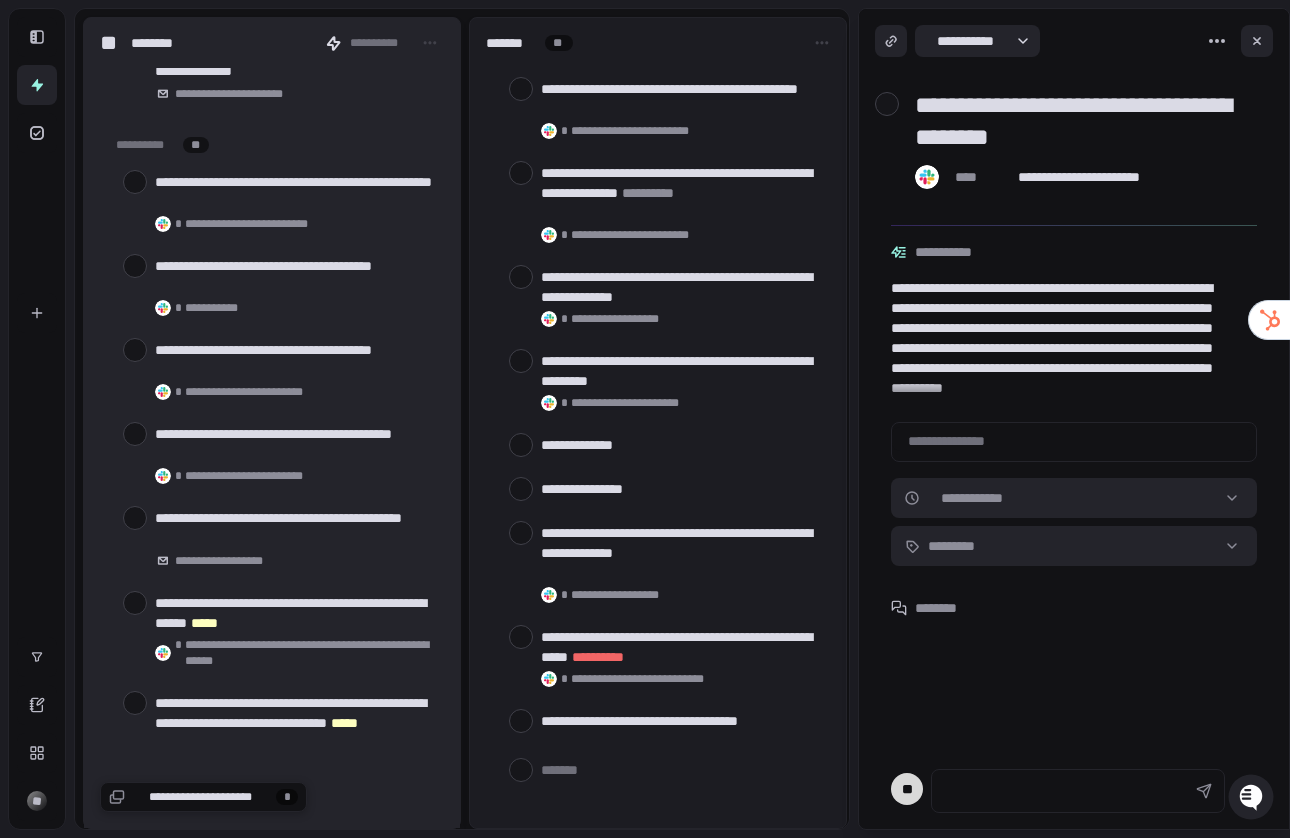 scroll, scrollTop: 32, scrollLeft: 0, axis: vertical 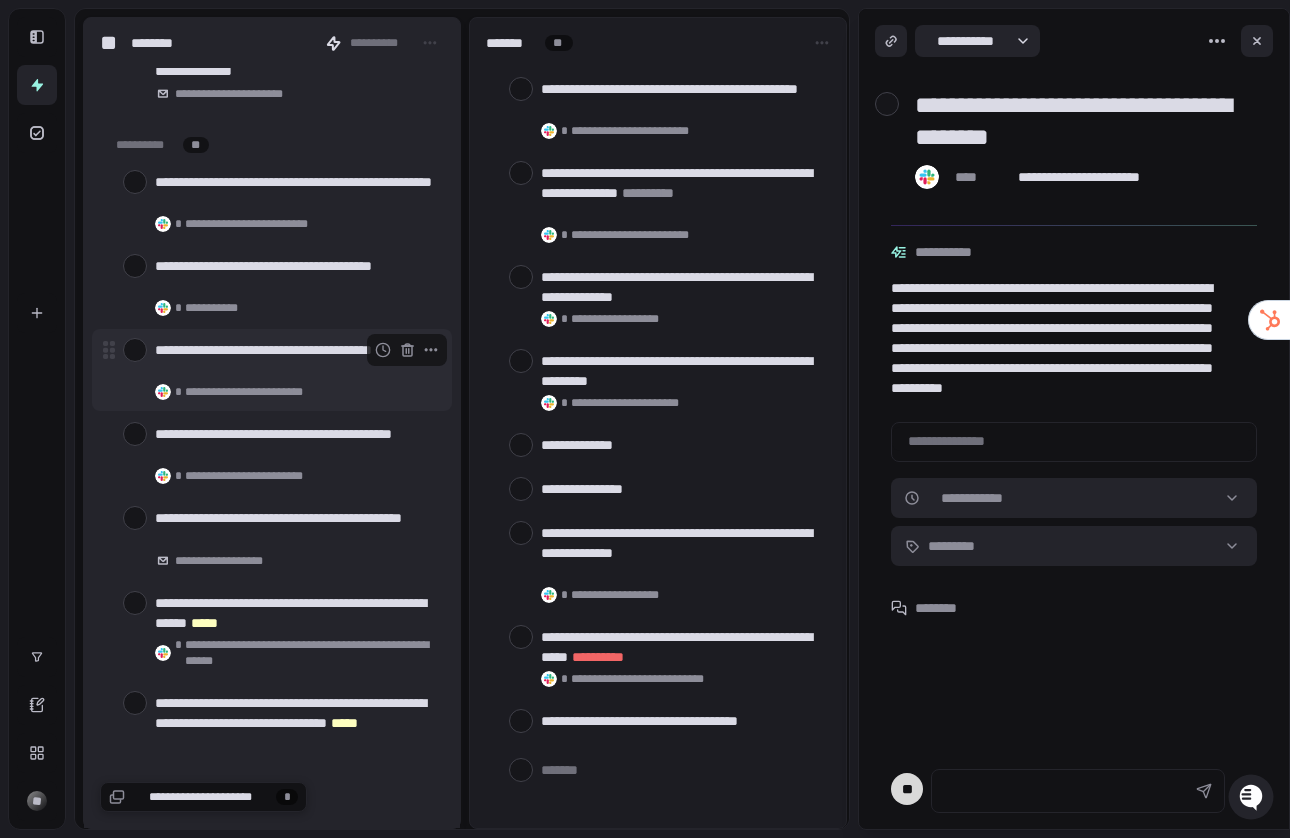 click at bounding box center (135, 350) 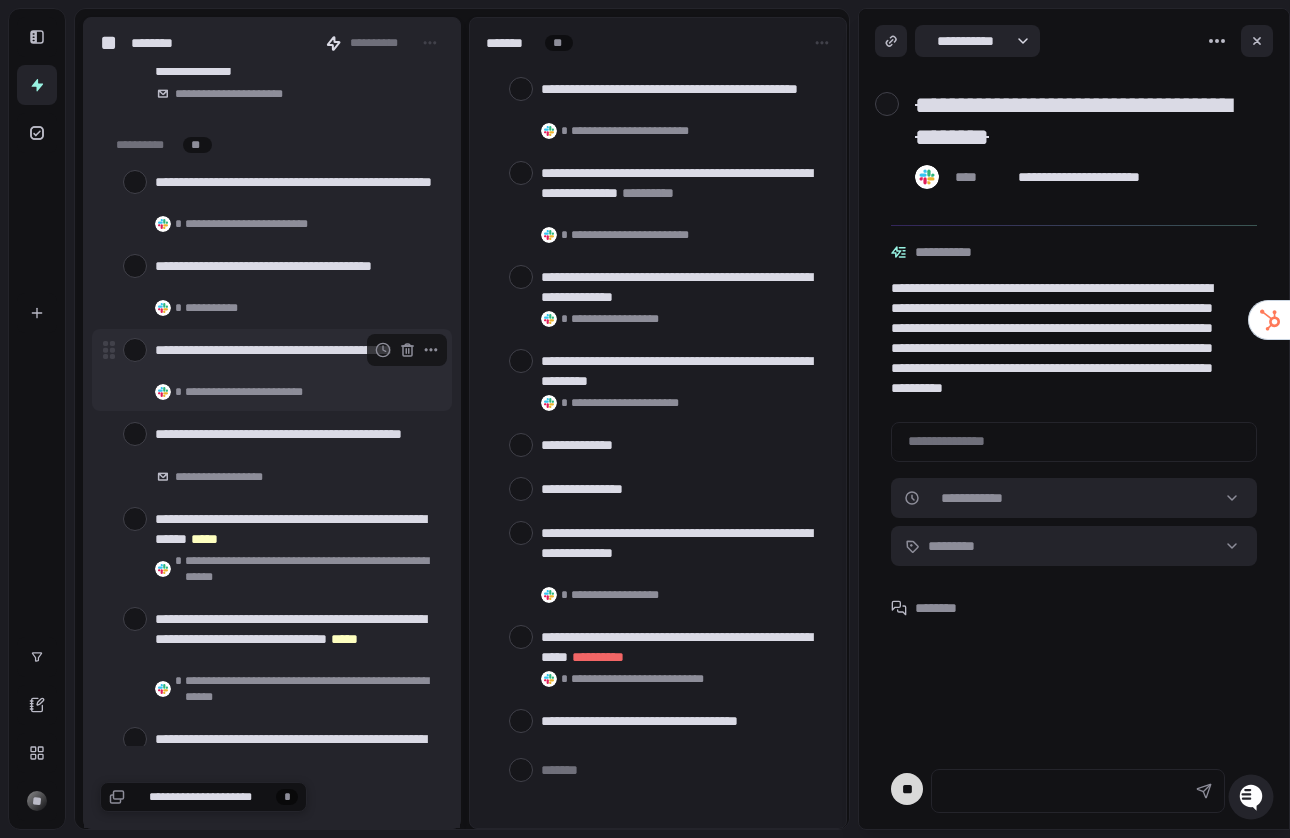 click at bounding box center [135, 350] 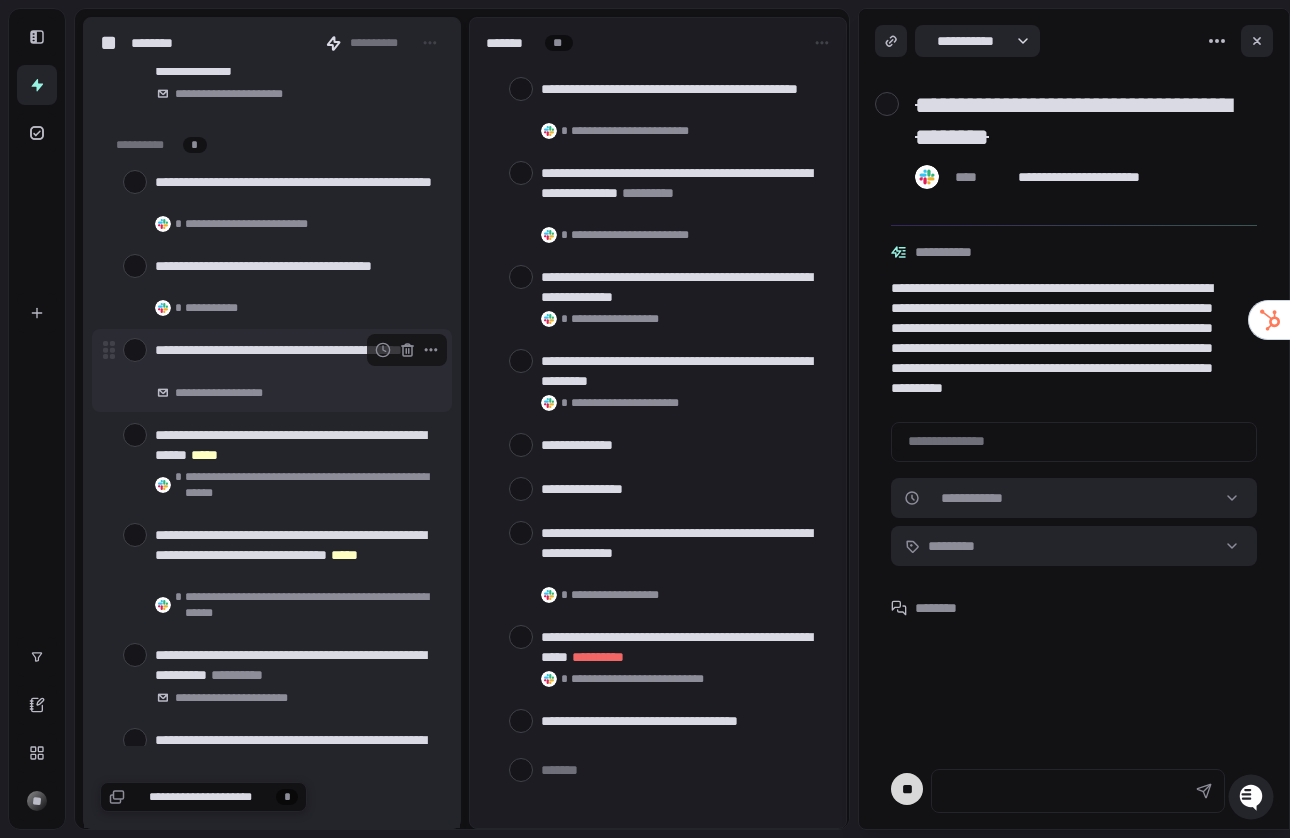 click on "**********" at bounding box center [295, 360] 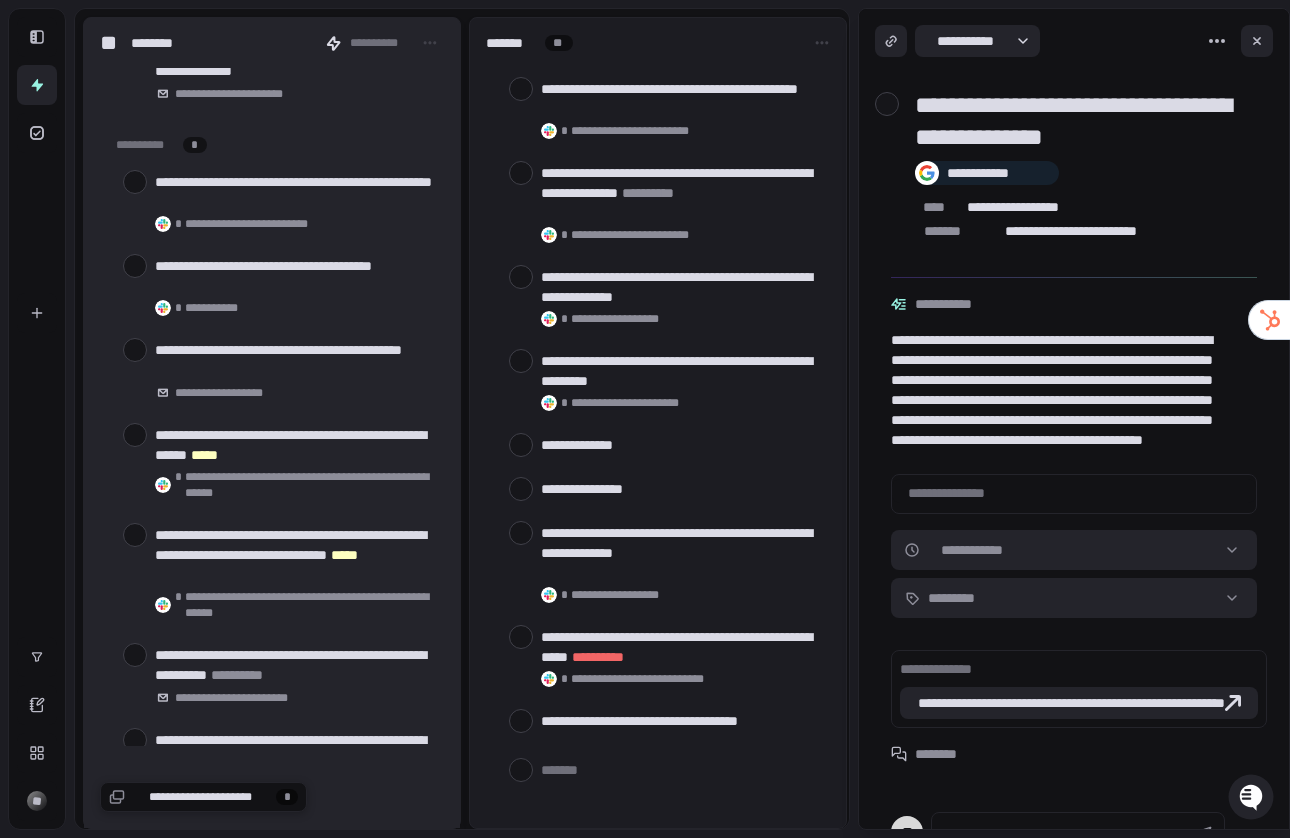 scroll, scrollTop: 0, scrollLeft: 0, axis: both 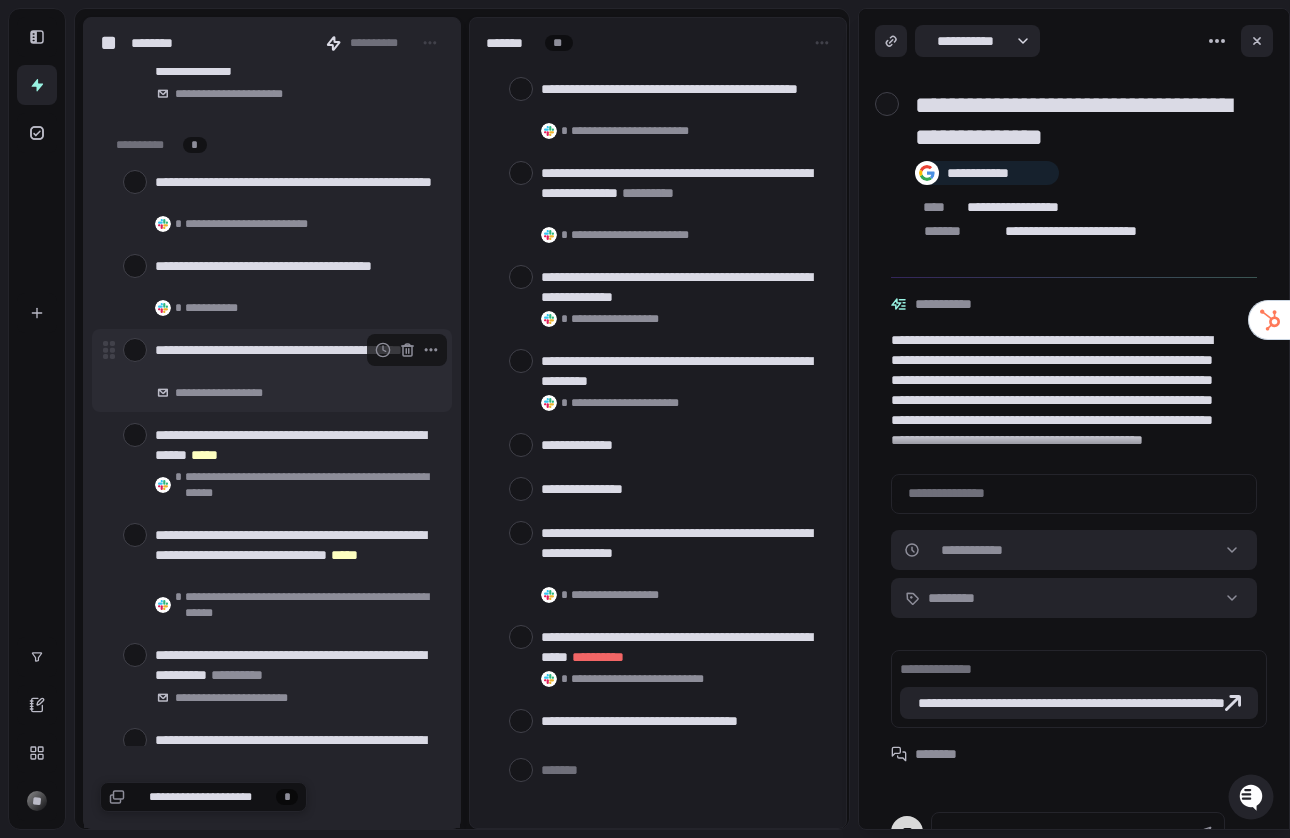 click at bounding box center [135, 350] 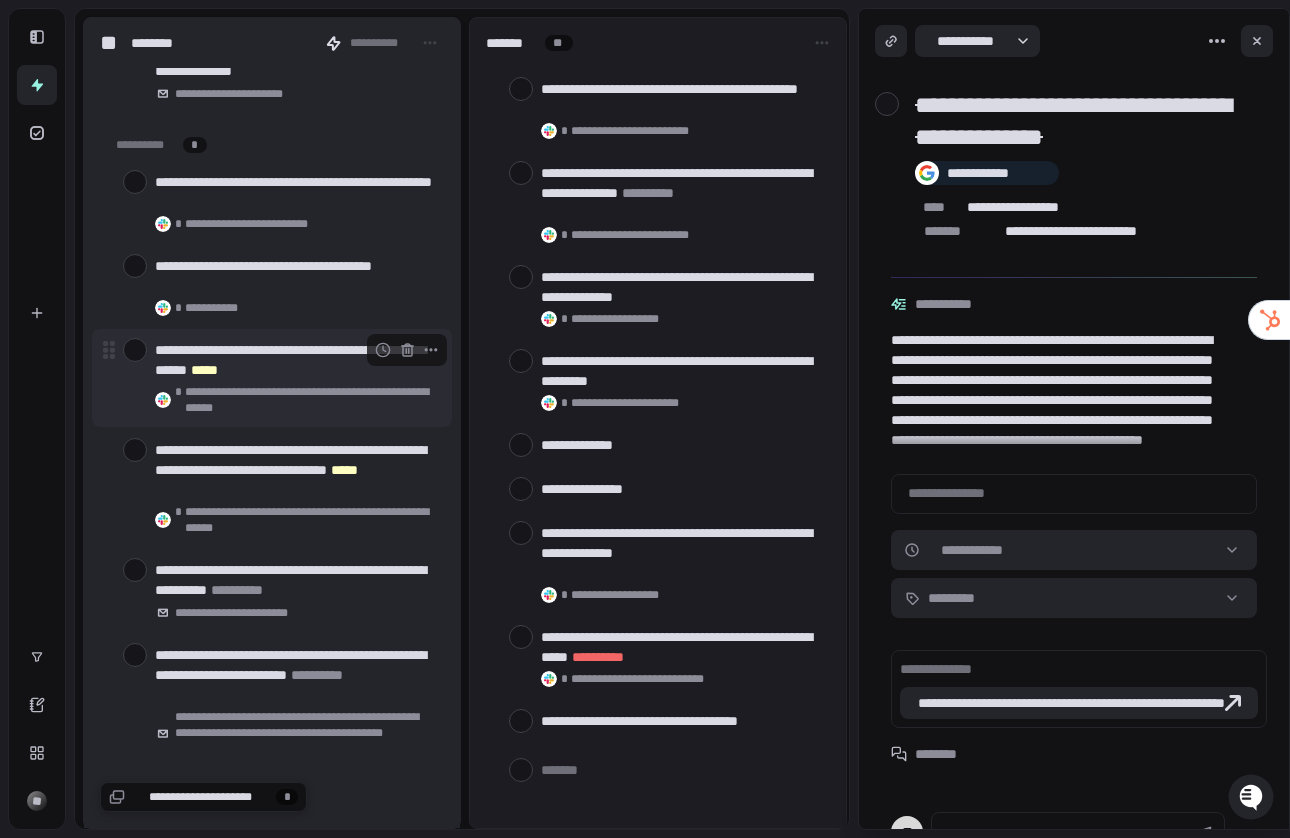 click at bounding box center (135, 350) 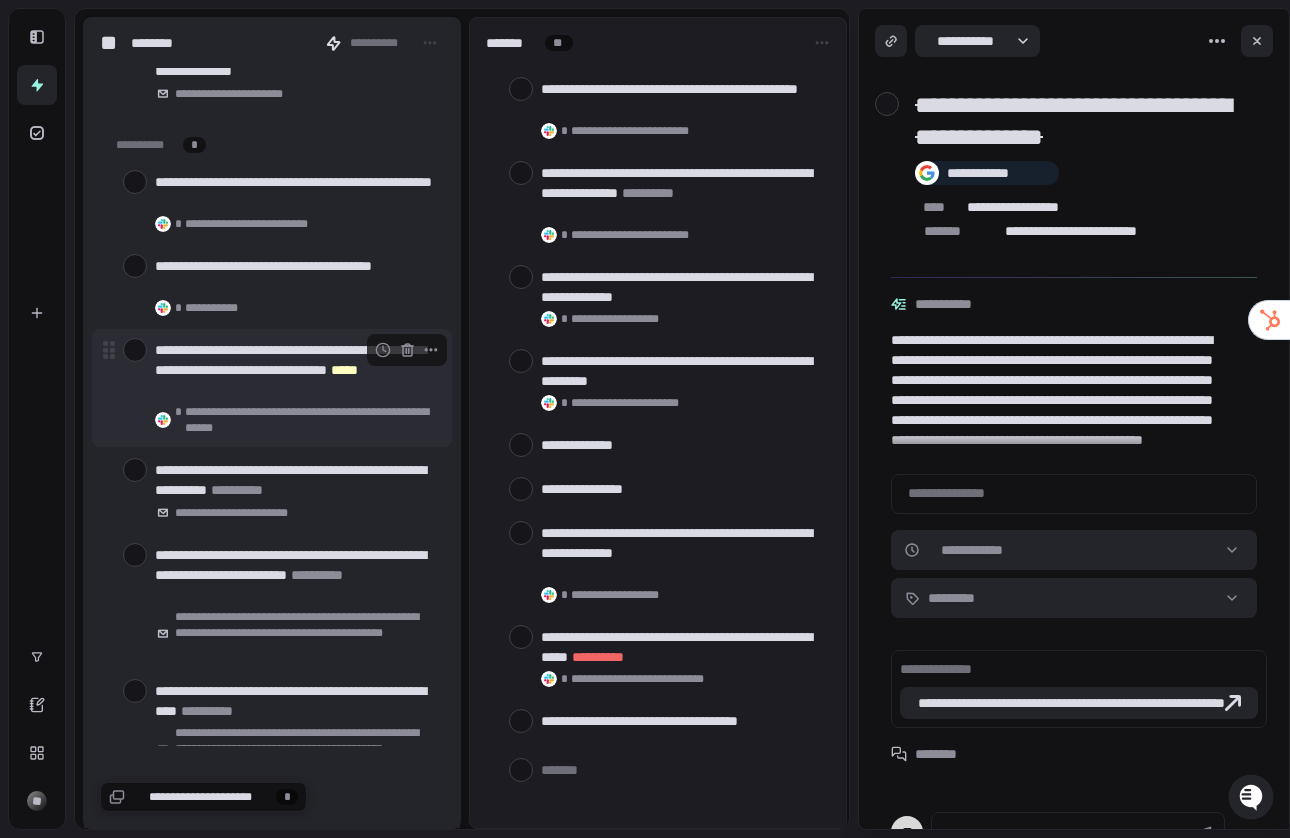 click at bounding box center [135, 350] 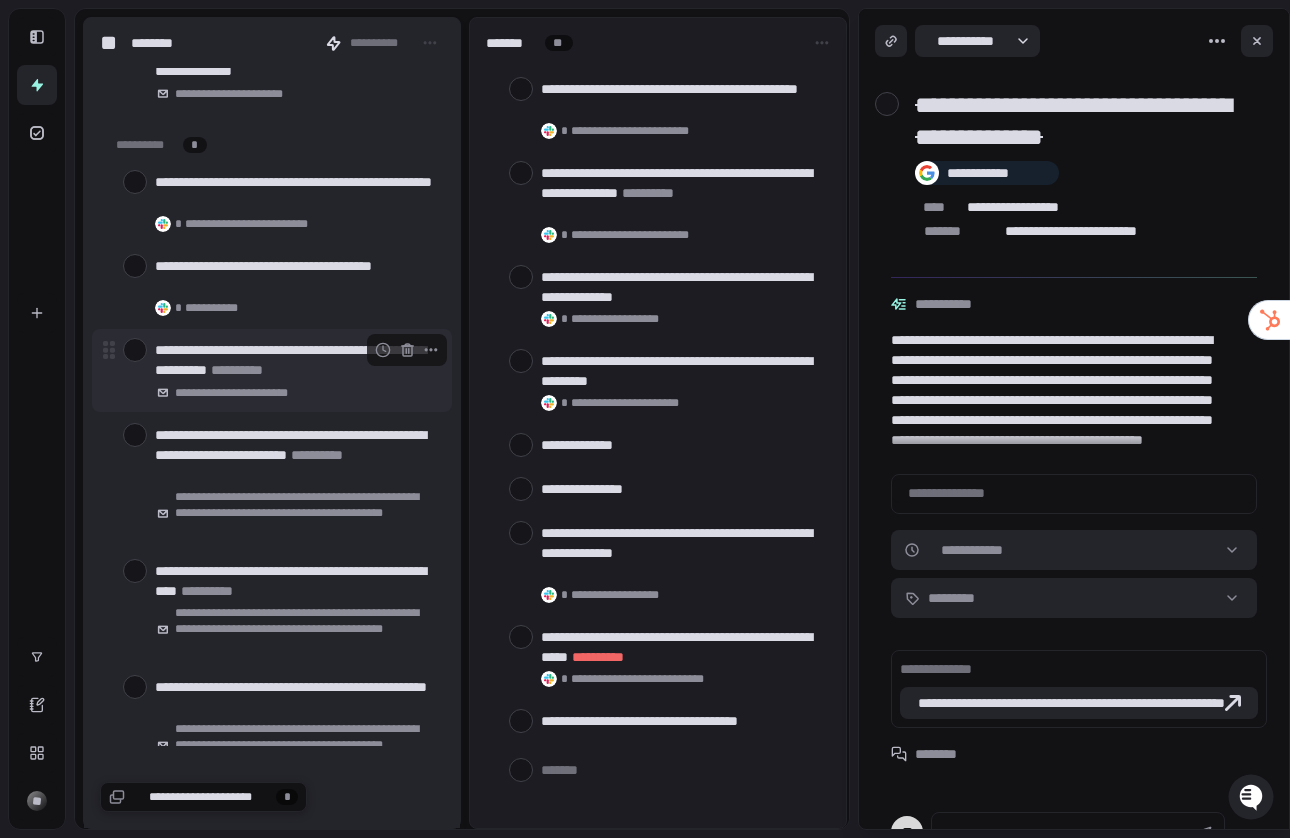 click on "**********" at bounding box center (295, 360) 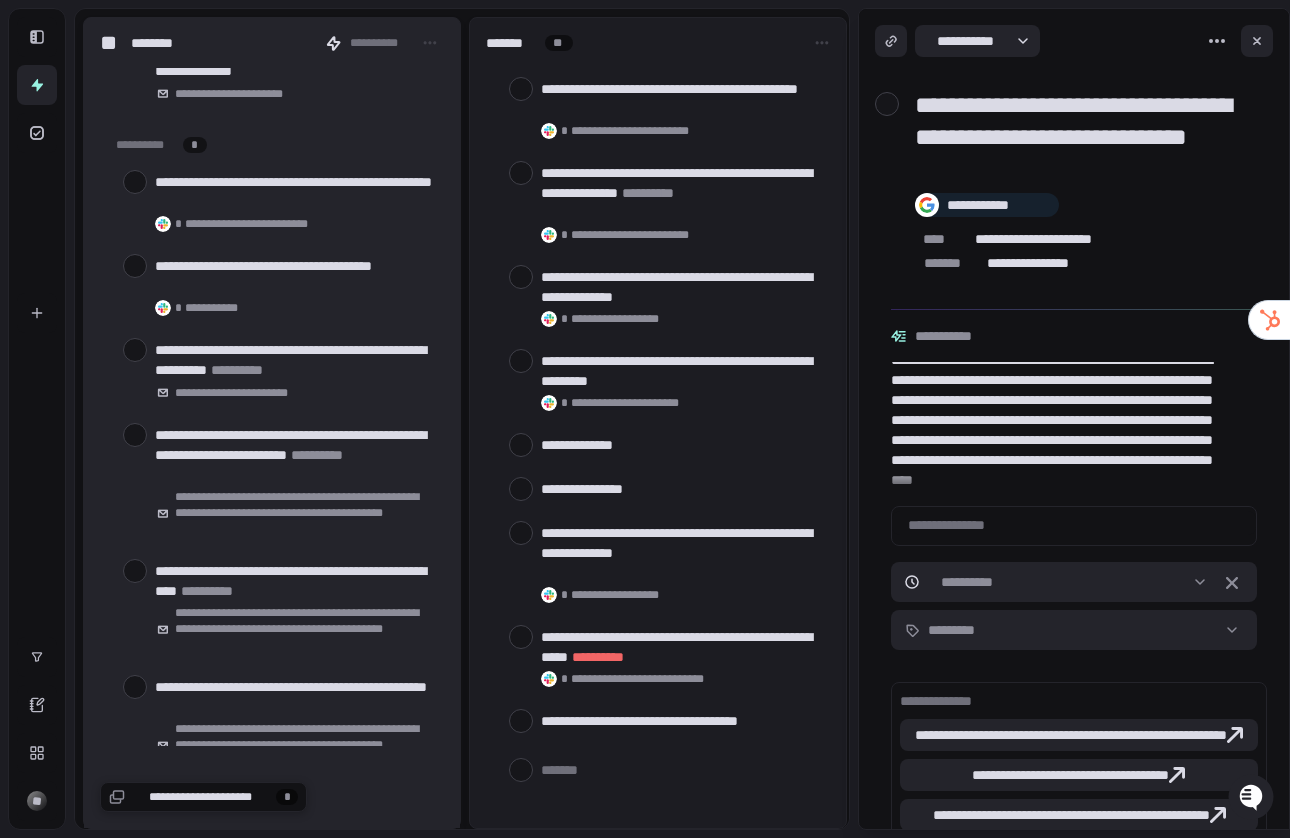 scroll, scrollTop: 0, scrollLeft: 0, axis: both 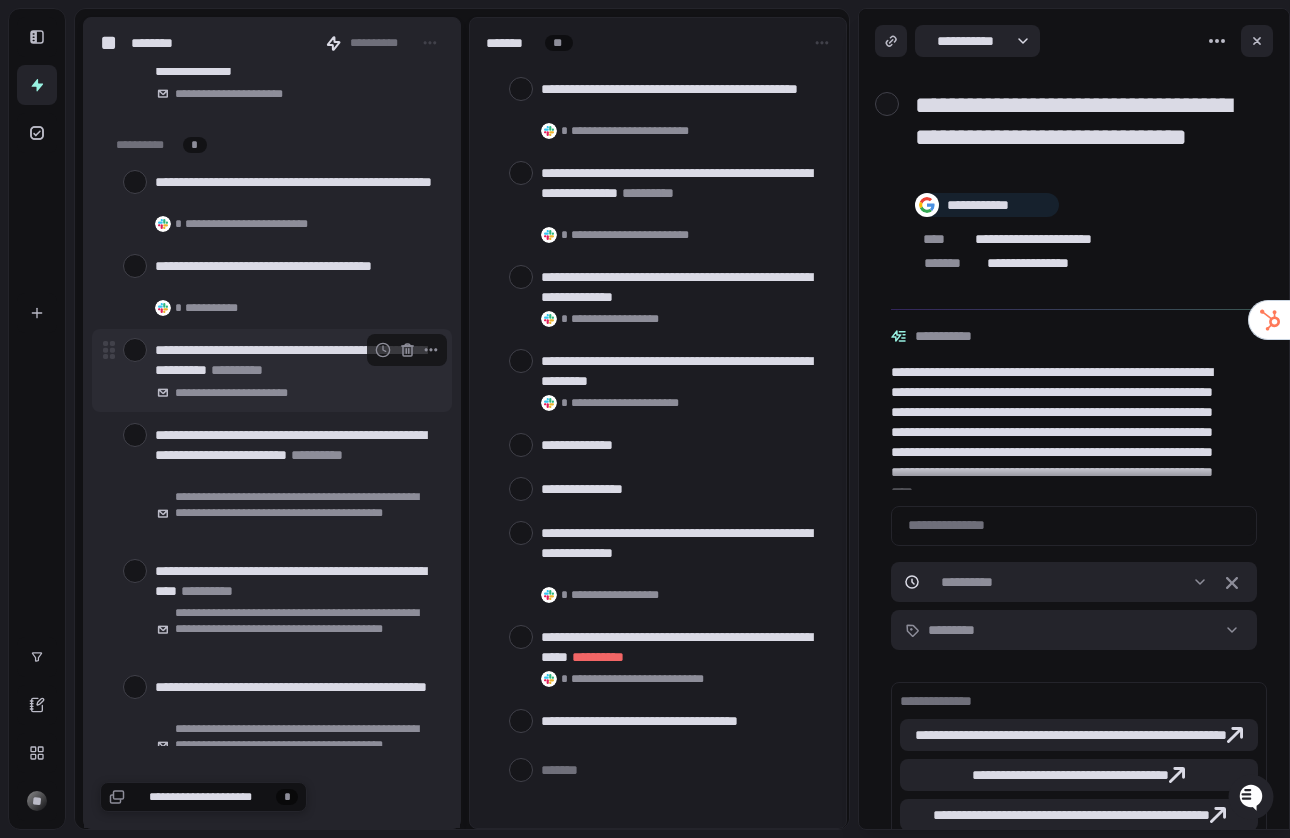 click at bounding box center (135, 350) 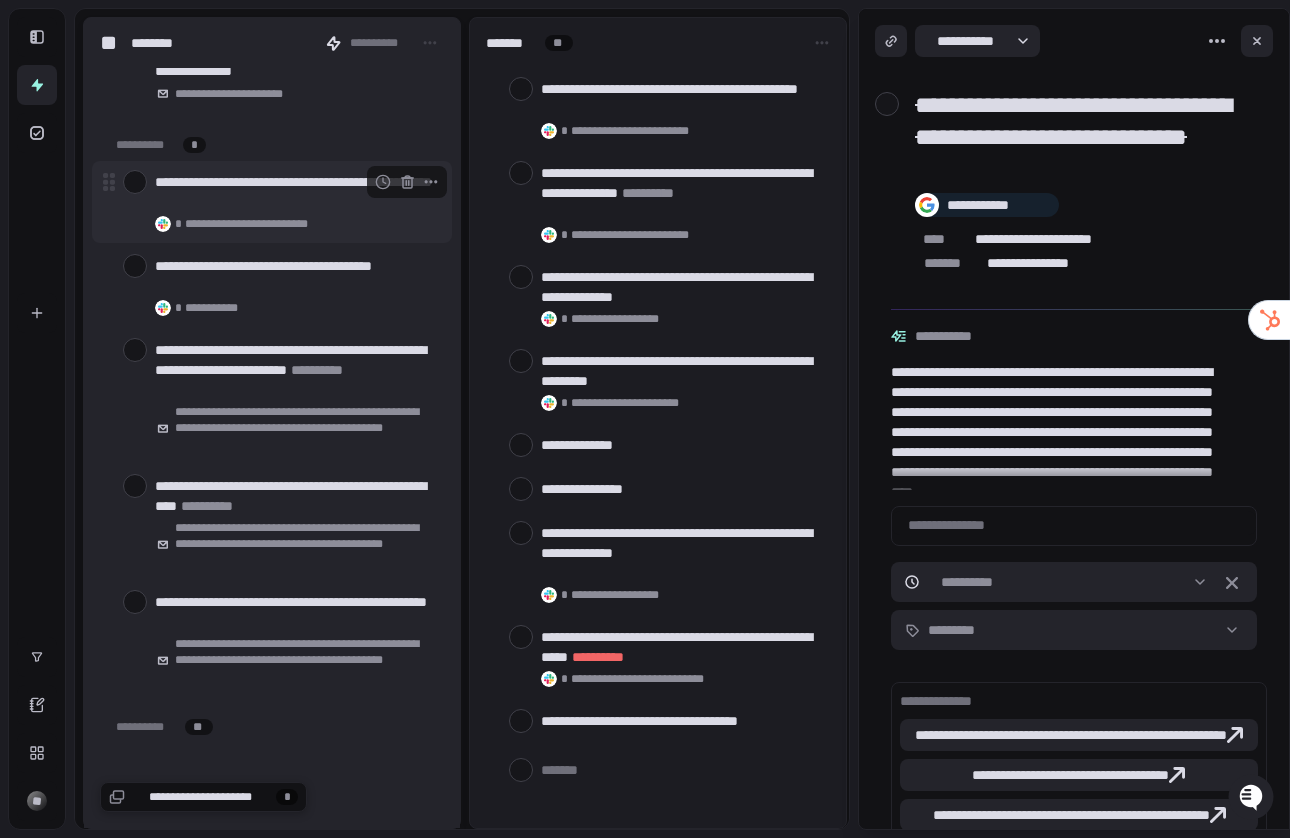 click at bounding box center [135, 182] 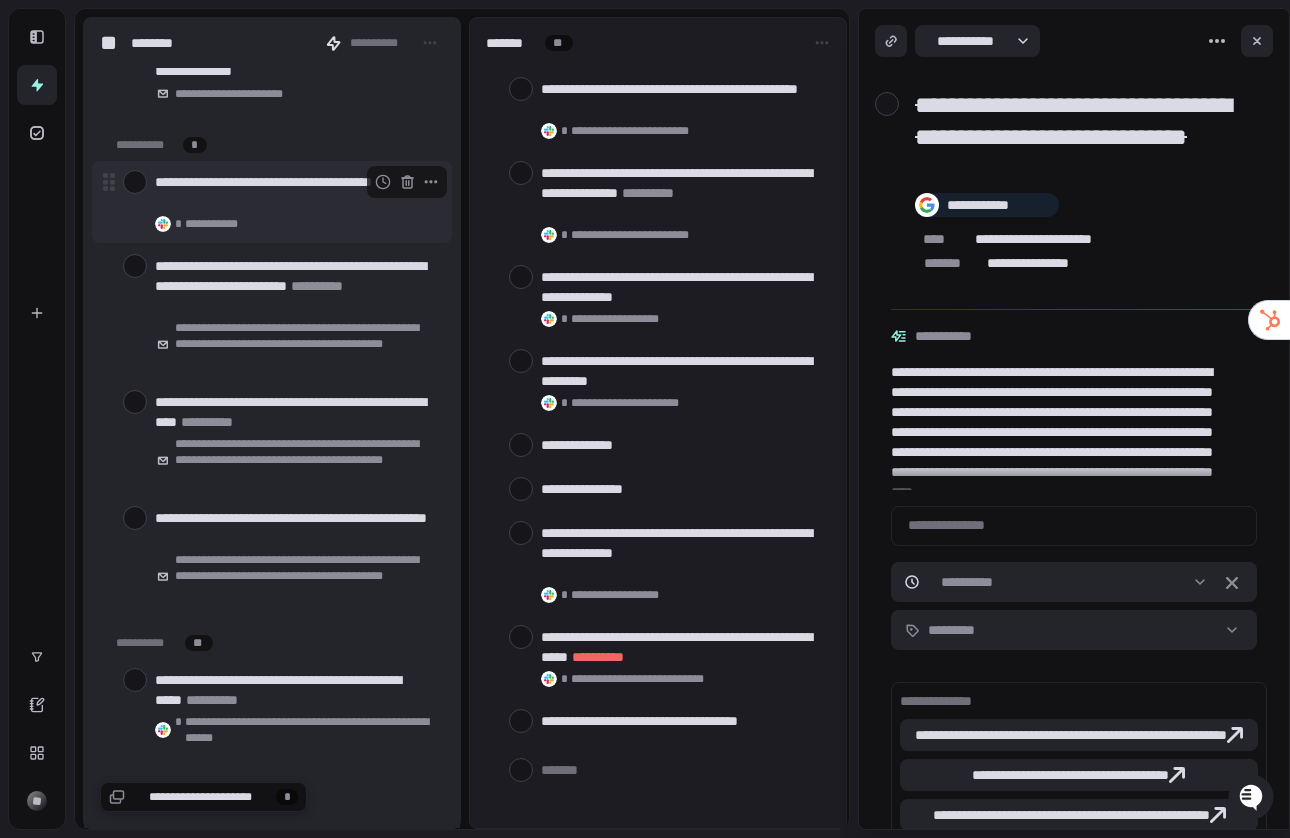 click on "**********" at bounding box center [295, 192] 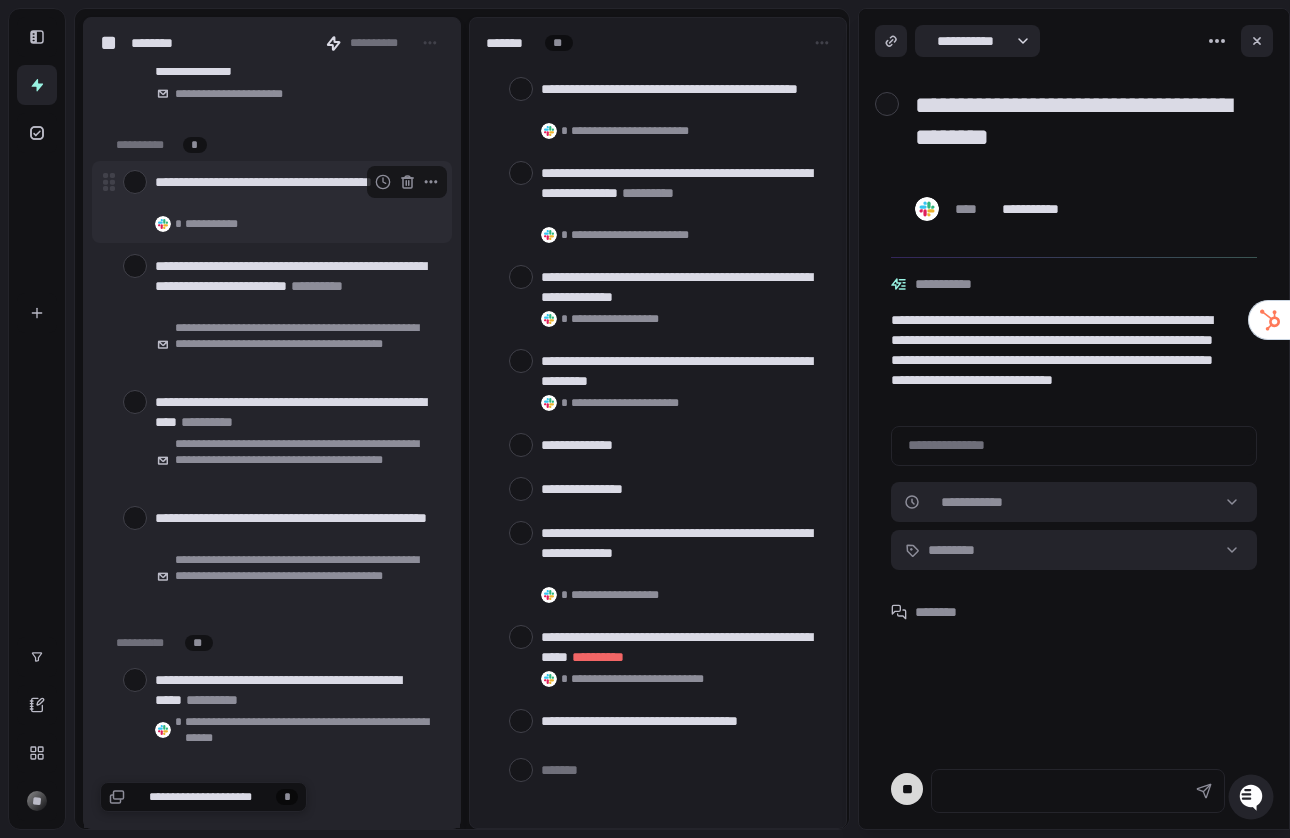 click at bounding box center (135, 182) 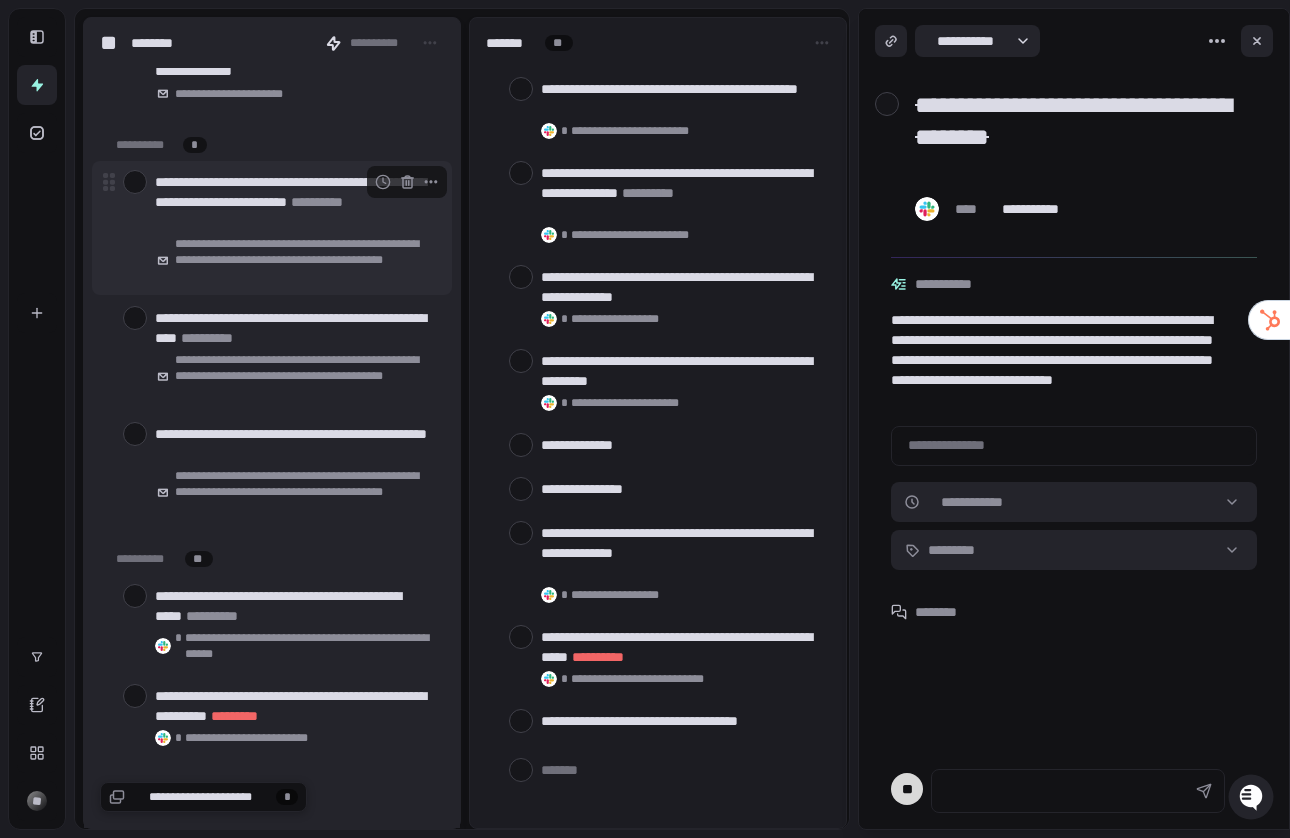 click at bounding box center (135, 182) 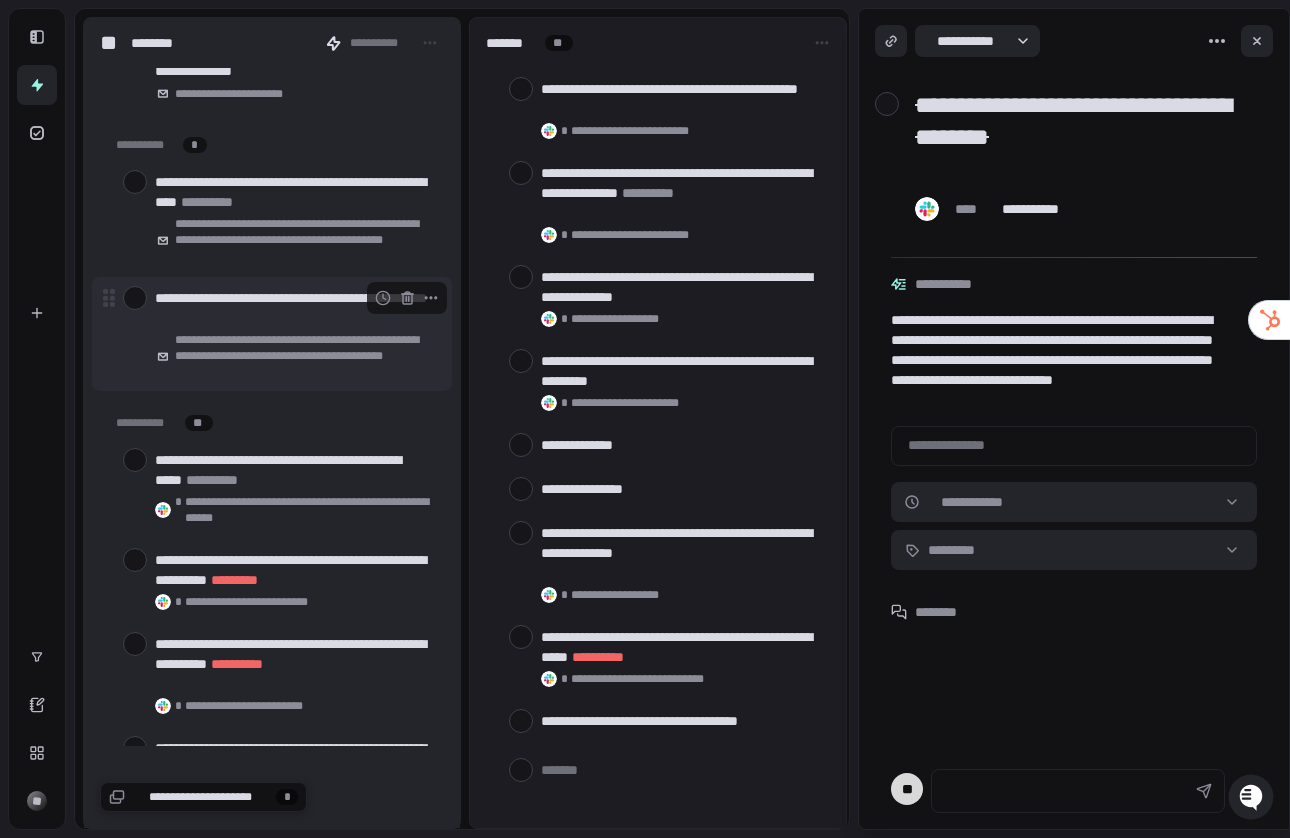 click on "**********" at bounding box center (295, 308) 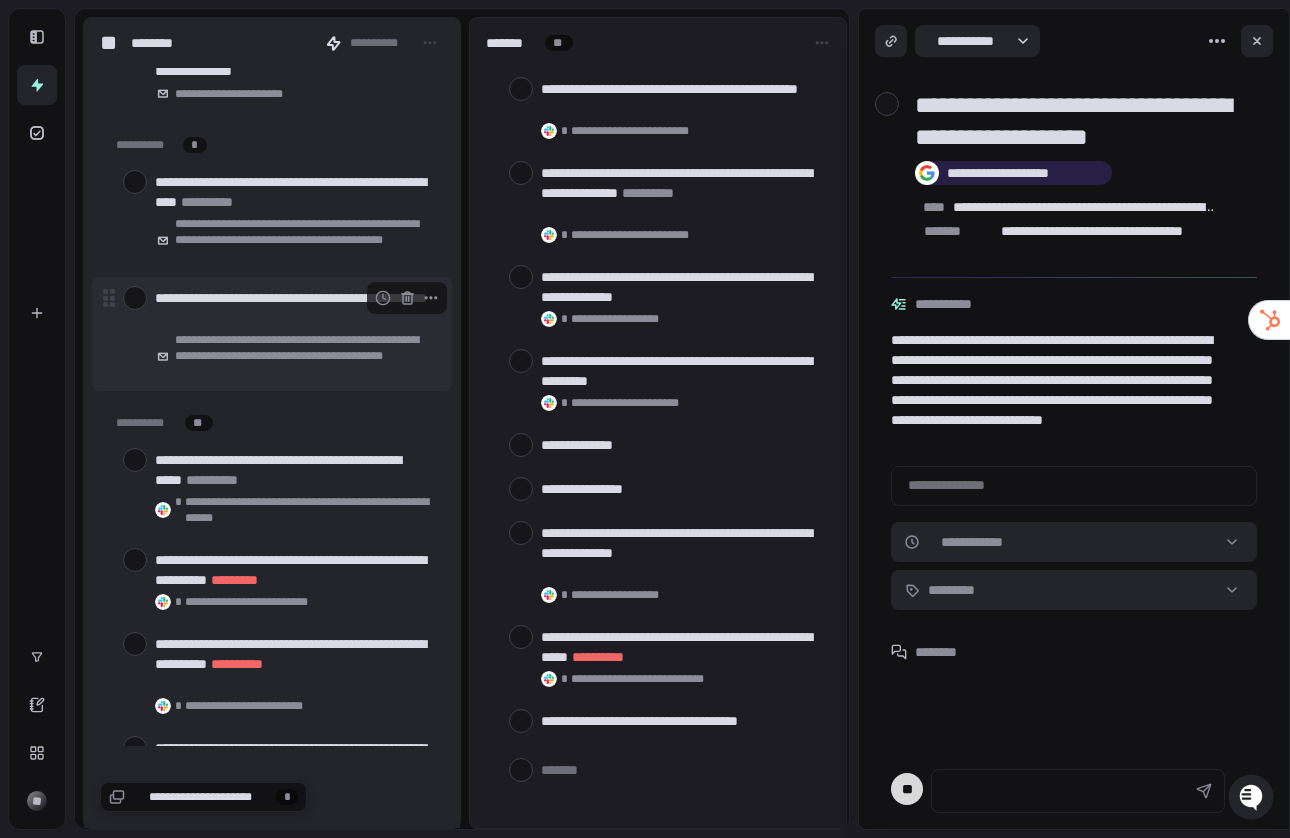 click at bounding box center [135, 298] 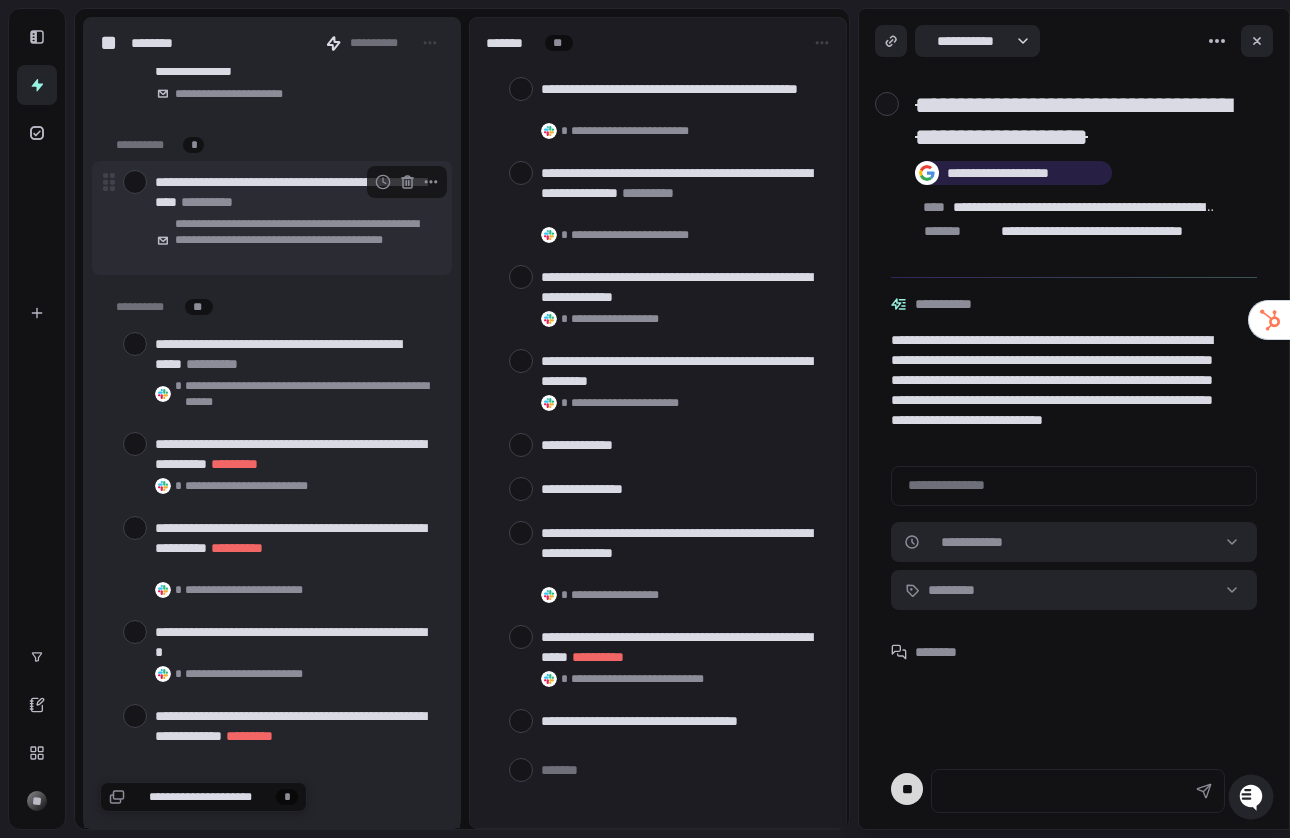 click at bounding box center [135, 182] 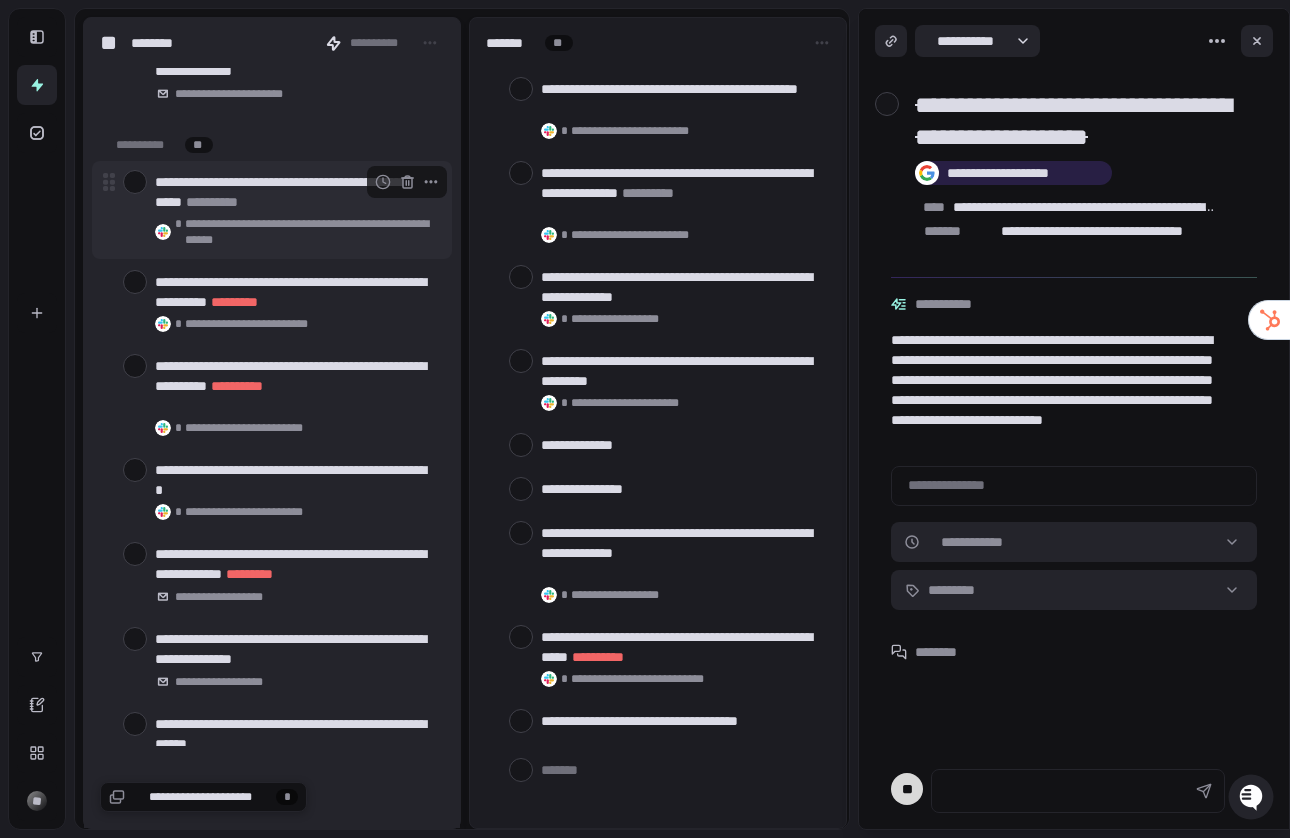 click at bounding box center [135, 182] 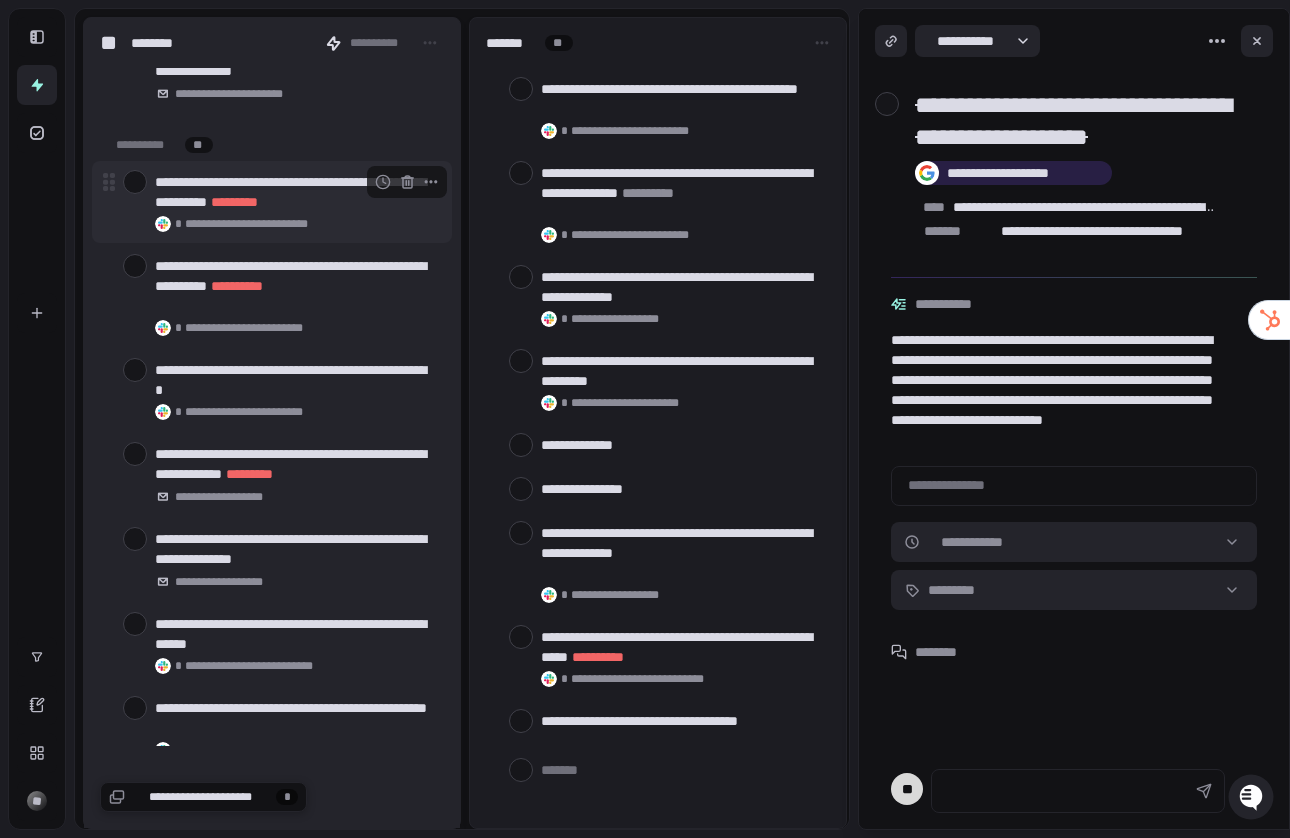 click at bounding box center (135, 182) 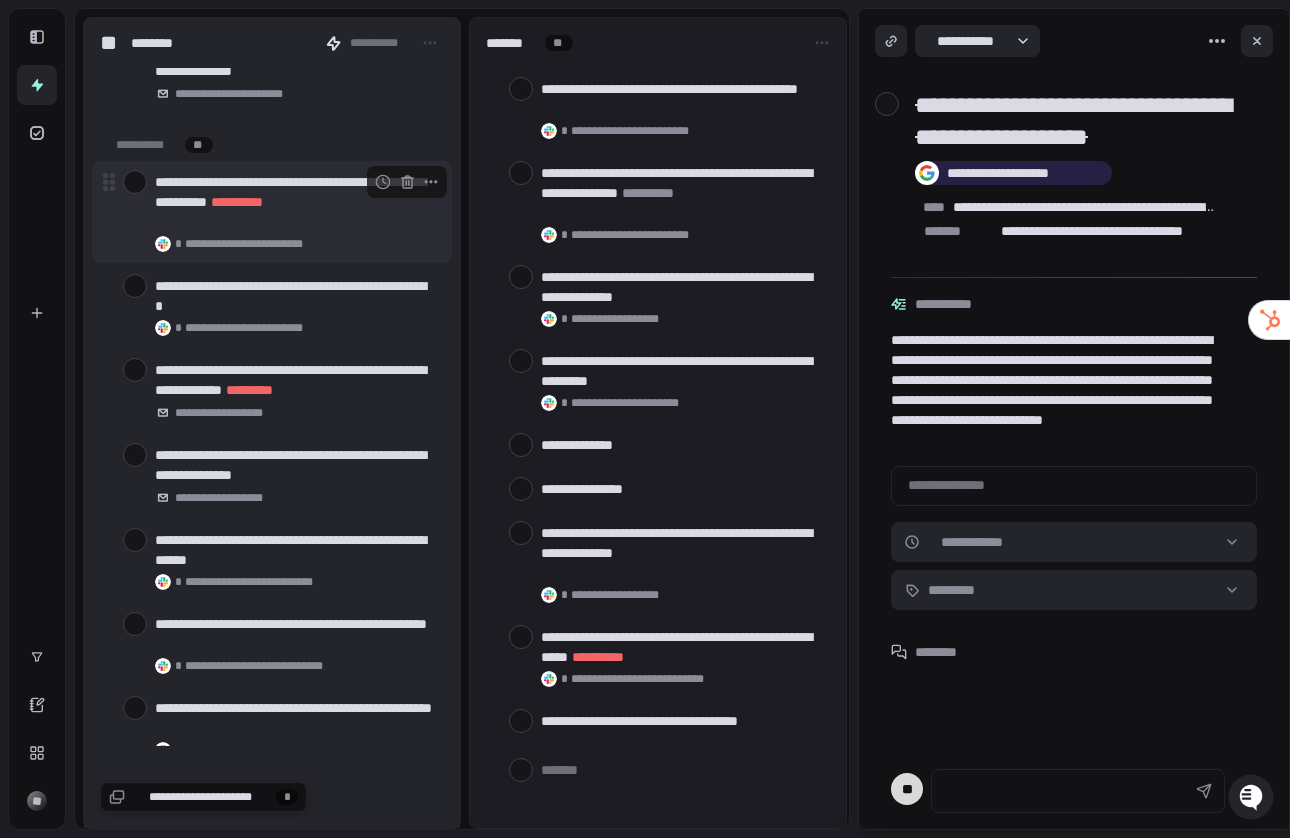 click at bounding box center (135, 182) 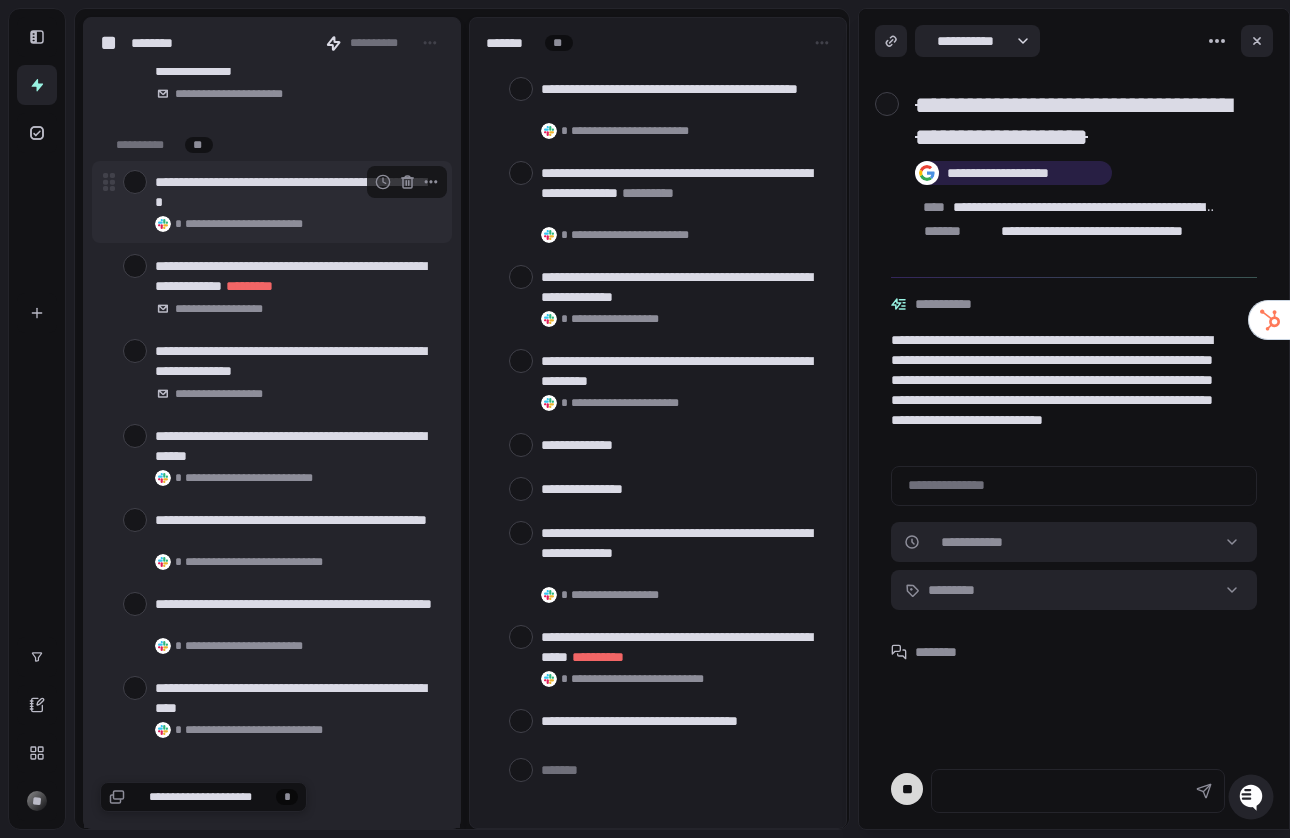 click at bounding box center (135, 182) 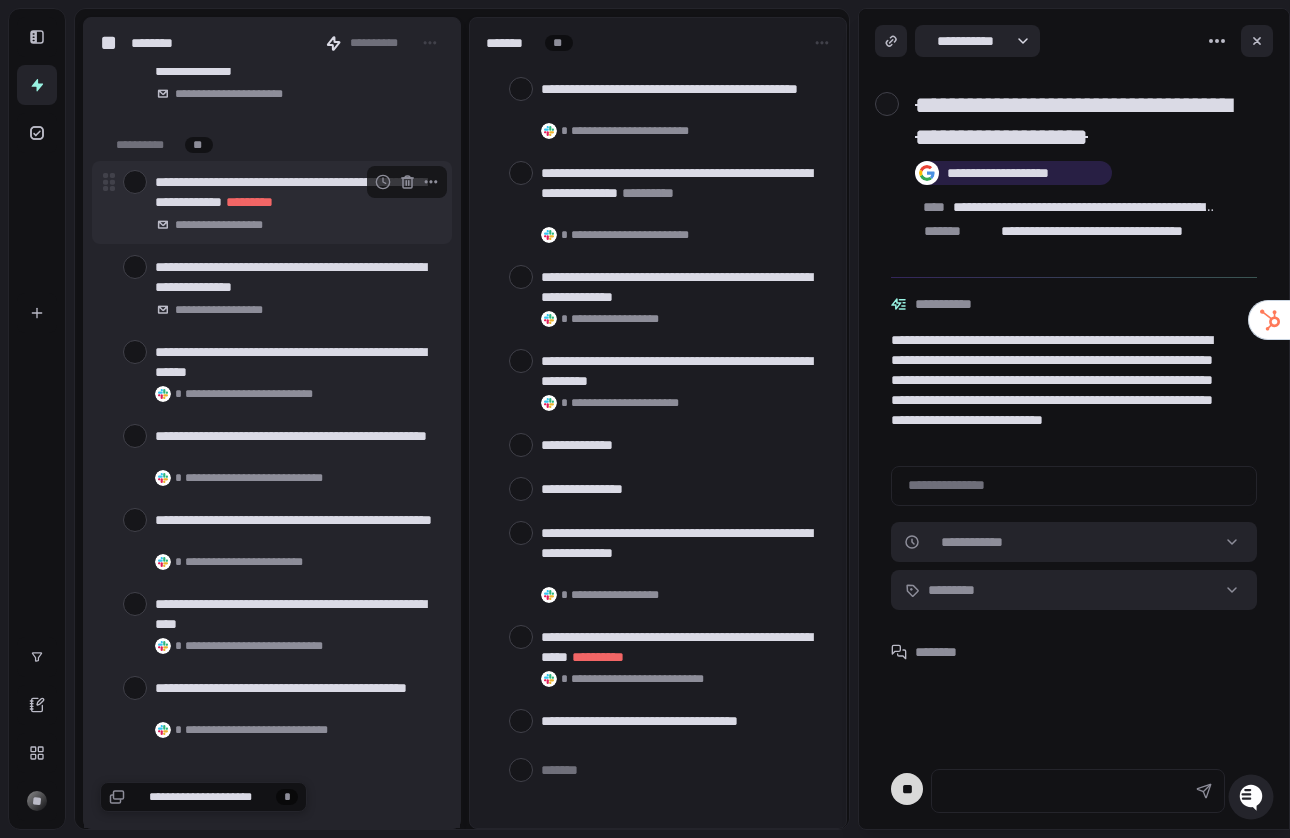 click at bounding box center [135, 182] 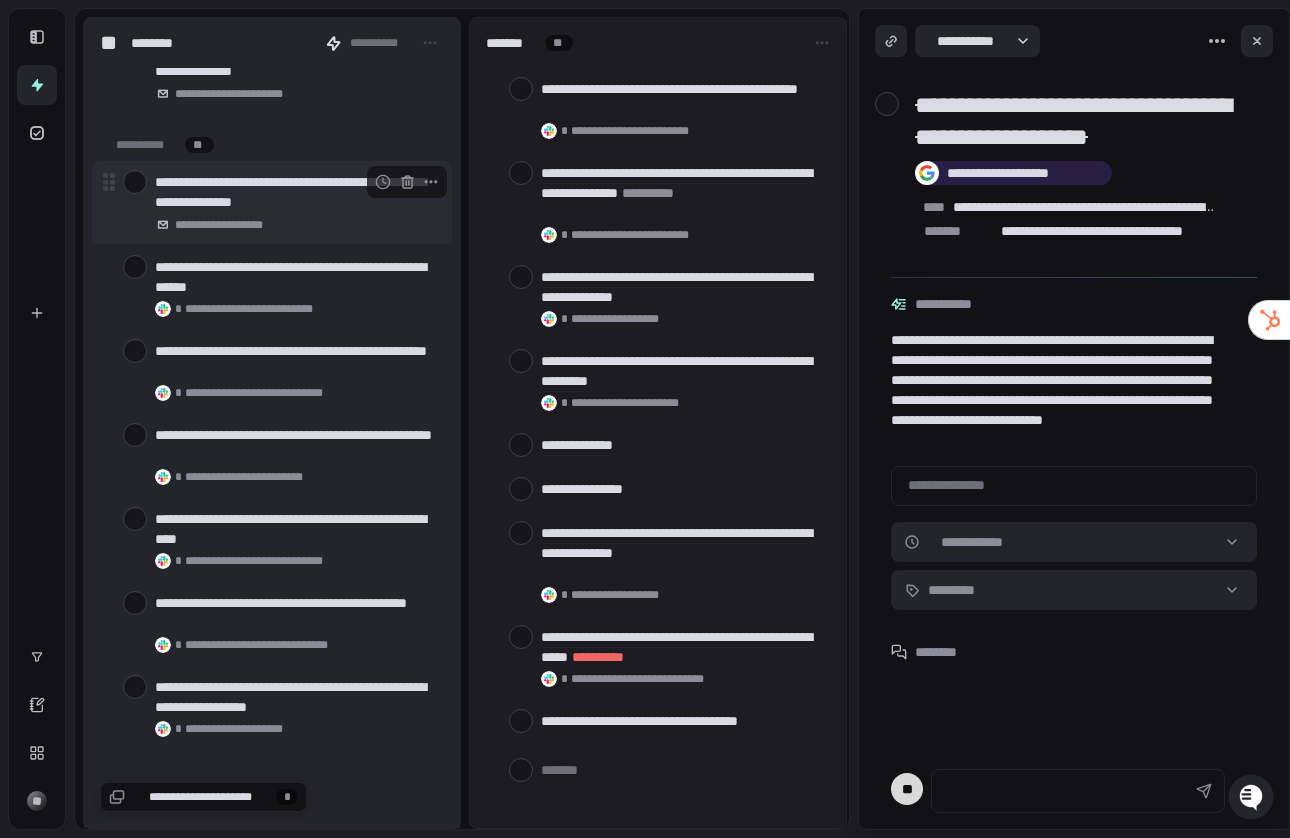 click on "**********" at bounding box center (295, 192) 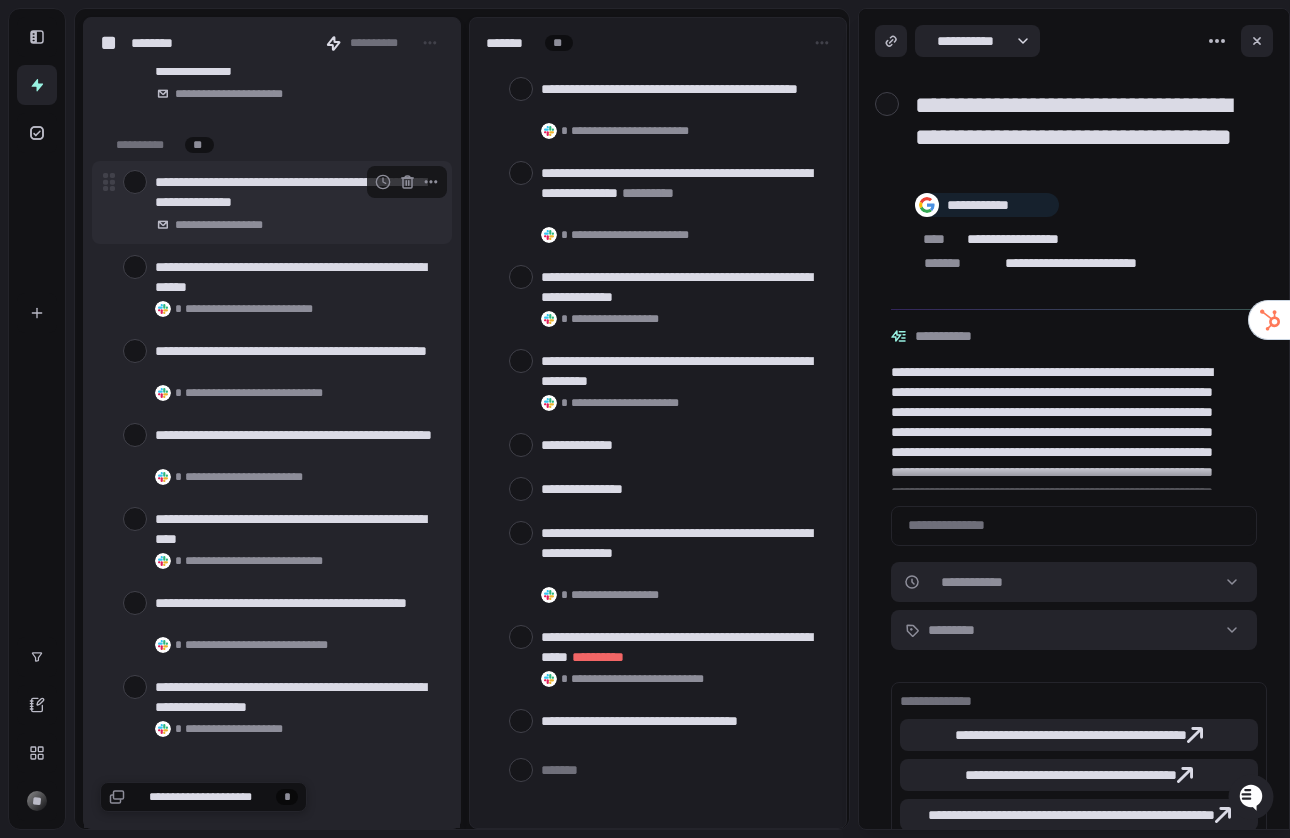 click at bounding box center [135, 182] 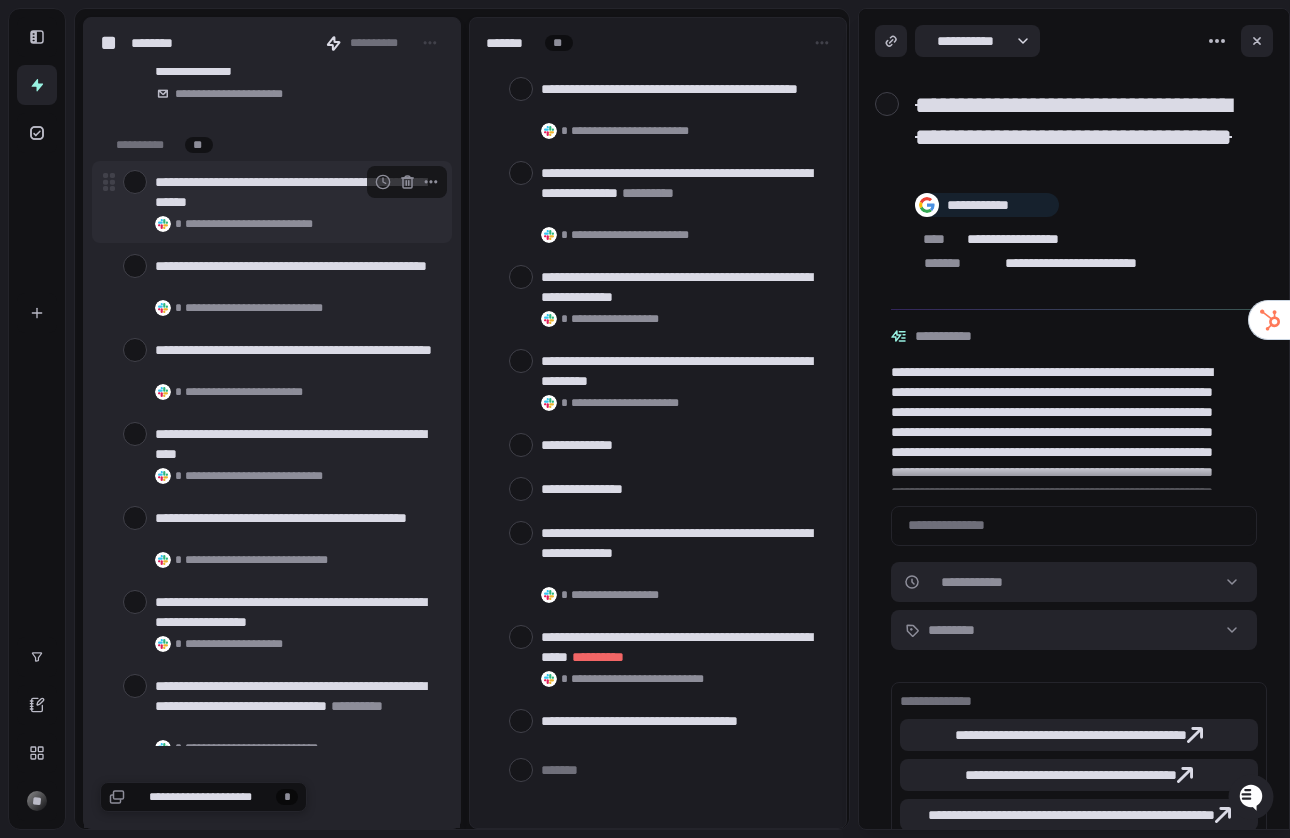click on "**********" at bounding box center [295, 192] 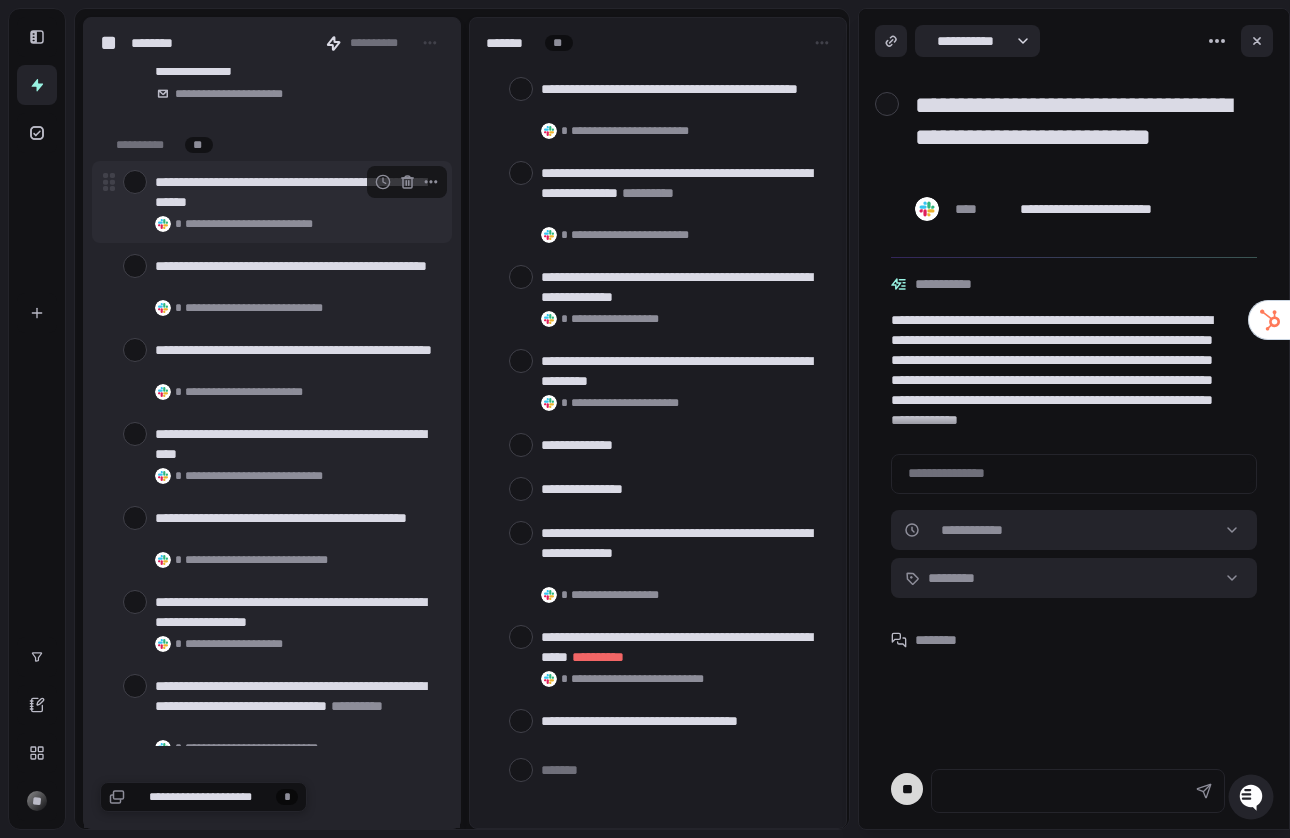 click at bounding box center (135, 182) 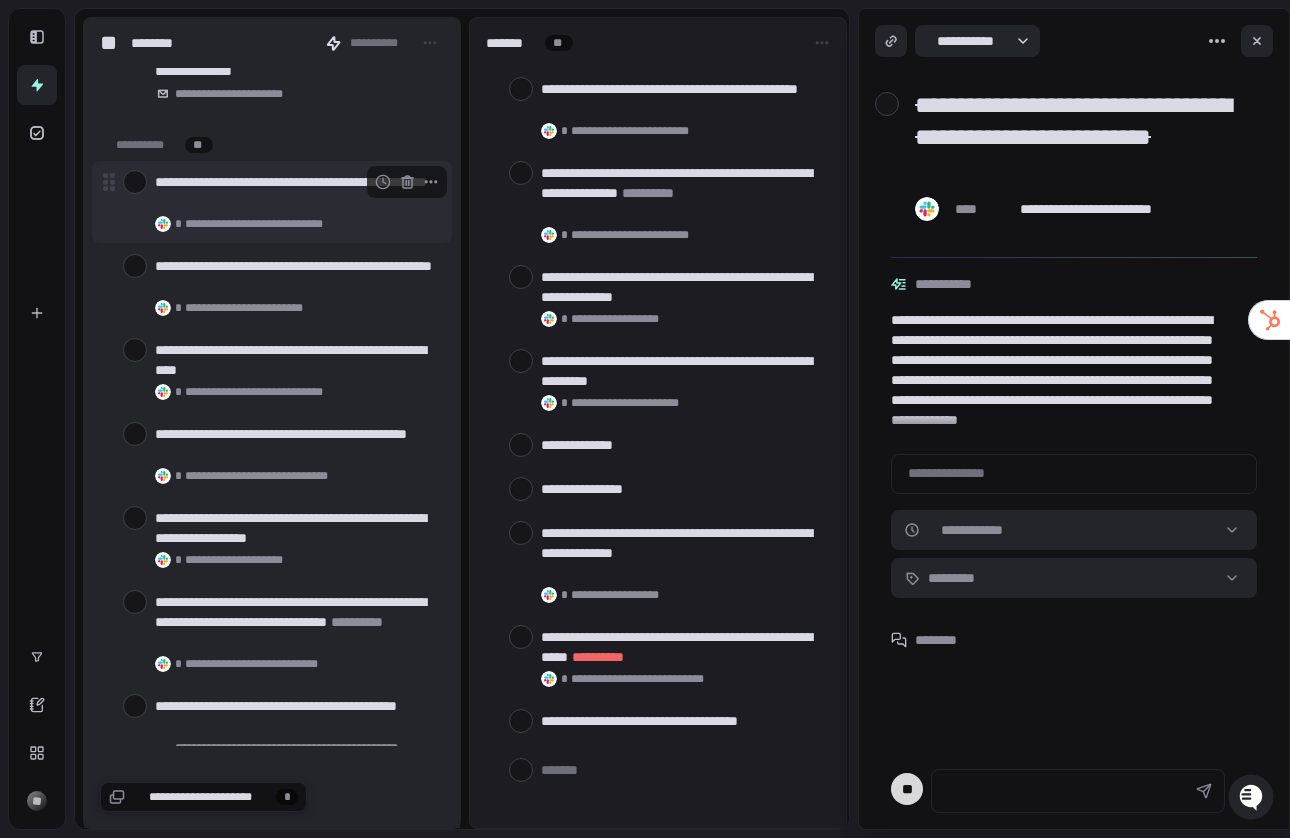 click at bounding box center (135, 182) 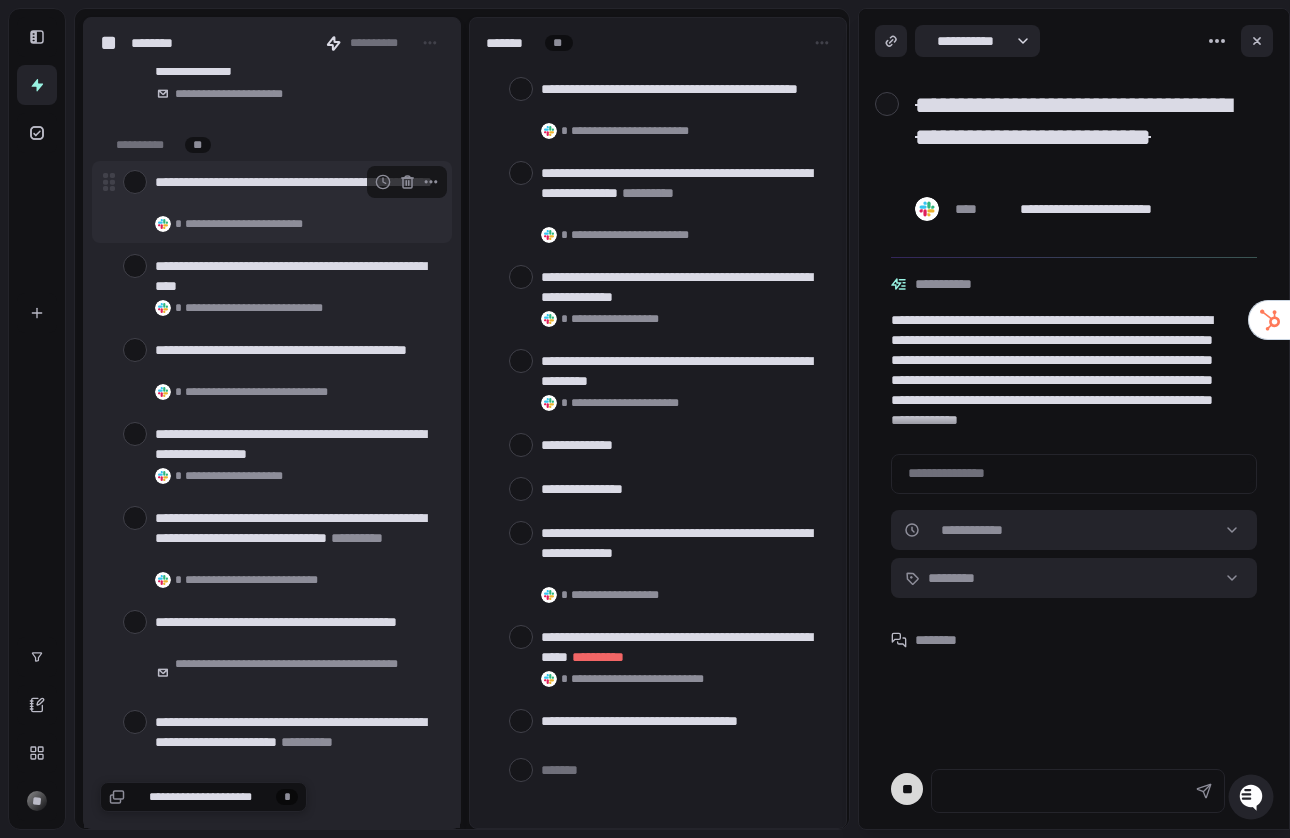 click at bounding box center (135, 182) 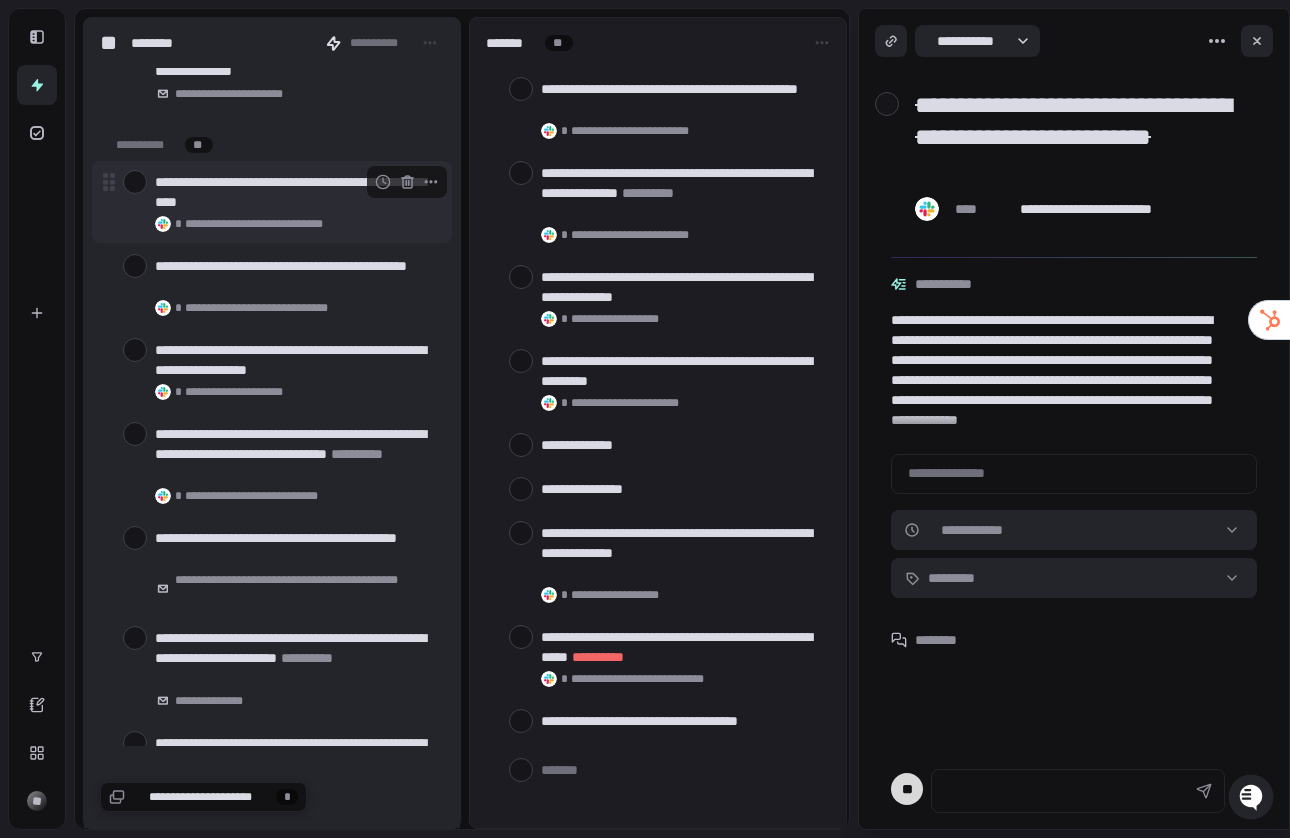 click at bounding box center (135, 182) 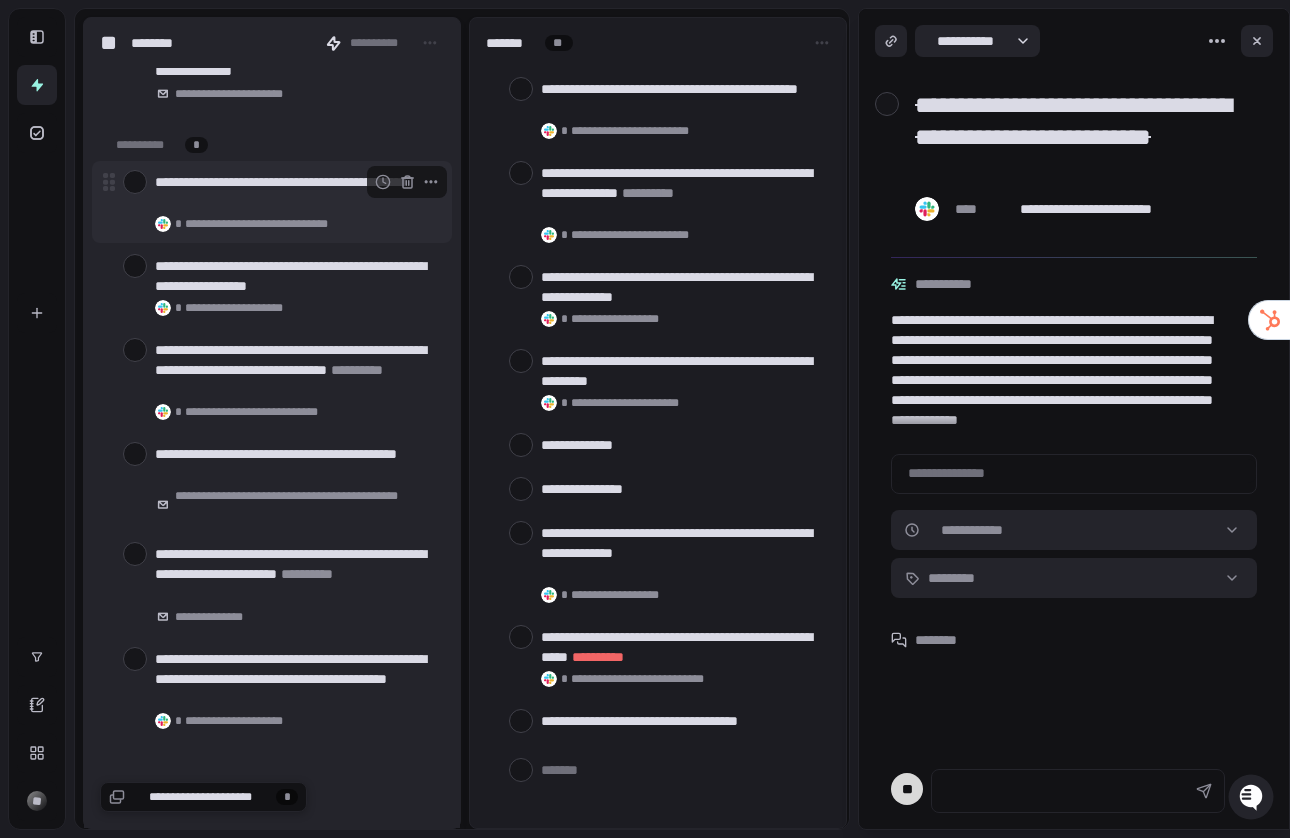 click at bounding box center [135, 182] 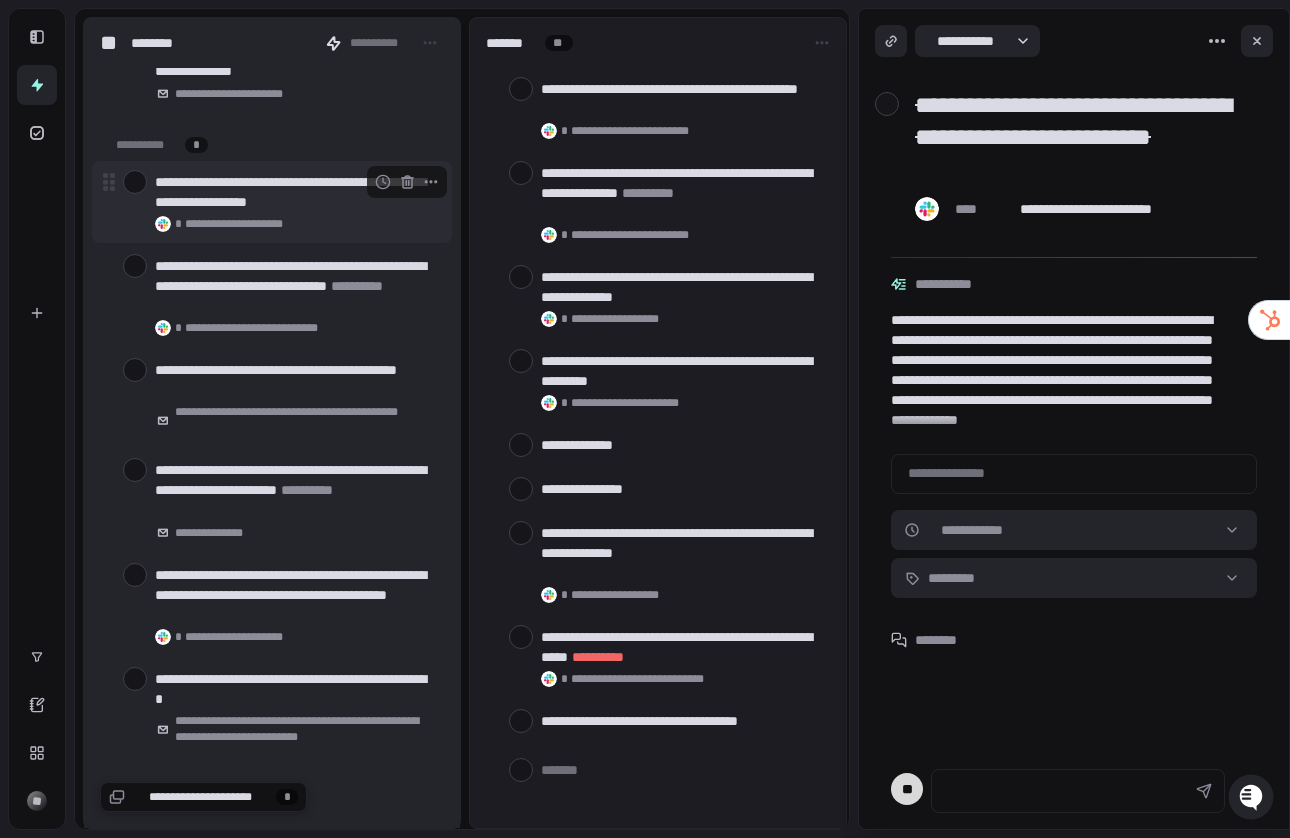 click on "**********" at bounding box center [295, 192] 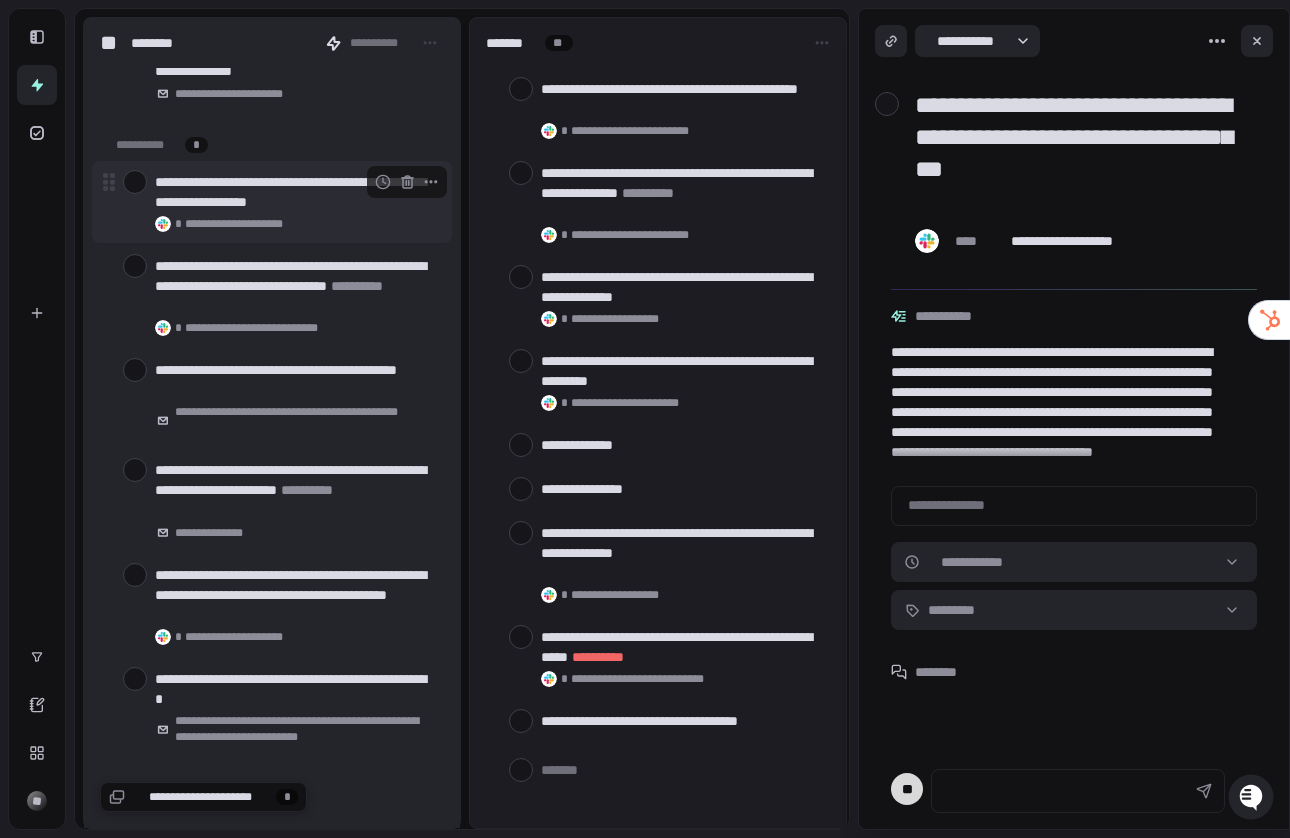 click at bounding box center (135, 182) 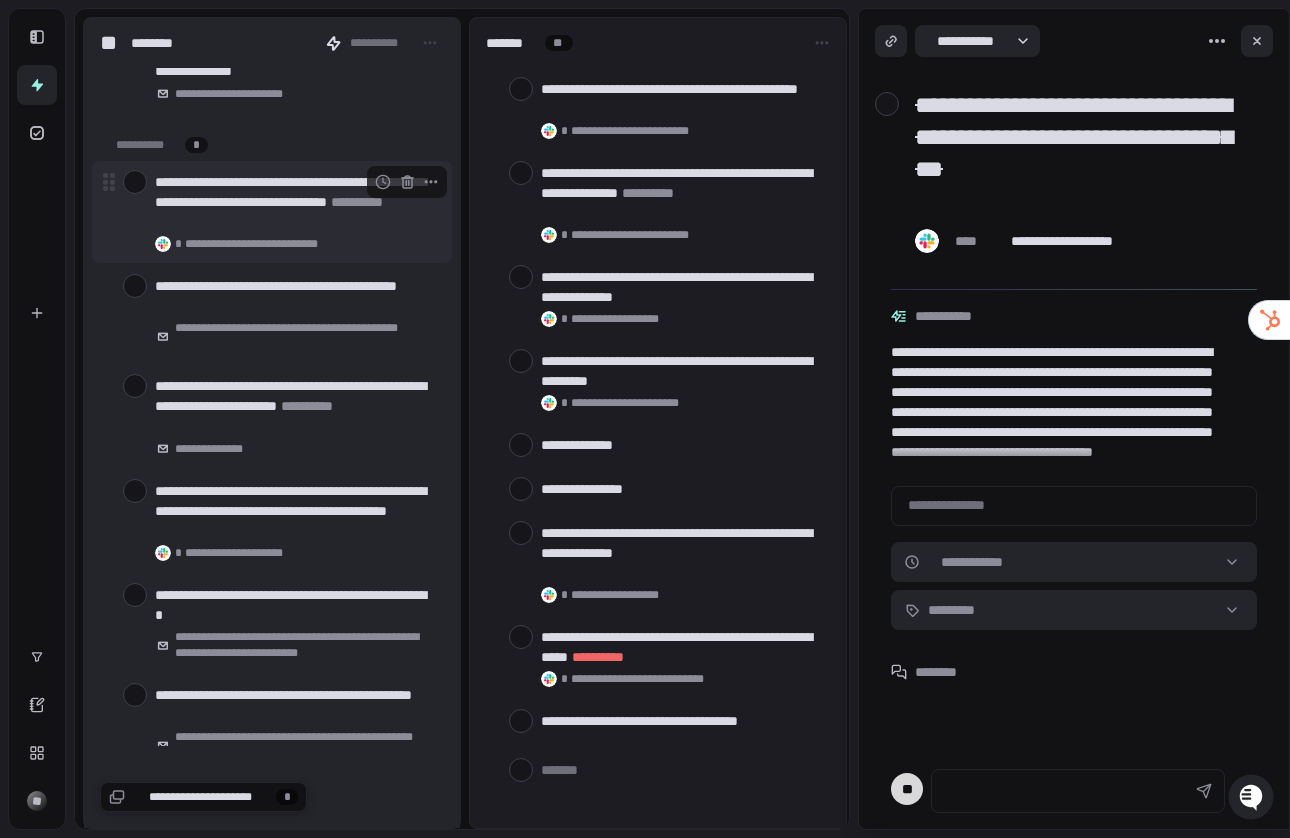 click at bounding box center (135, 182) 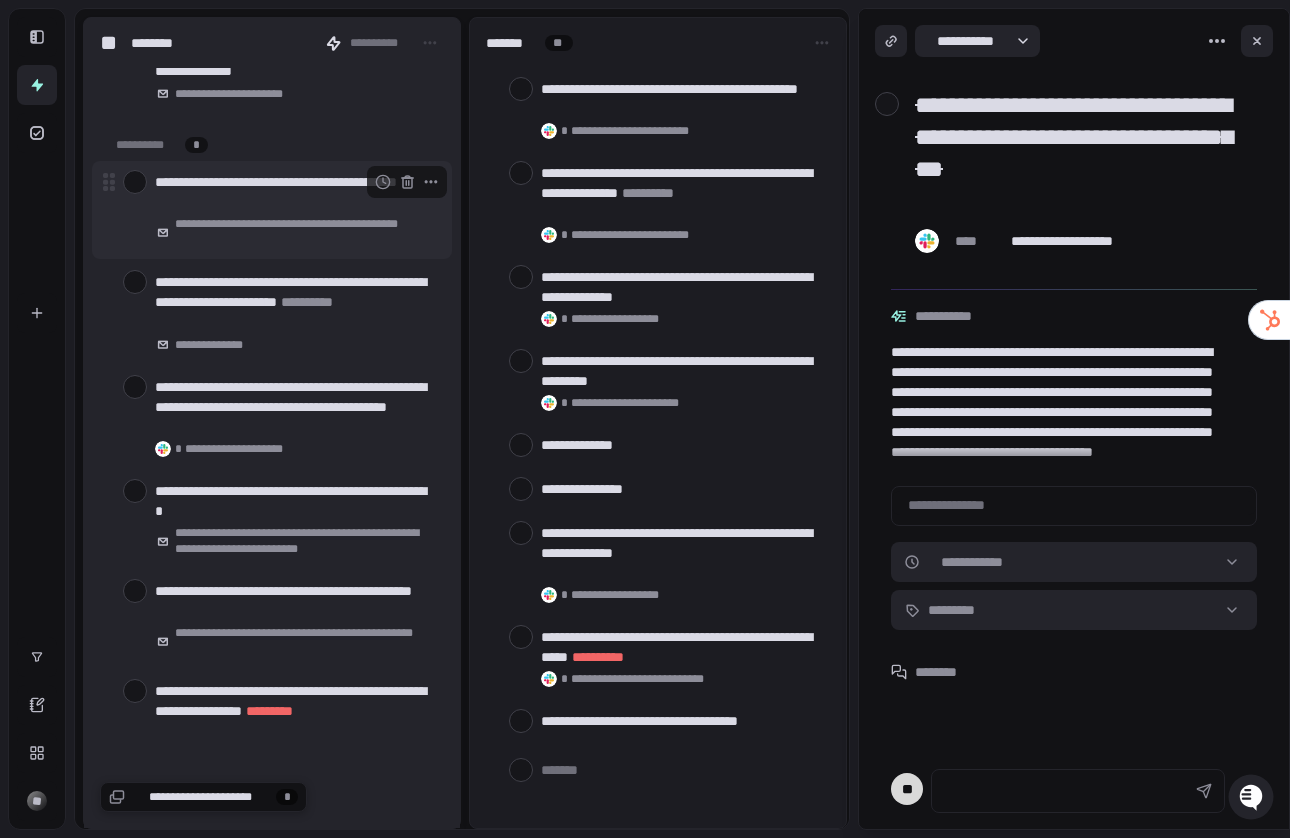 click at bounding box center [135, 182] 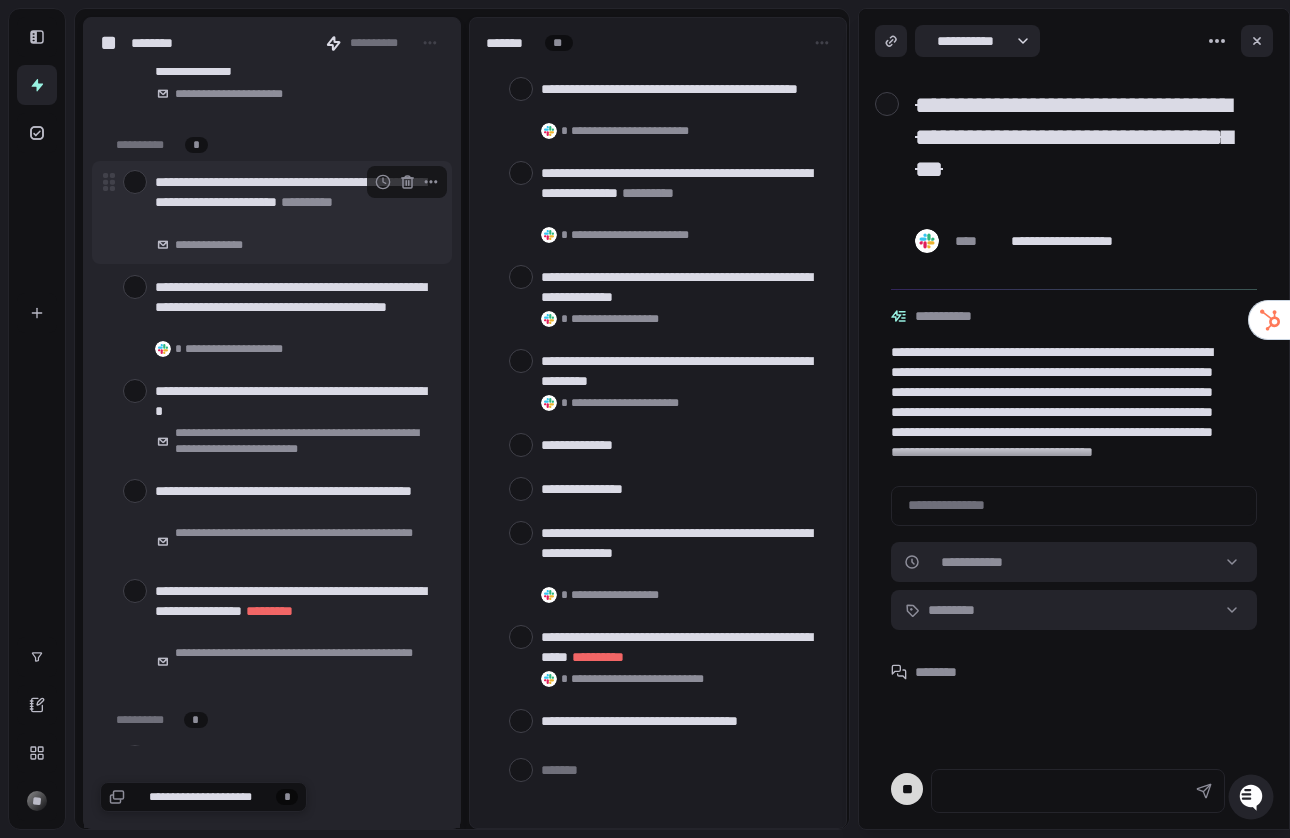 click on "**********" at bounding box center (295, 202) 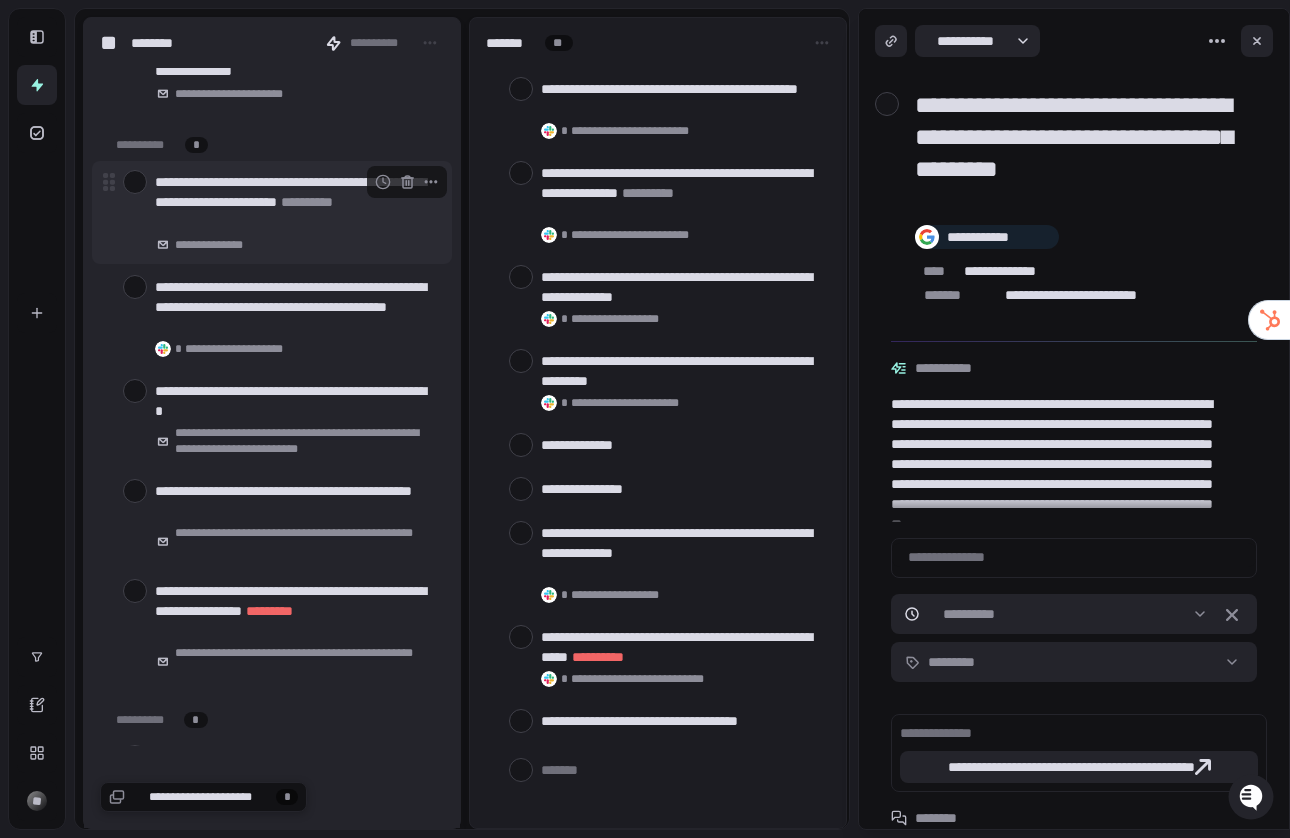 click at bounding box center (135, 182) 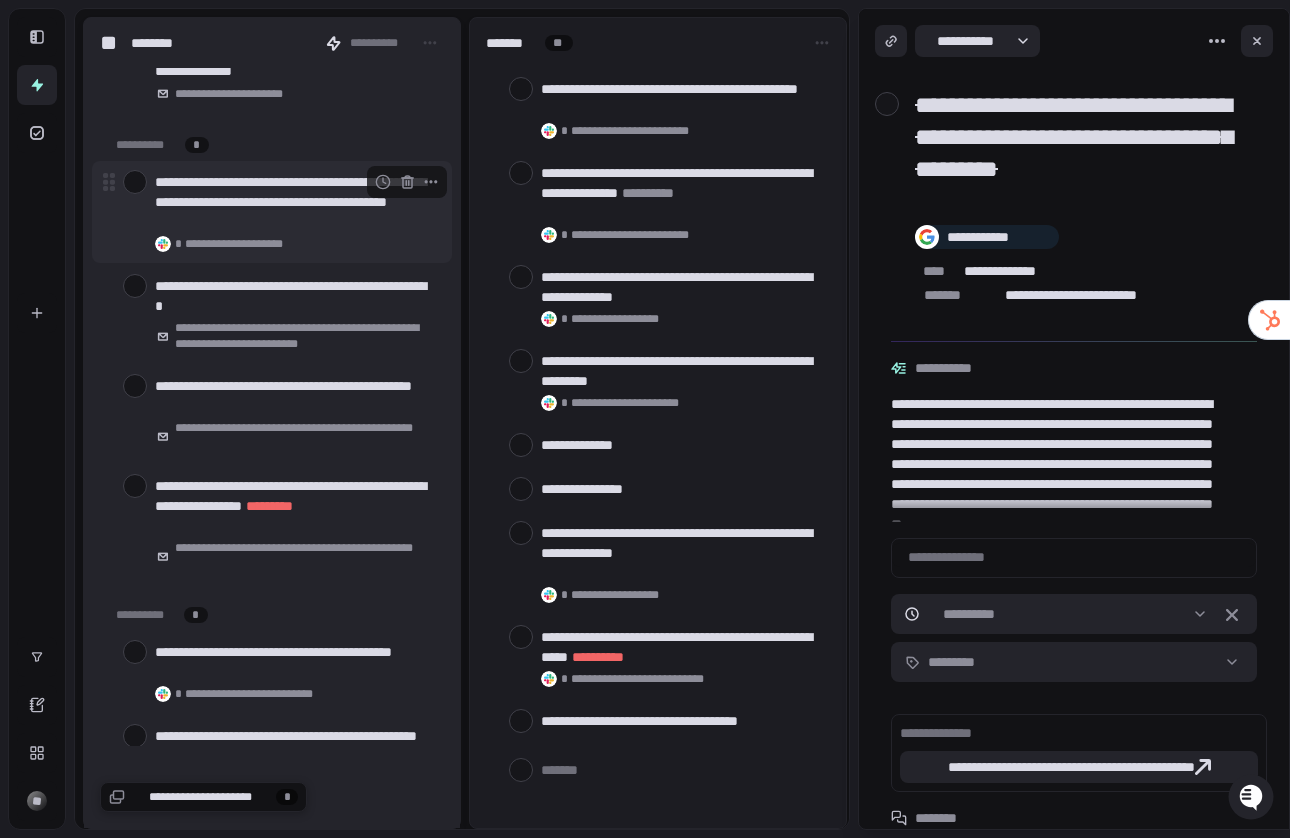 click at bounding box center (135, 182) 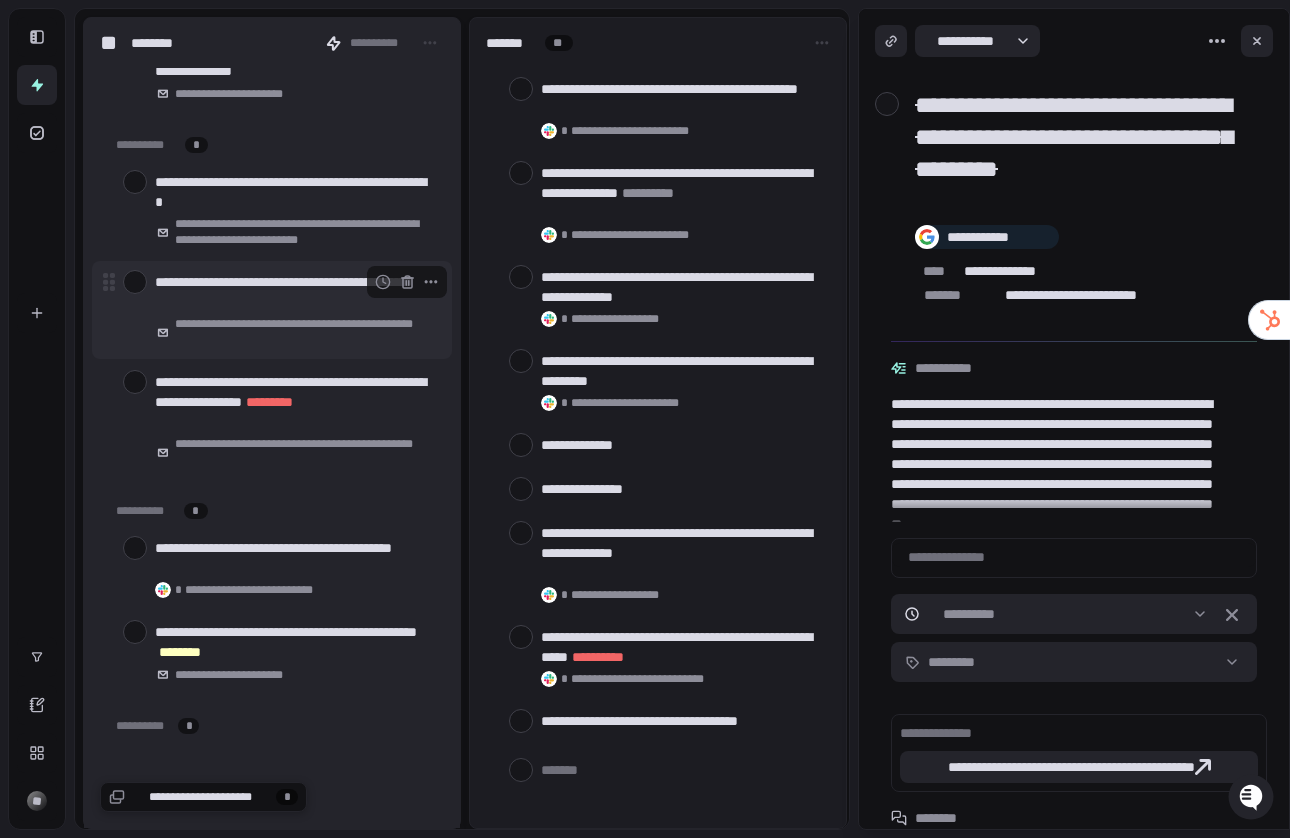 click at bounding box center (135, 282) 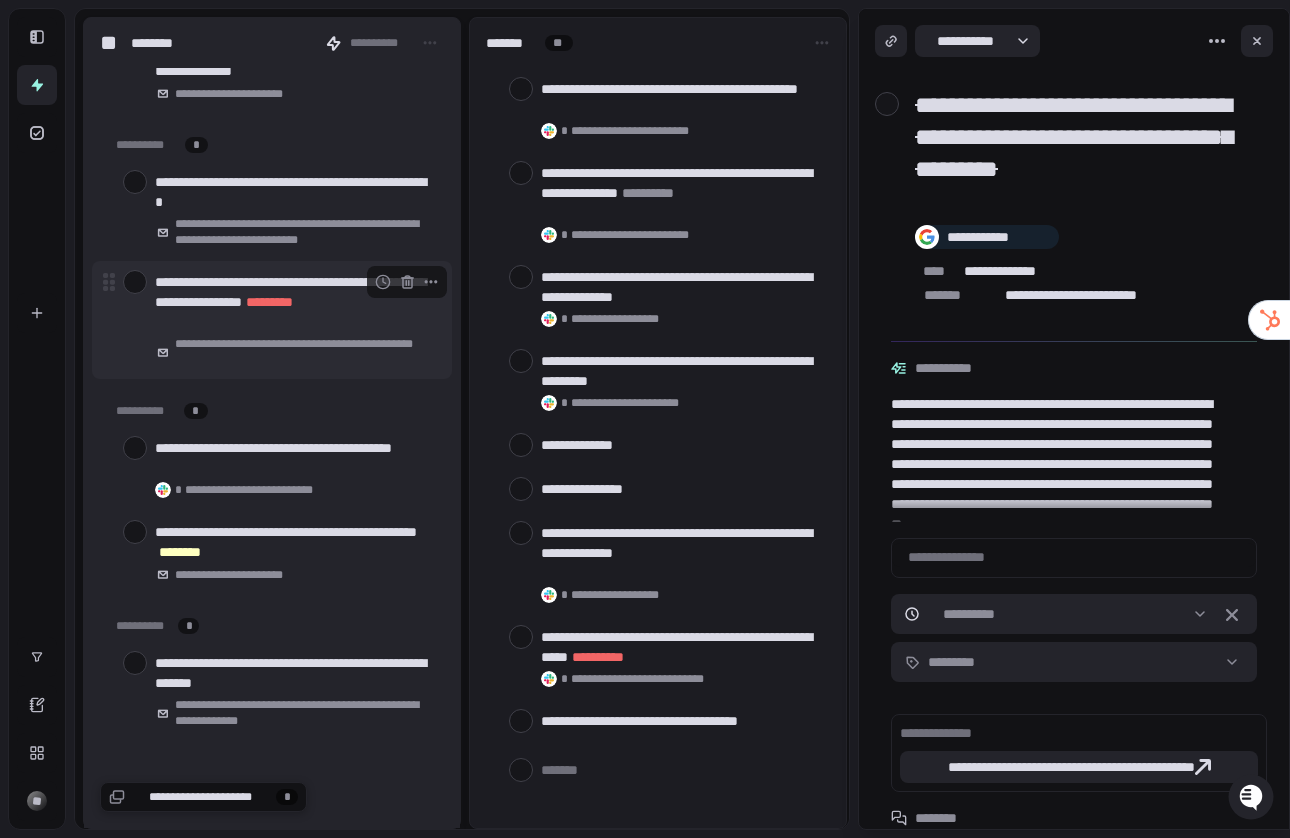 click at bounding box center [135, 282] 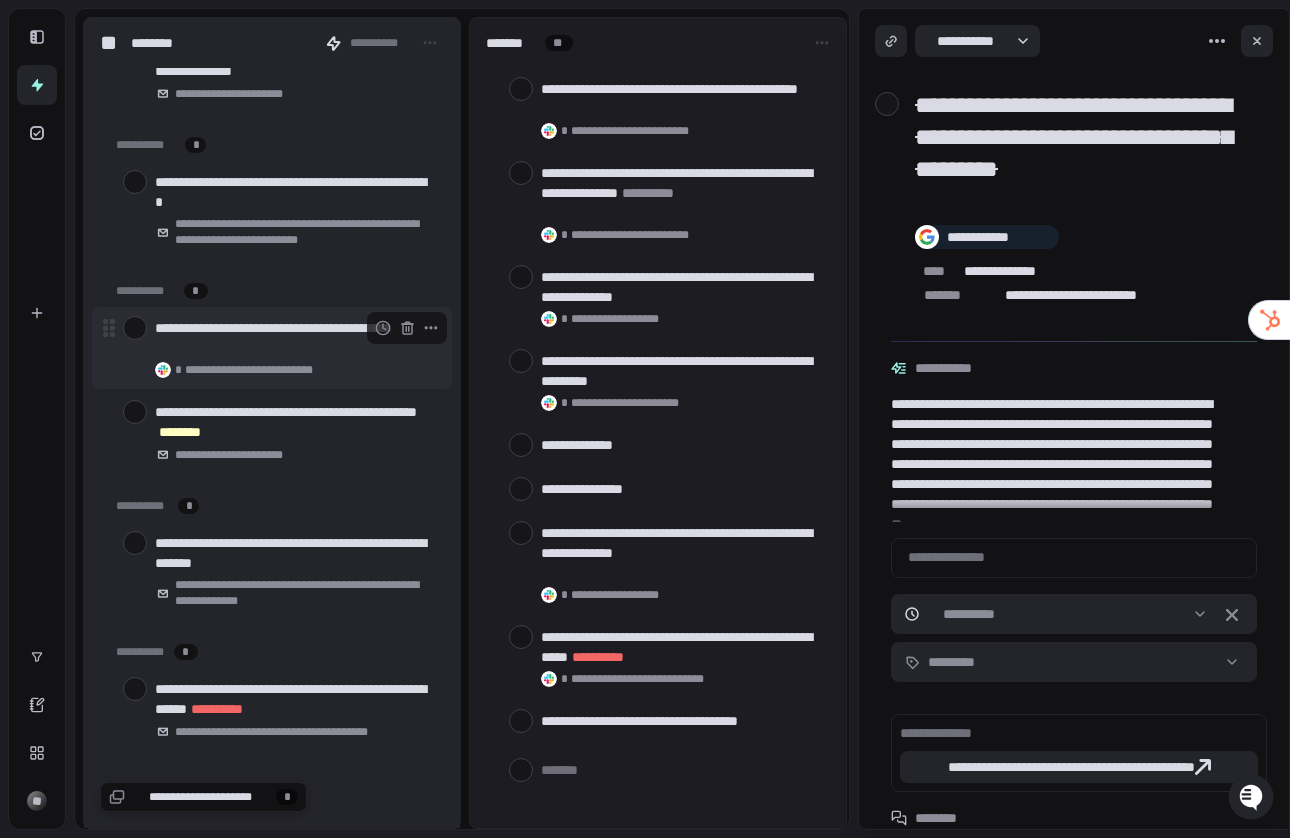 click at bounding box center [135, 328] 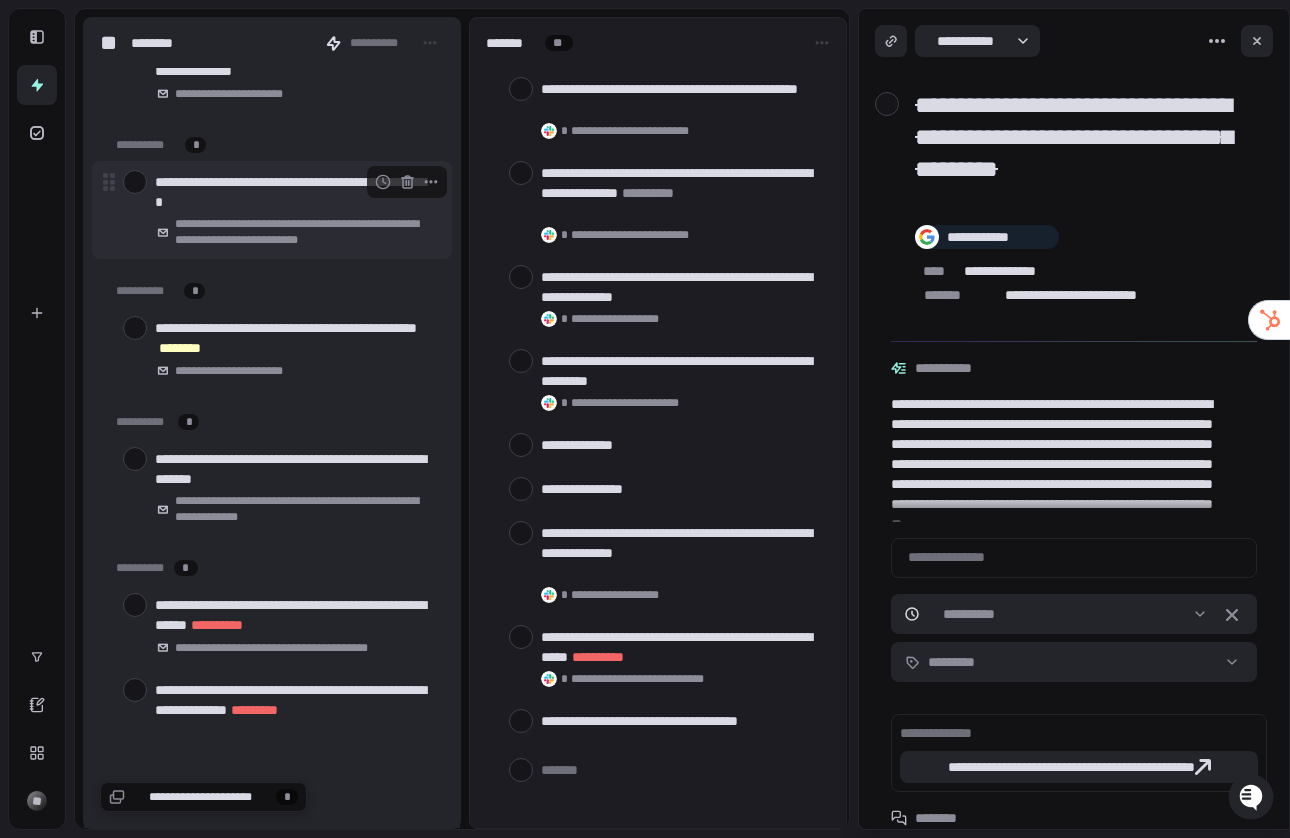 click at bounding box center (135, 182) 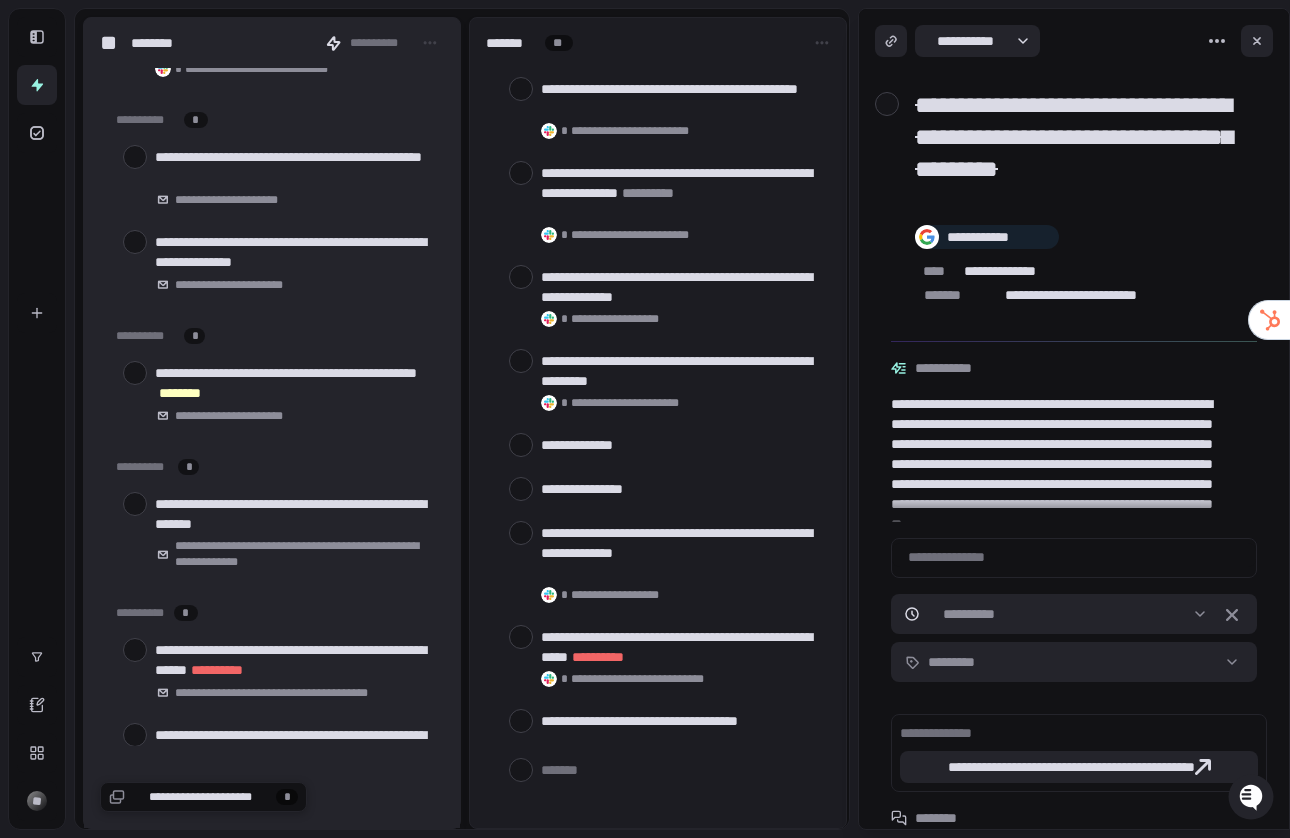 scroll, scrollTop: 321, scrollLeft: 0, axis: vertical 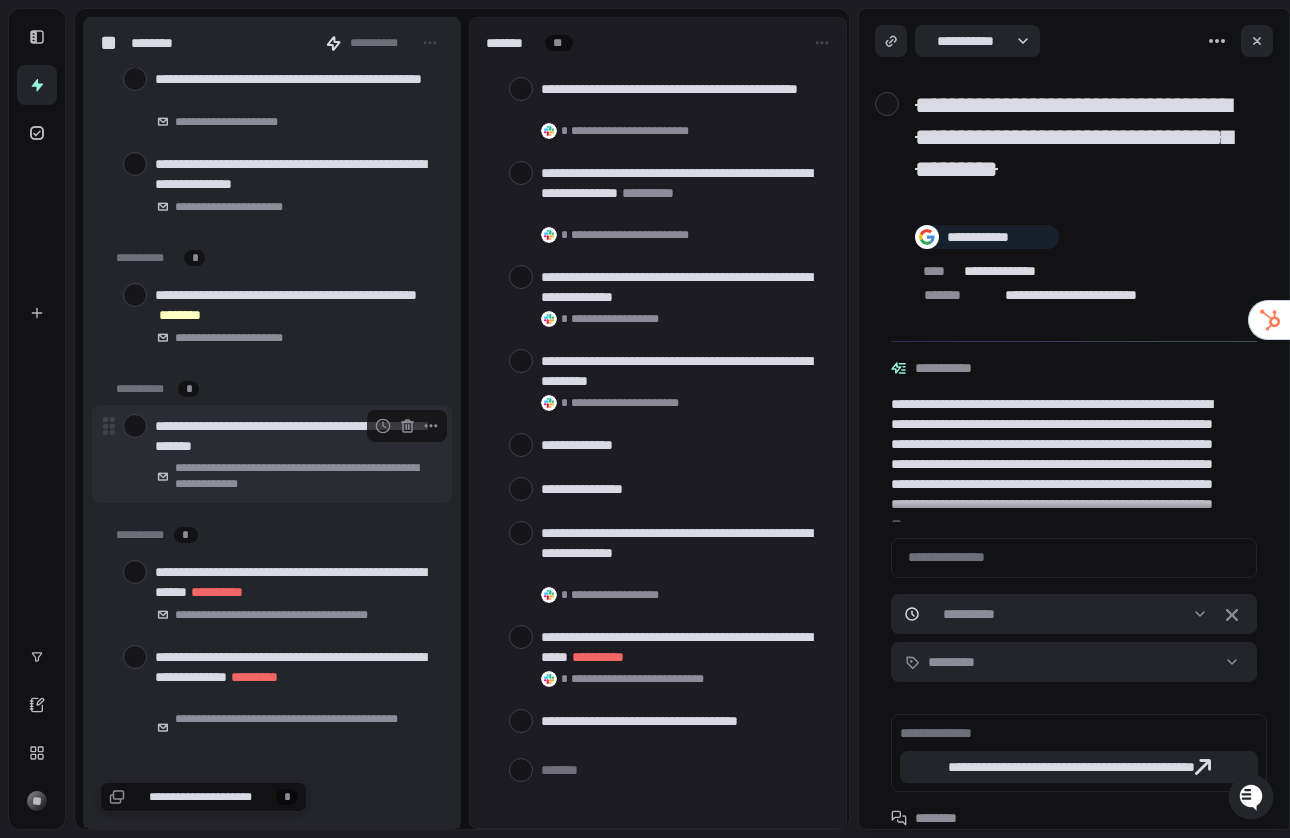 click at bounding box center [135, 426] 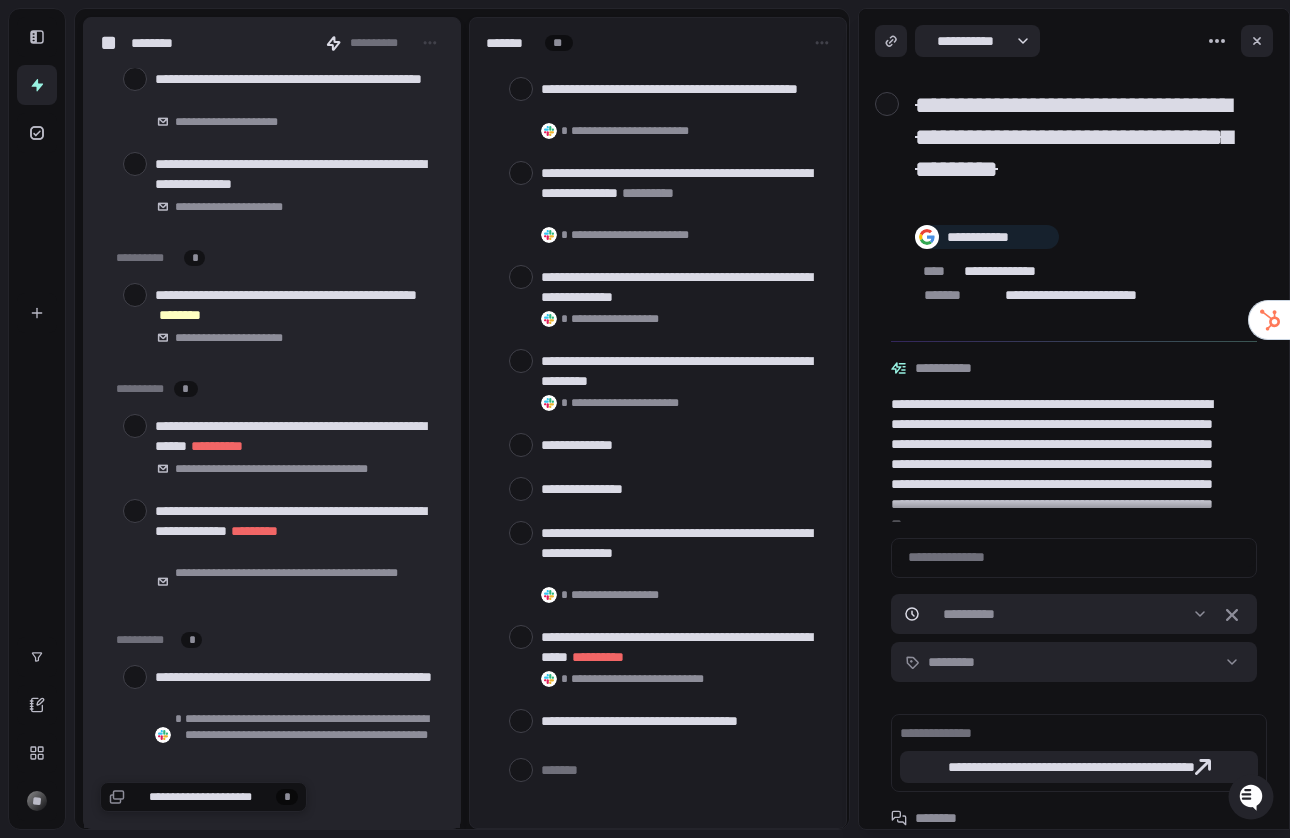 scroll, scrollTop: 347, scrollLeft: 0, axis: vertical 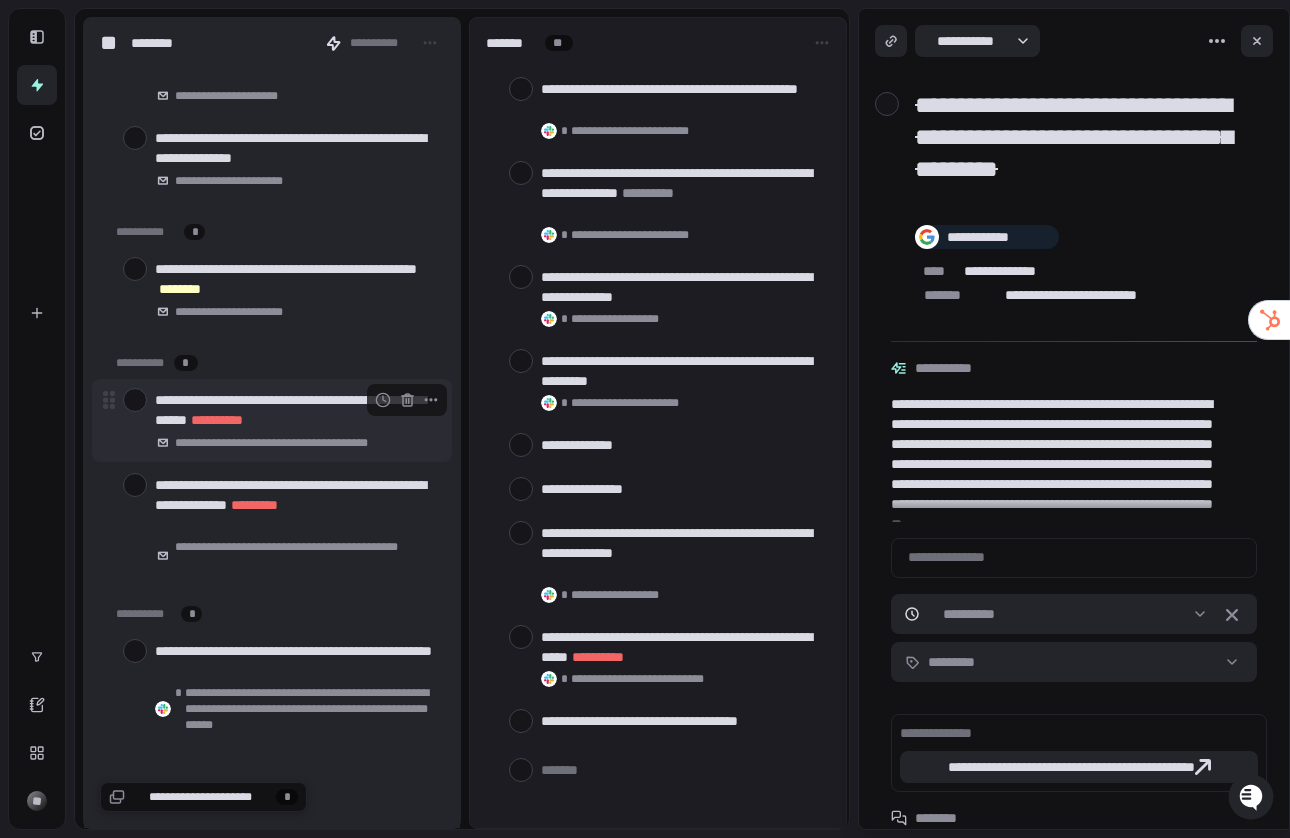 click at bounding box center (135, 400) 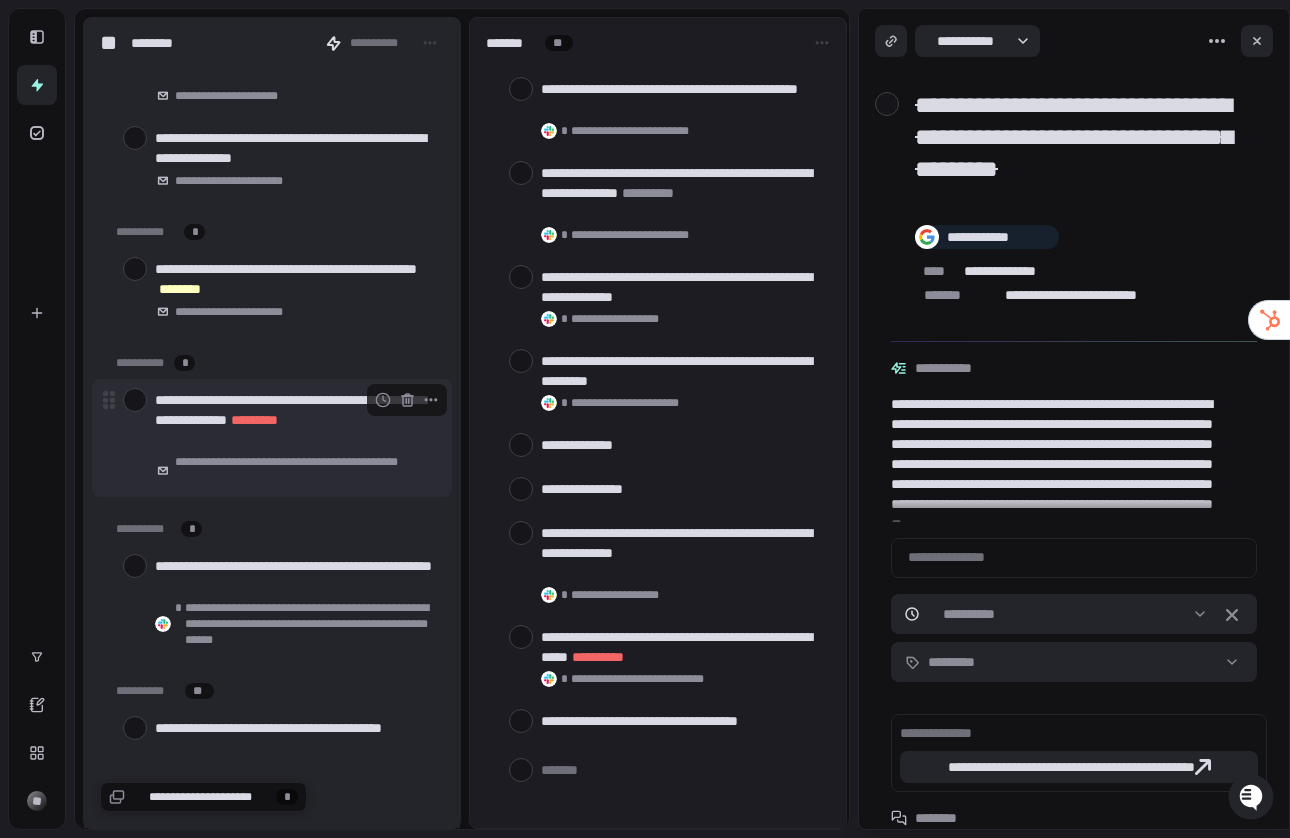 click at bounding box center (135, 400) 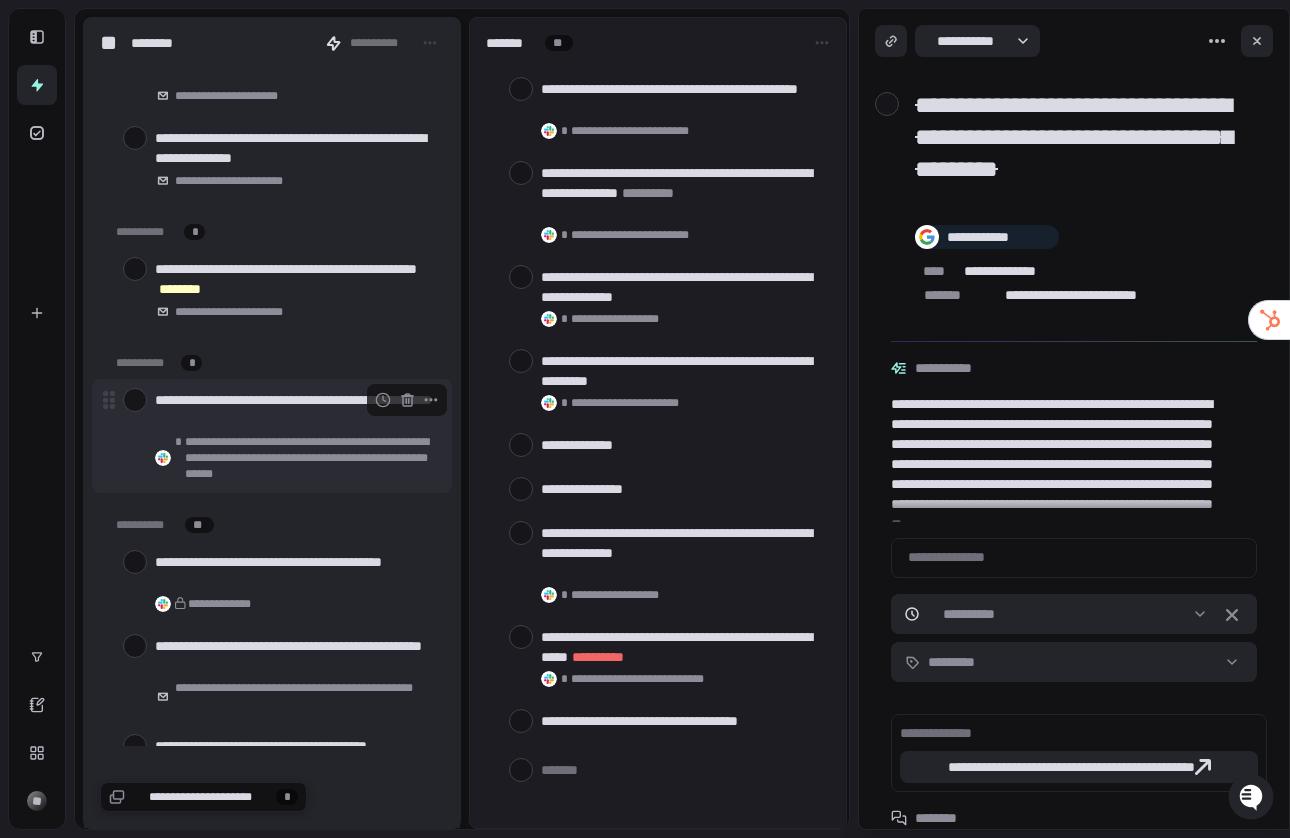 click on "**********" at bounding box center [295, 410] 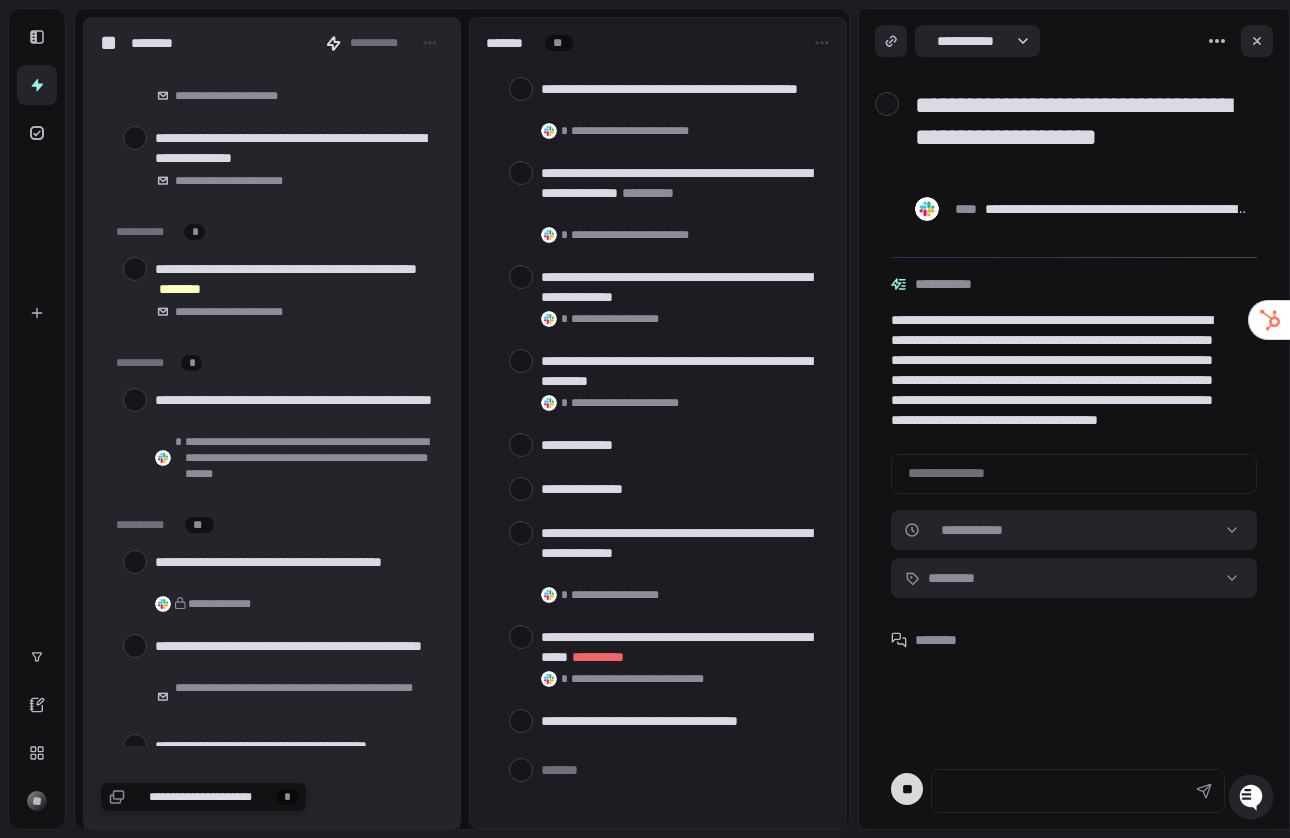 scroll, scrollTop: 52, scrollLeft: 0, axis: vertical 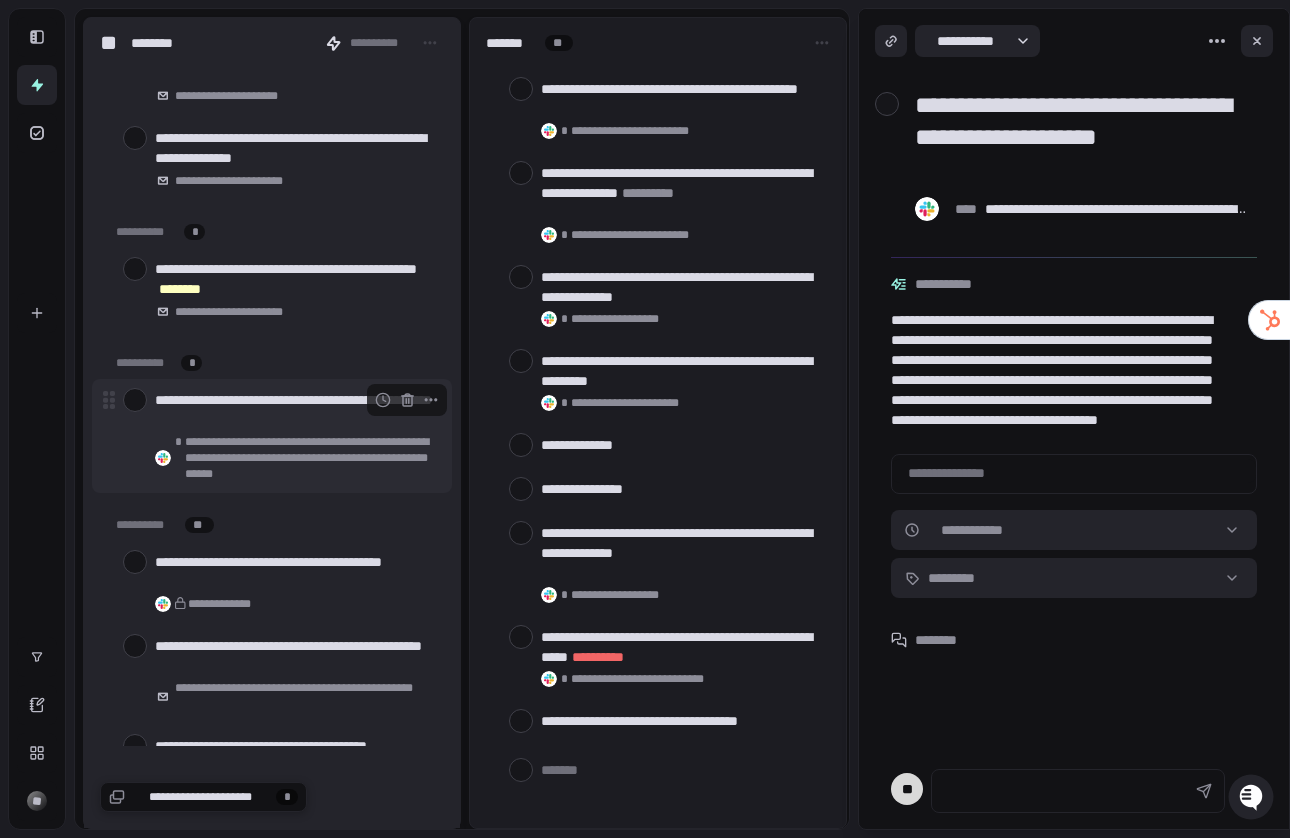 click at bounding box center [135, 400] 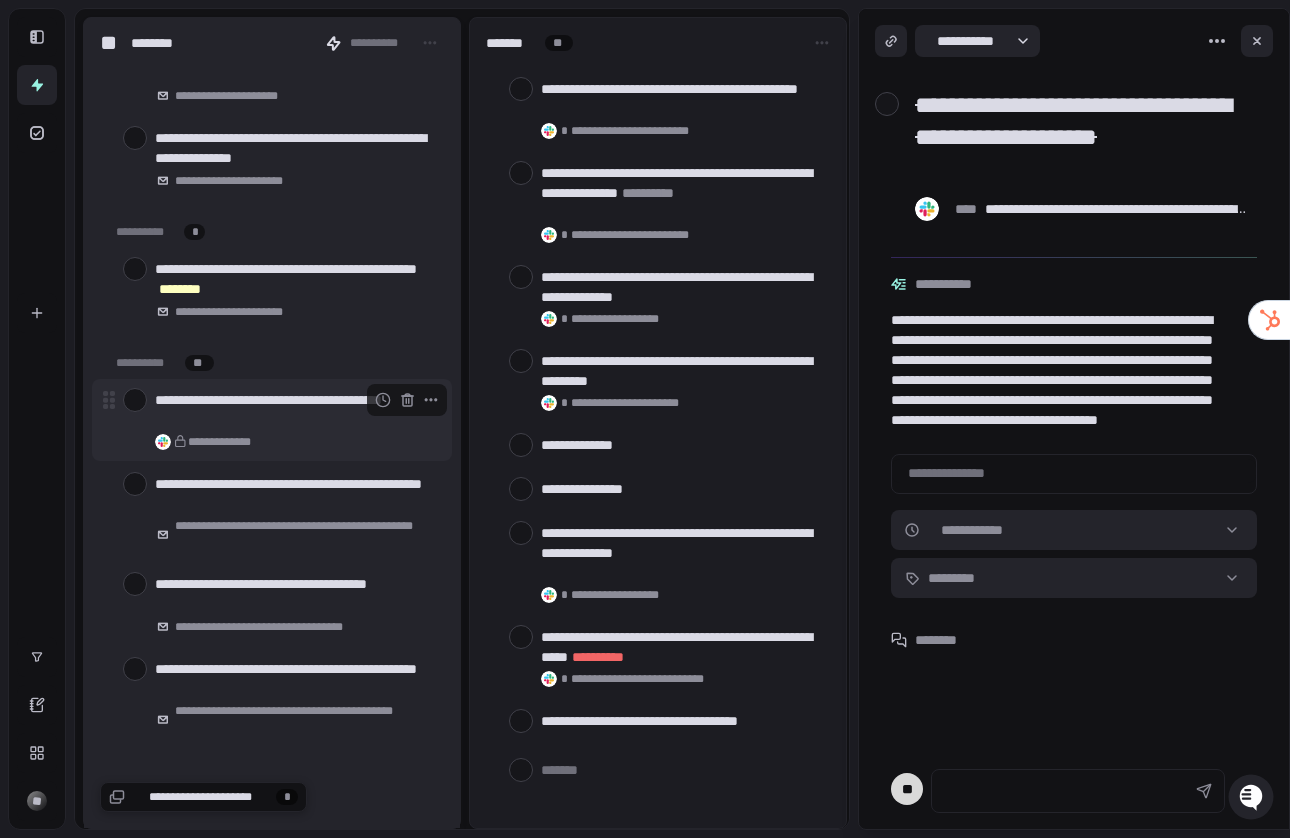 click on "**********" at bounding box center [295, 410] 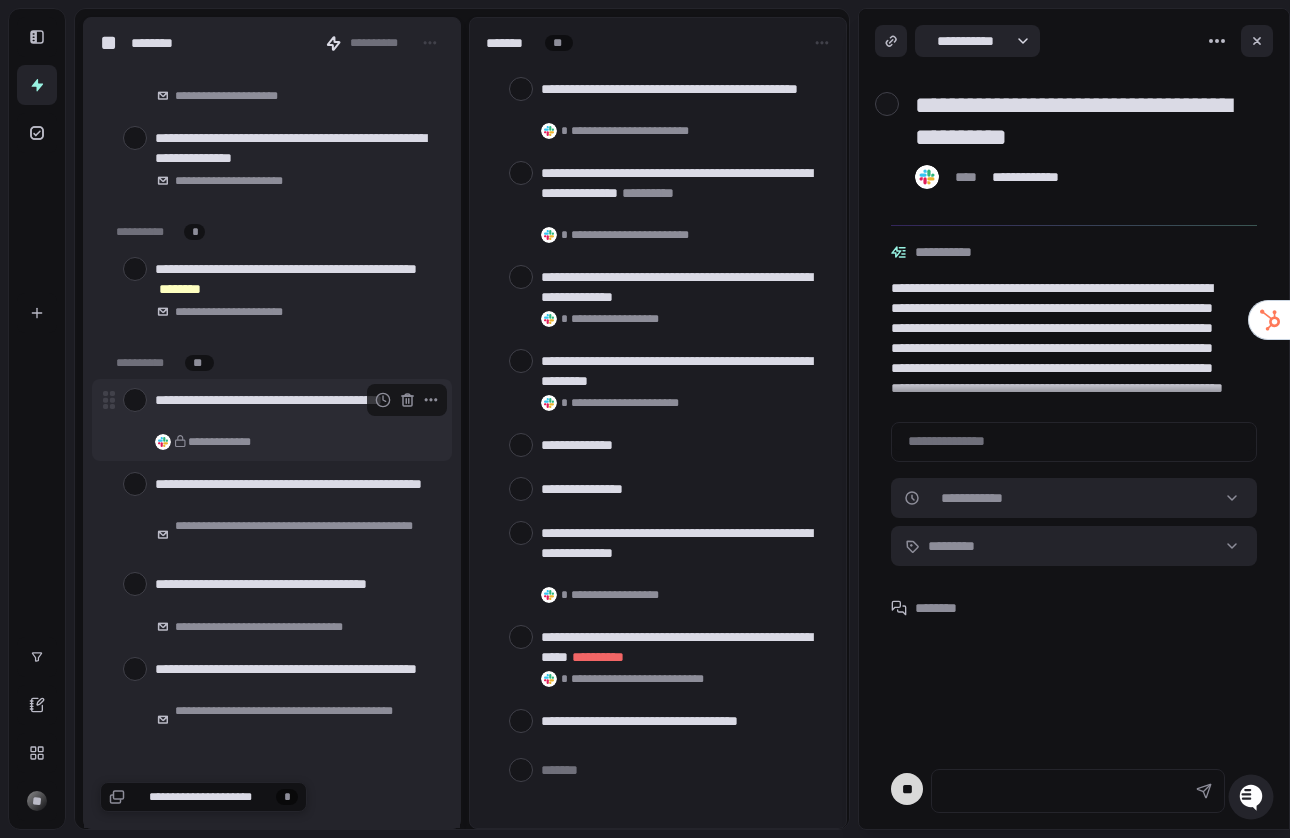 click on "**********" at bounding box center (299, 442) 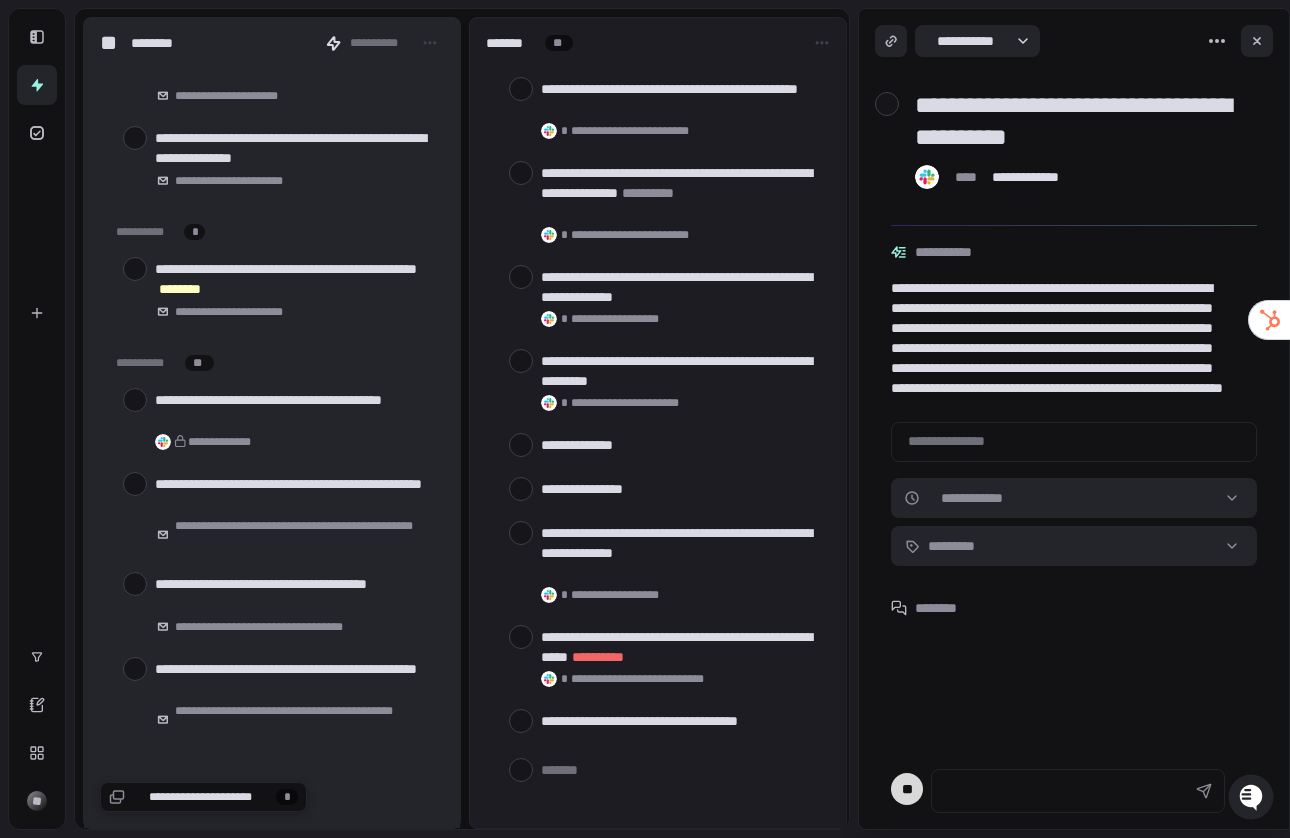 scroll, scrollTop: 0, scrollLeft: 0, axis: both 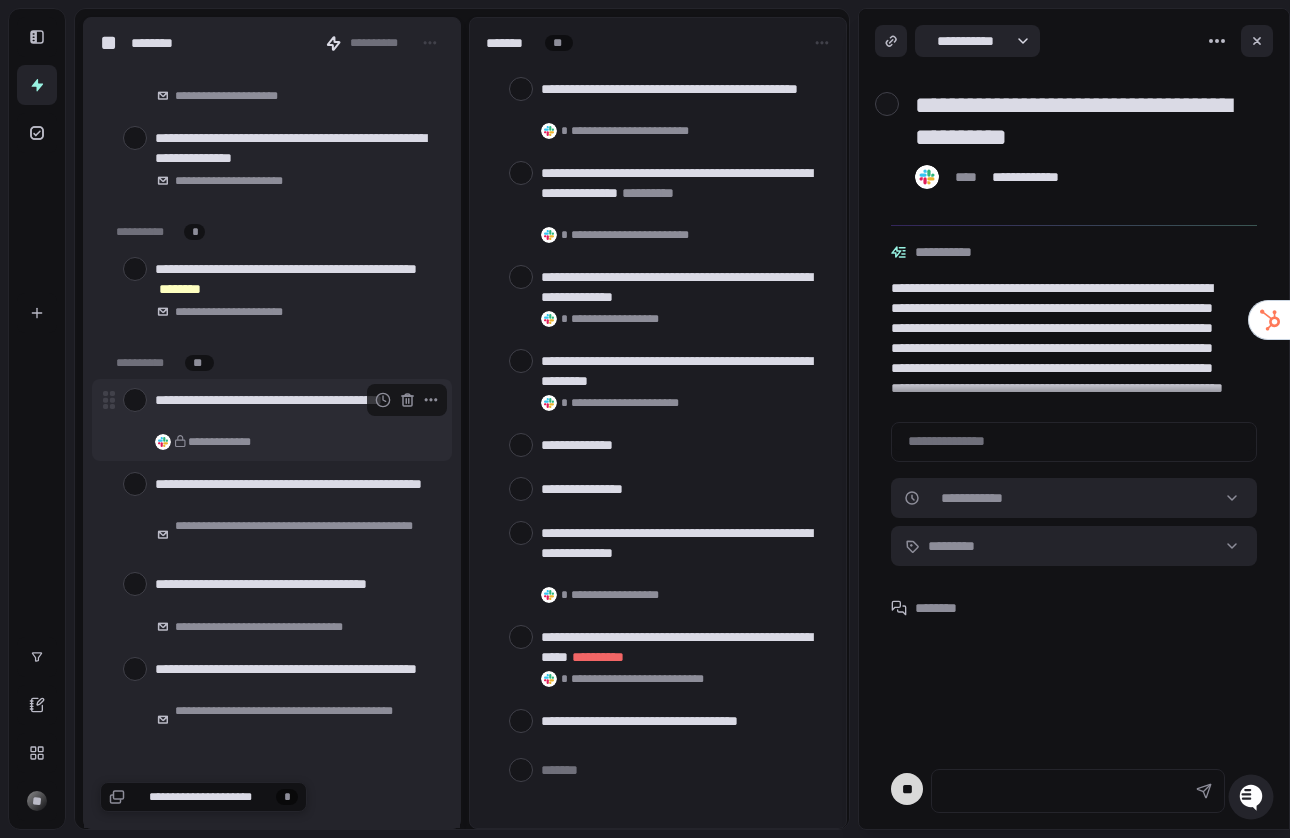 click at bounding box center (135, 400) 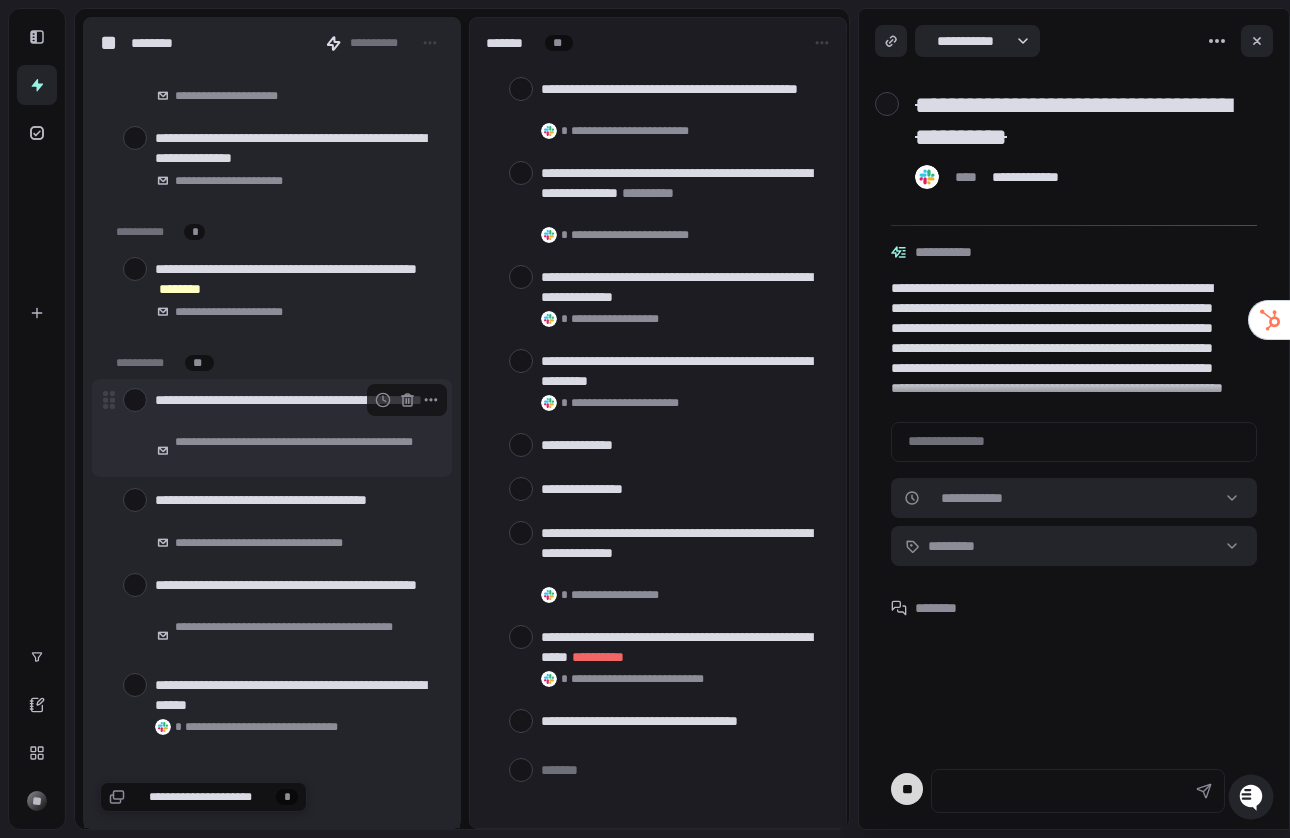 click at bounding box center (135, 400) 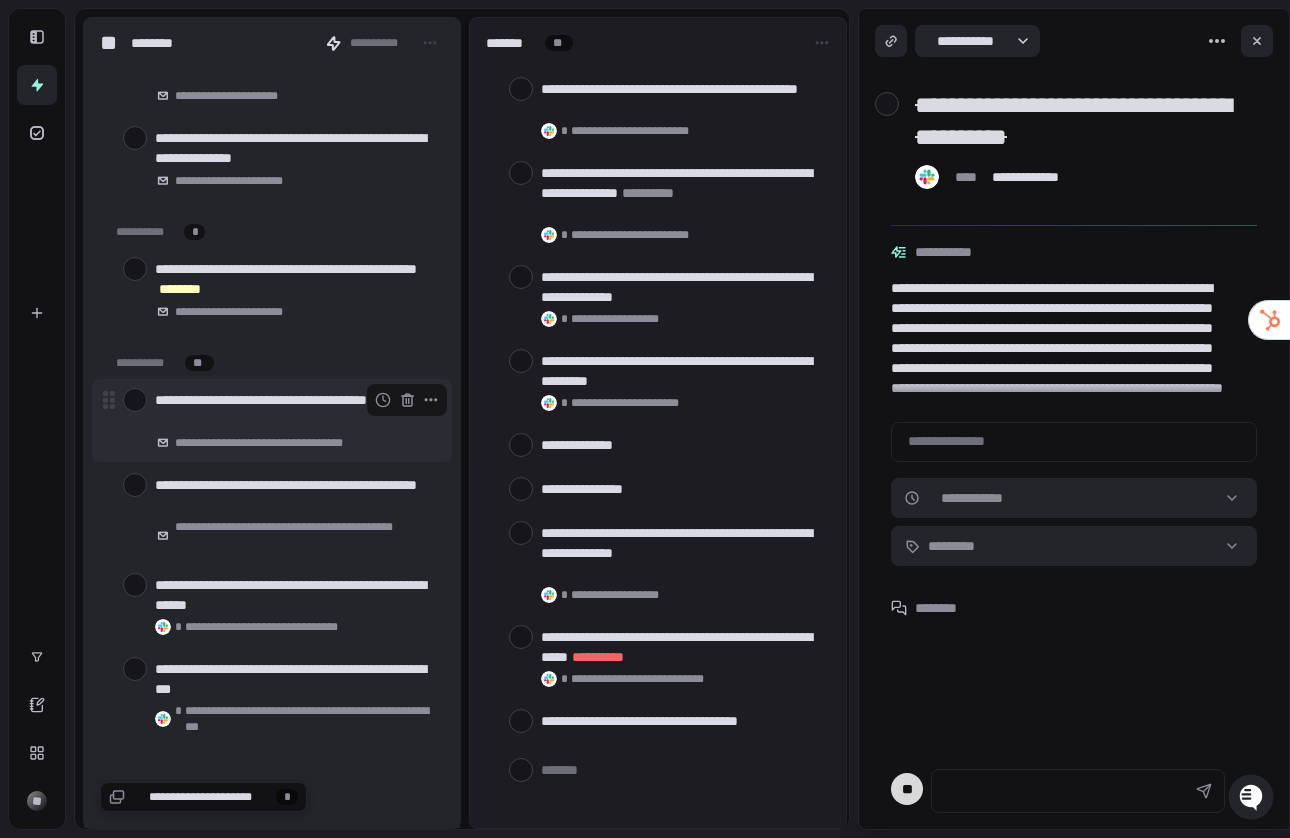 click at bounding box center (135, 400) 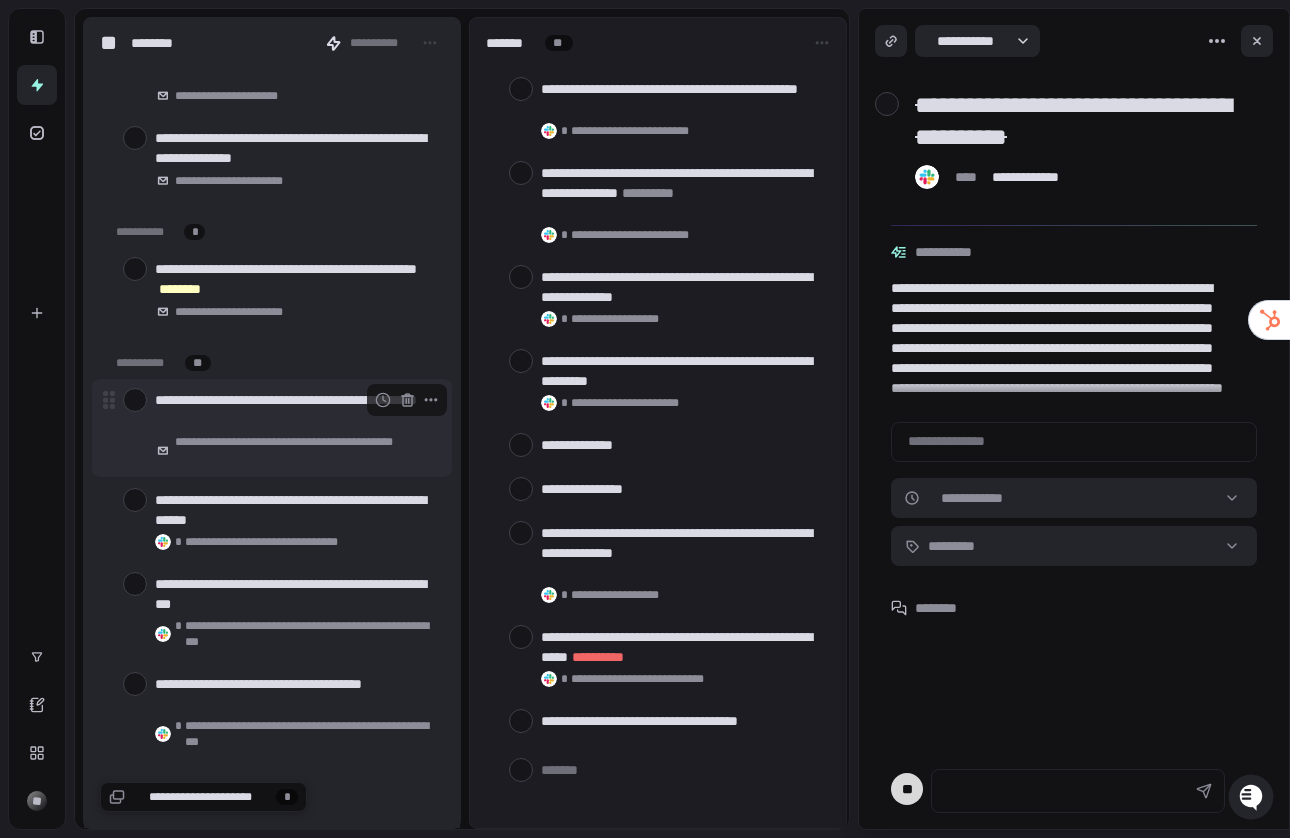click on "**********" at bounding box center (295, 410) 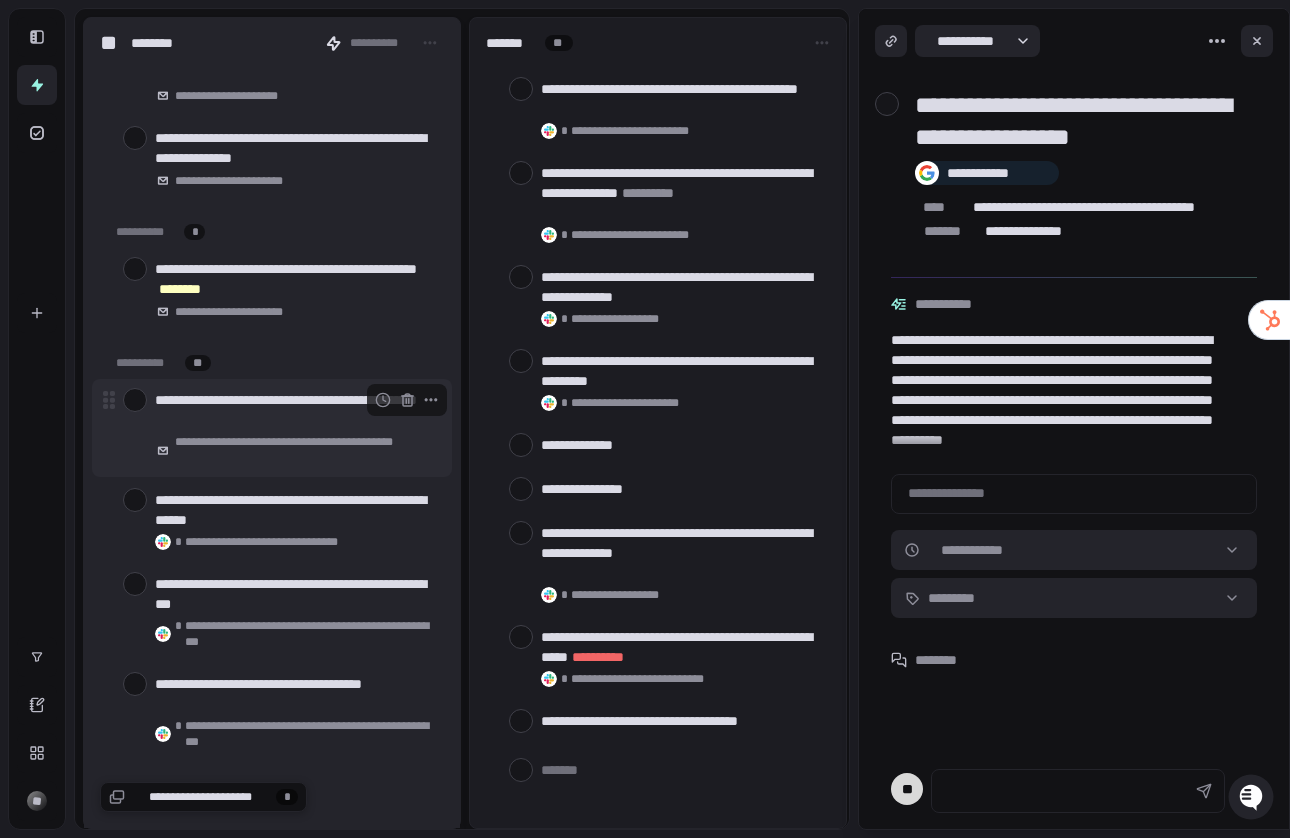 click at bounding box center [135, 400] 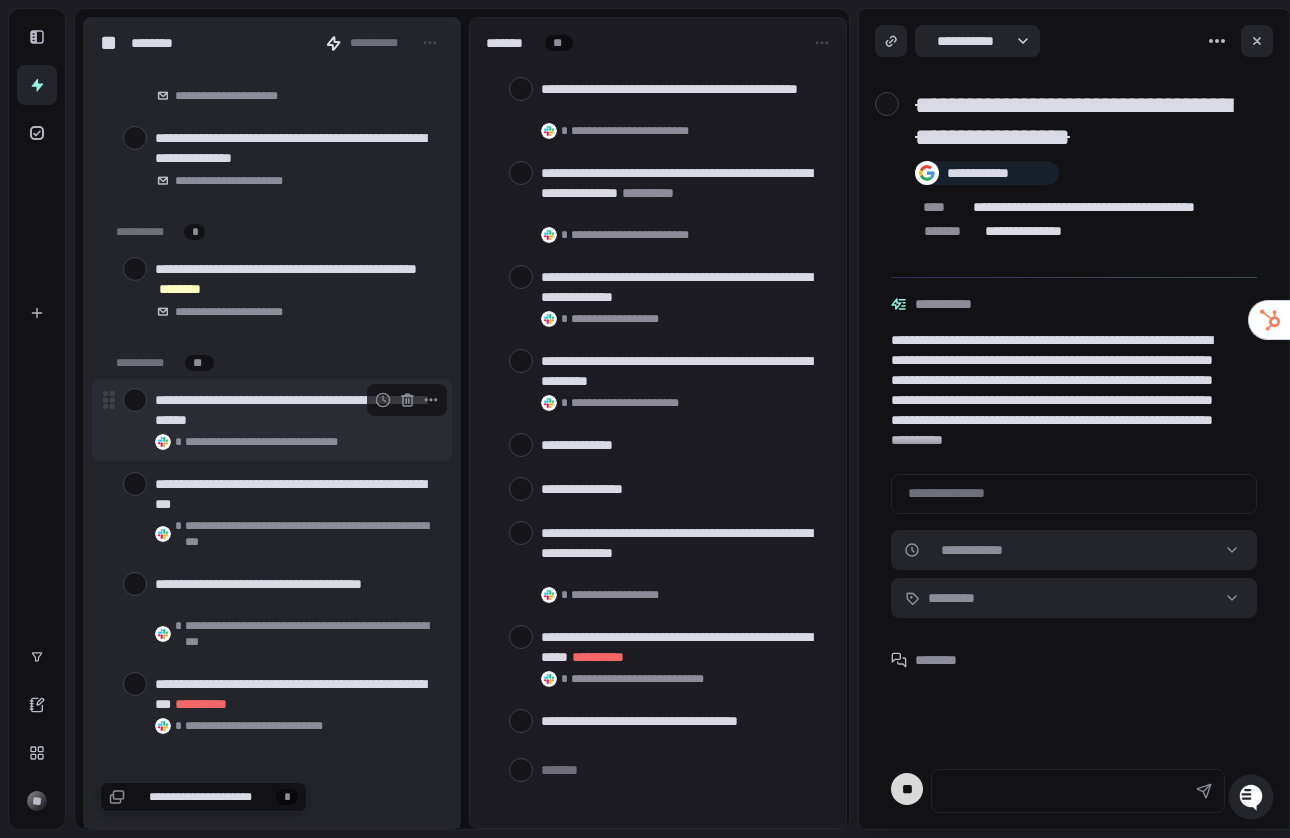 click at bounding box center (135, 400) 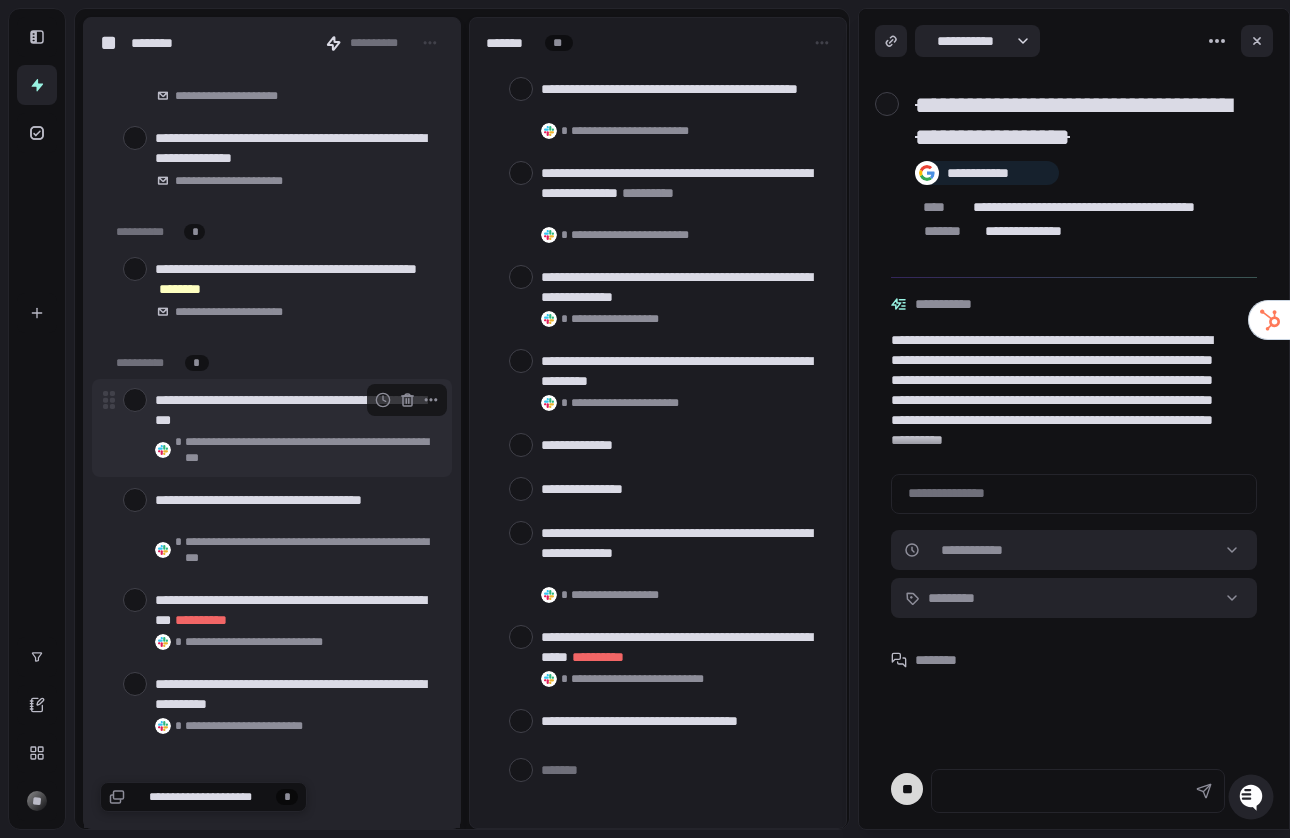click at bounding box center (135, 400) 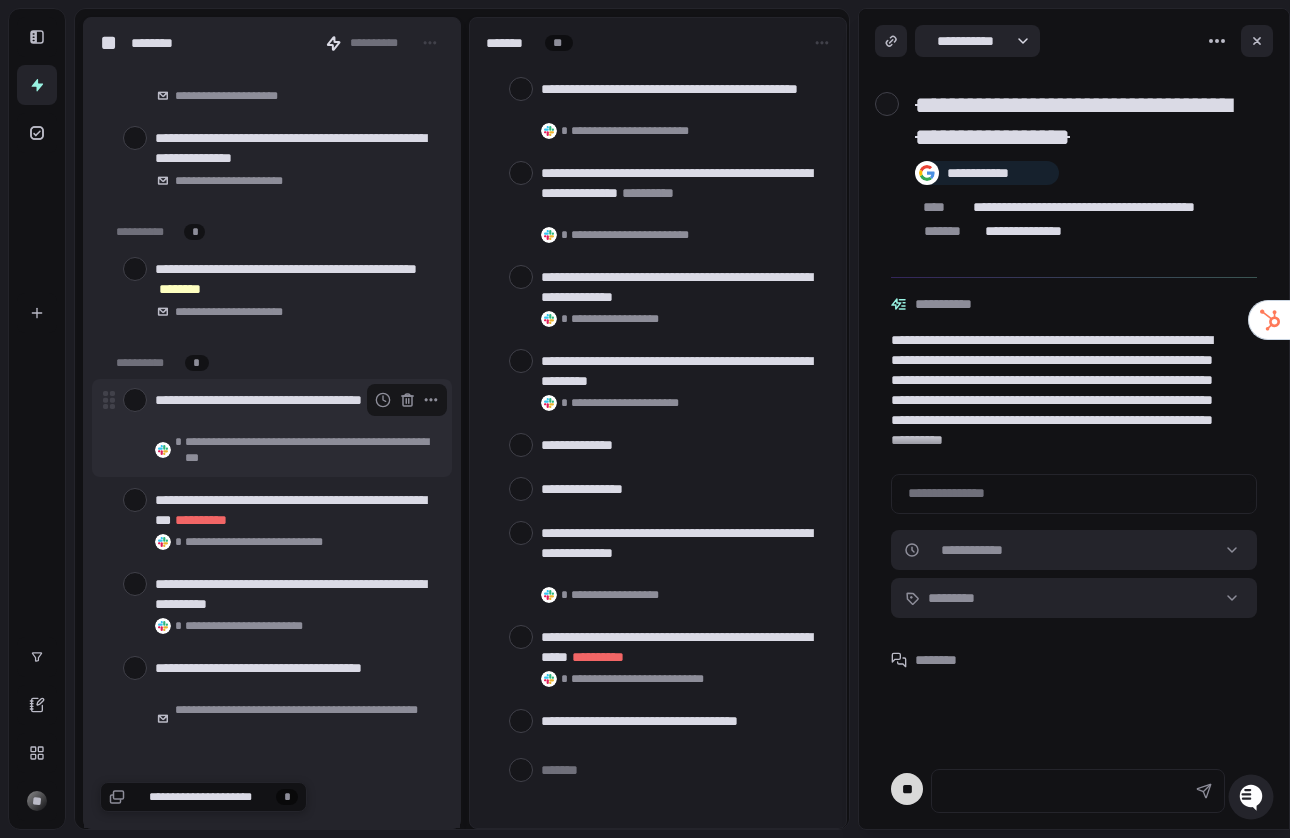 click on "**********" at bounding box center [295, 410] 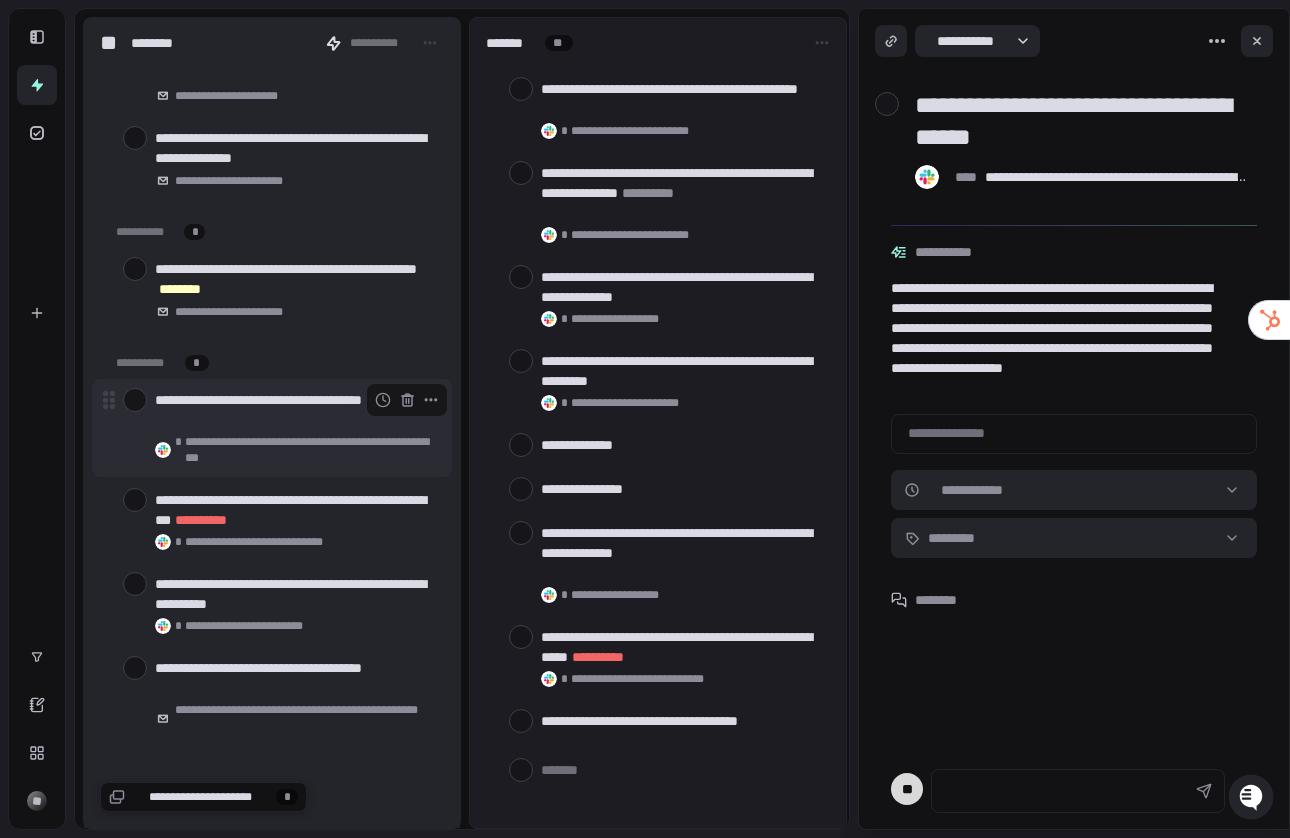 click at bounding box center [135, 400] 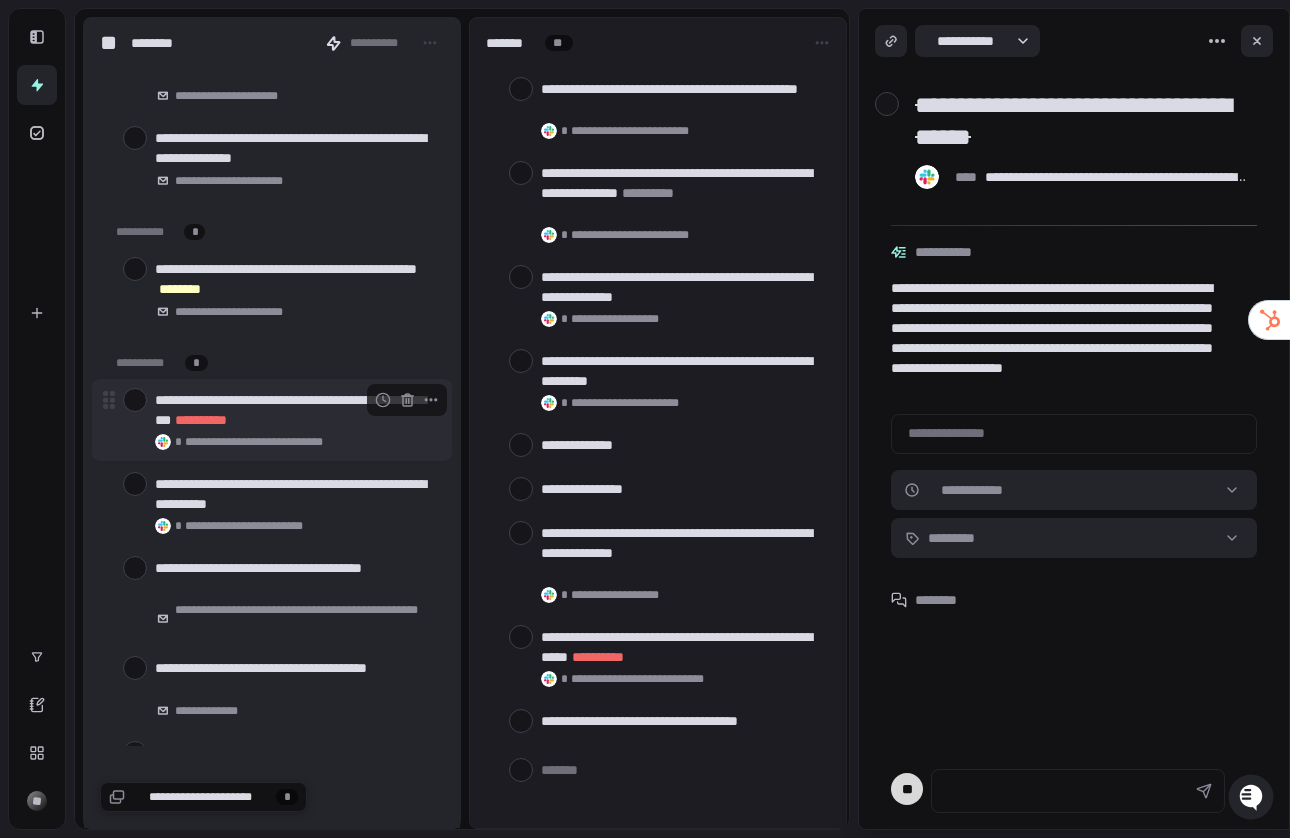 click at bounding box center (135, 400) 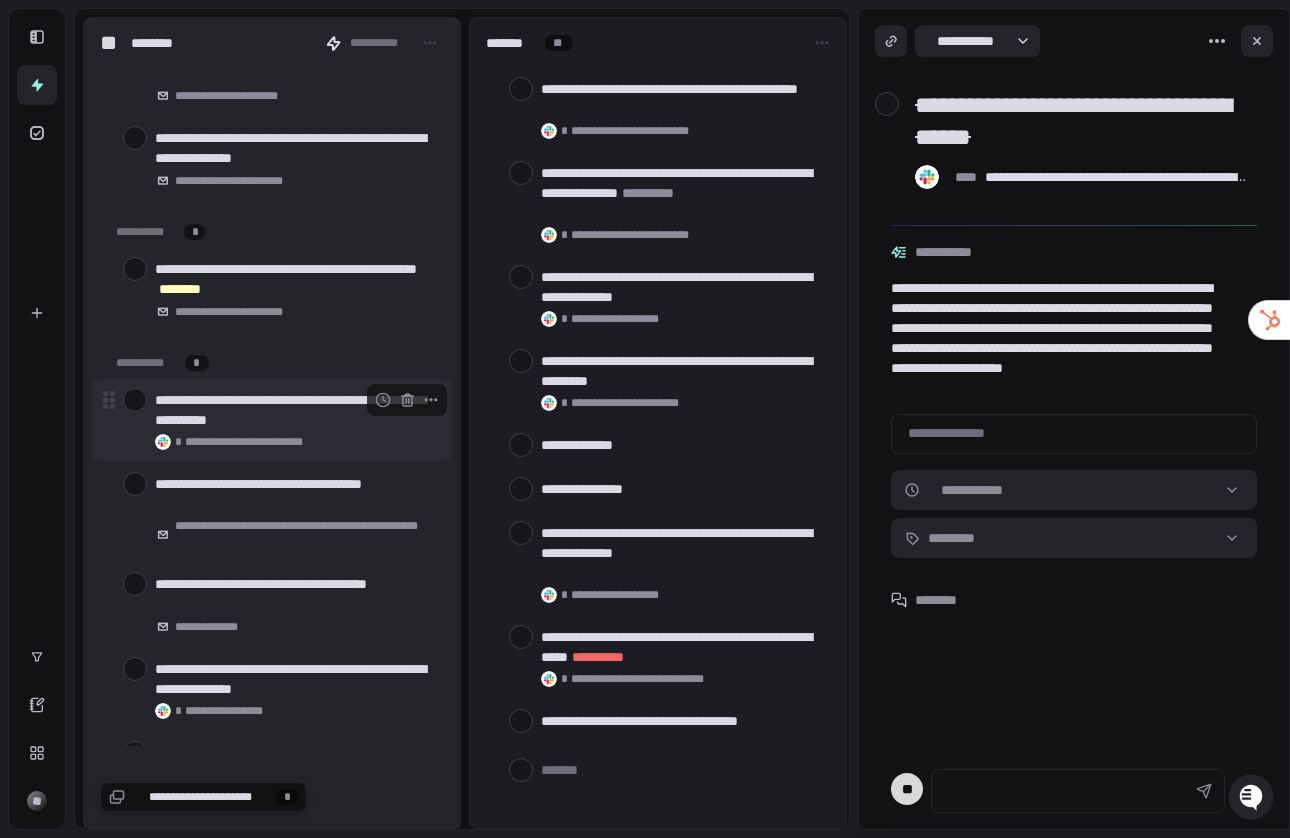 click at bounding box center [135, 400] 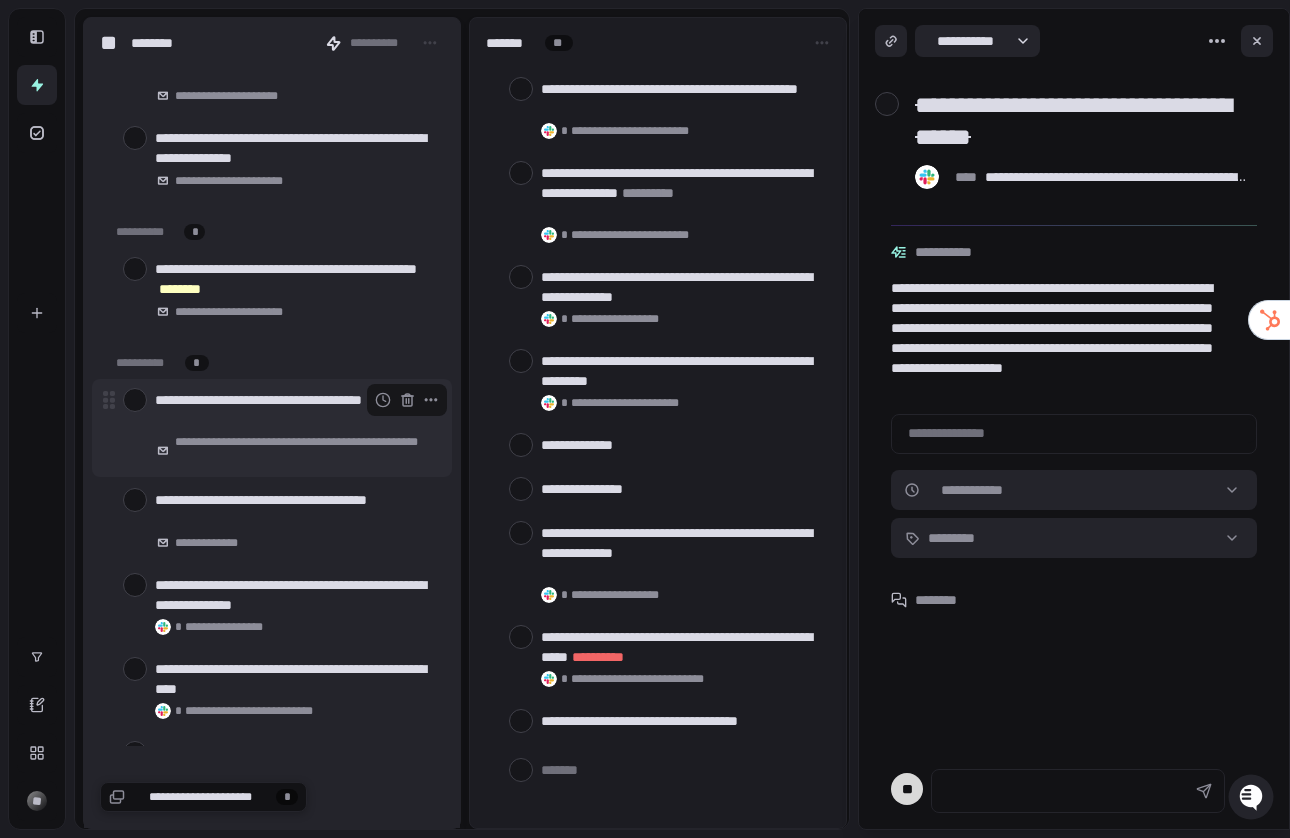 click at bounding box center (135, 400) 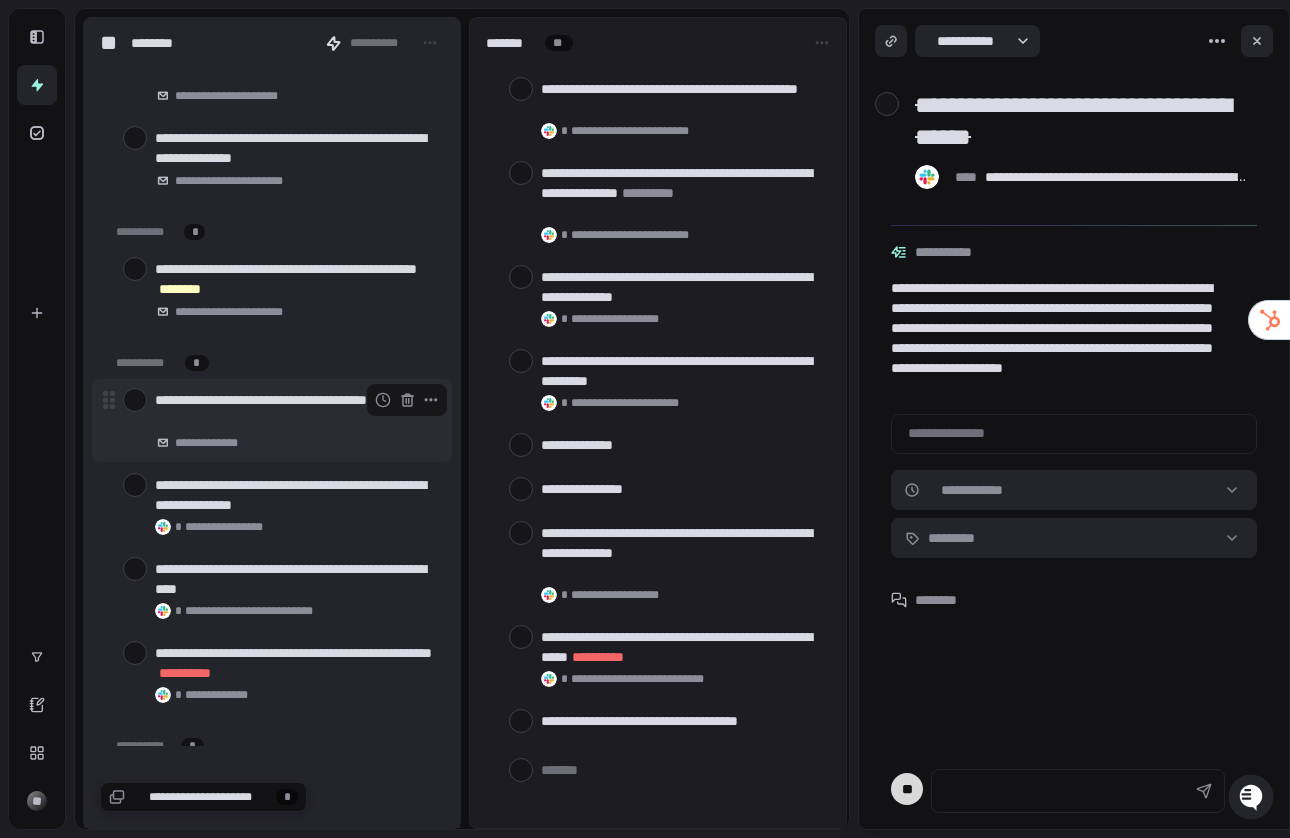 click on "**********" at bounding box center [295, 410] 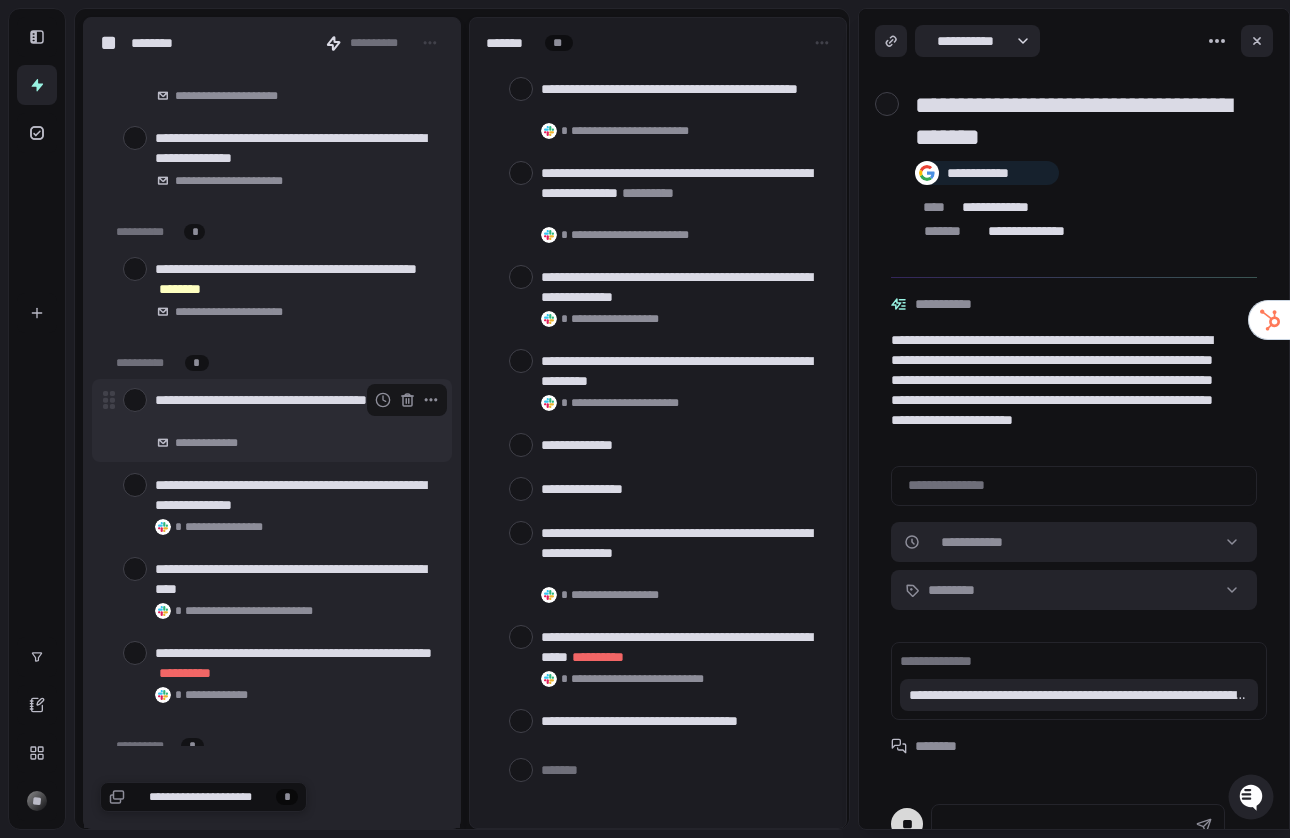 click at bounding box center (135, 400) 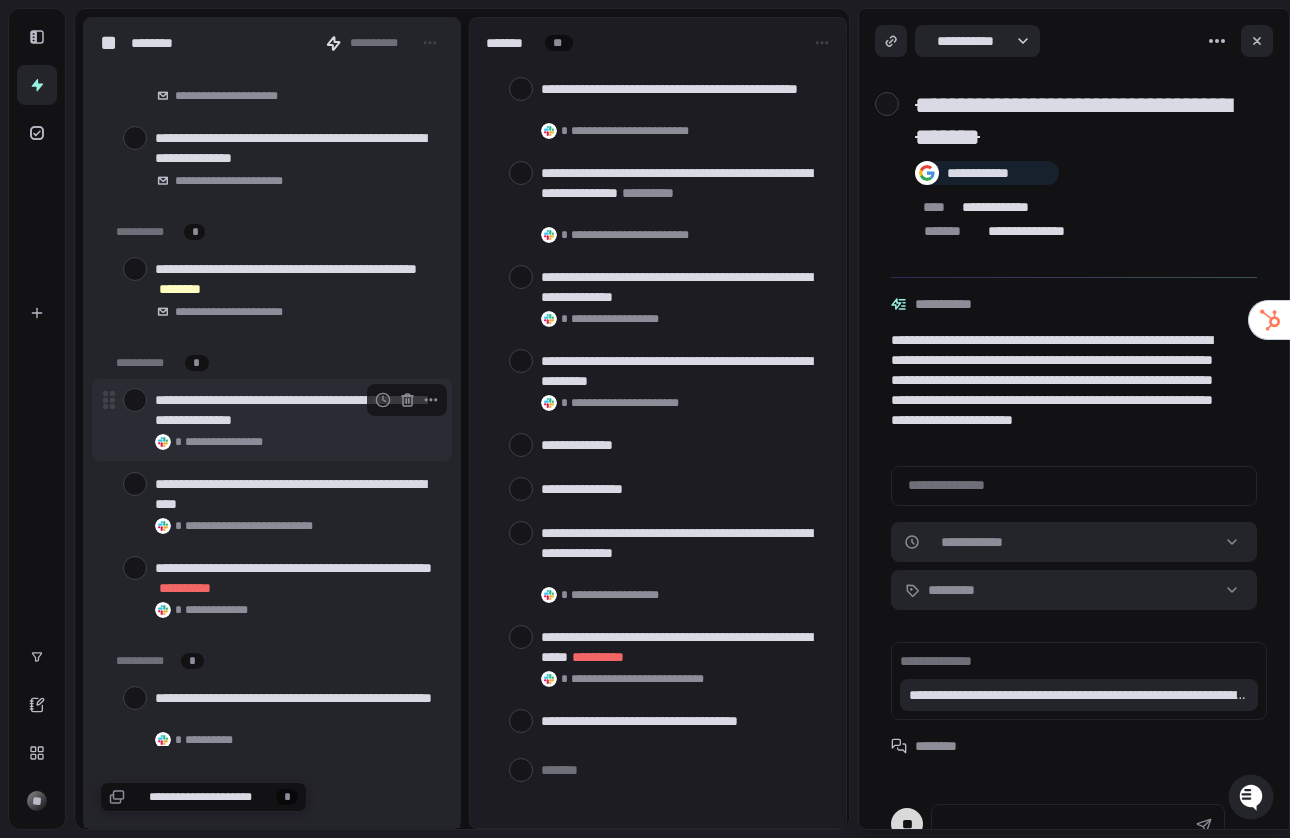 click at bounding box center [135, 400] 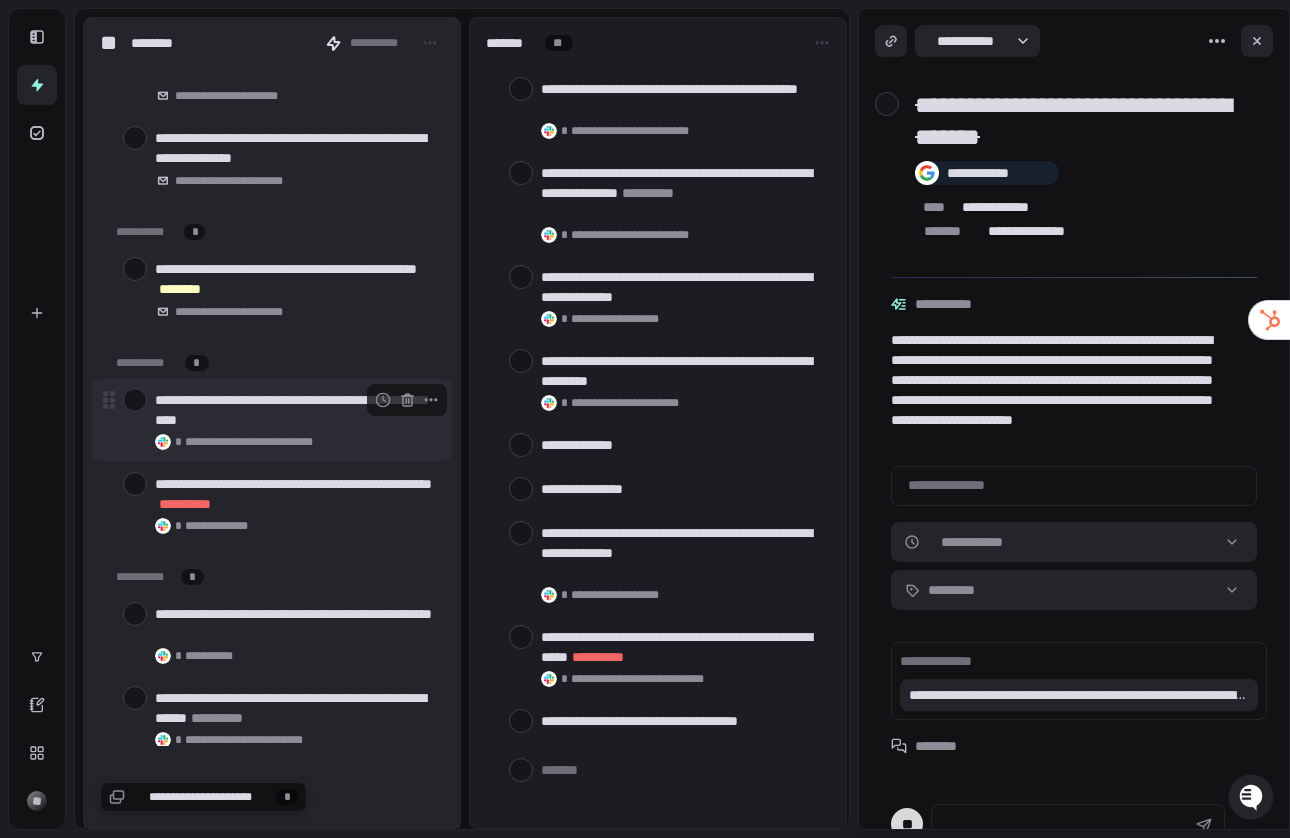 click at bounding box center (135, 400) 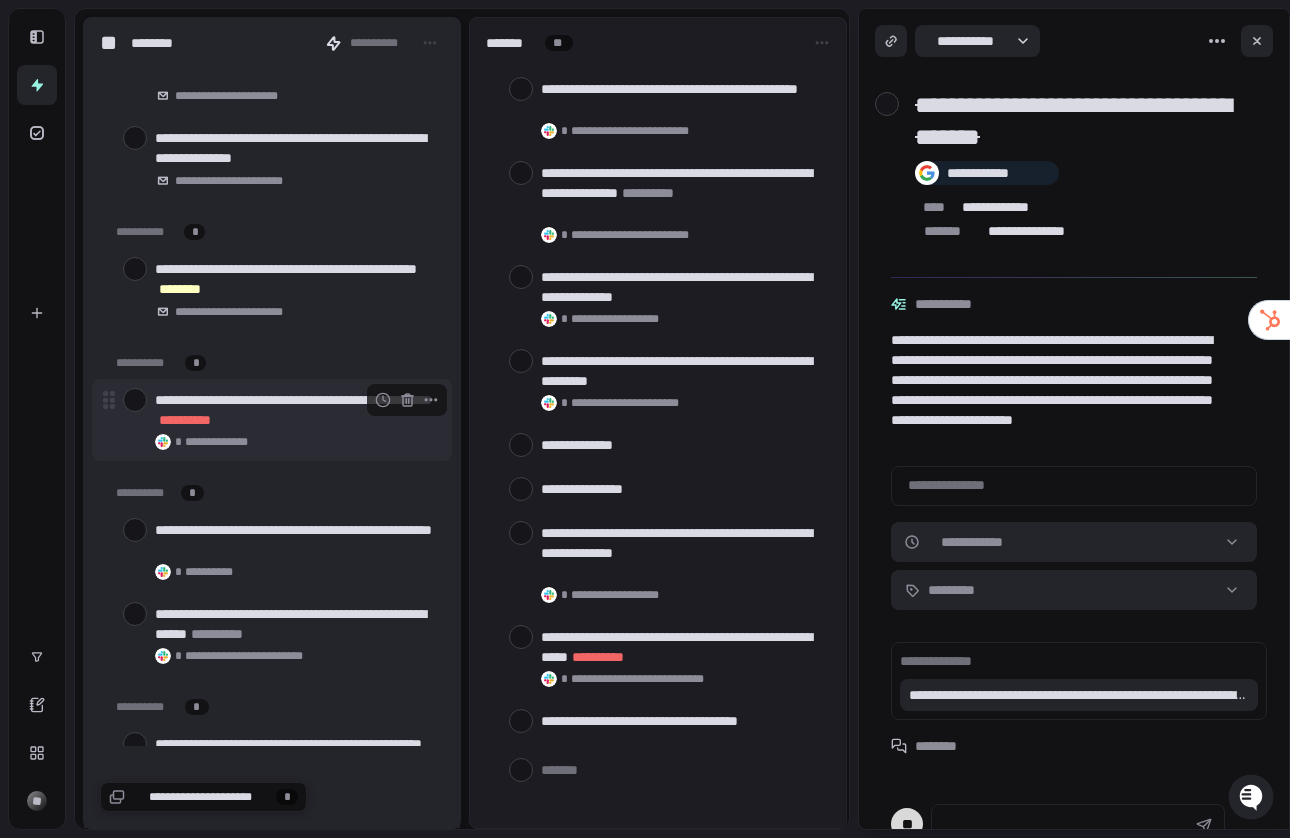 click at bounding box center (135, 400) 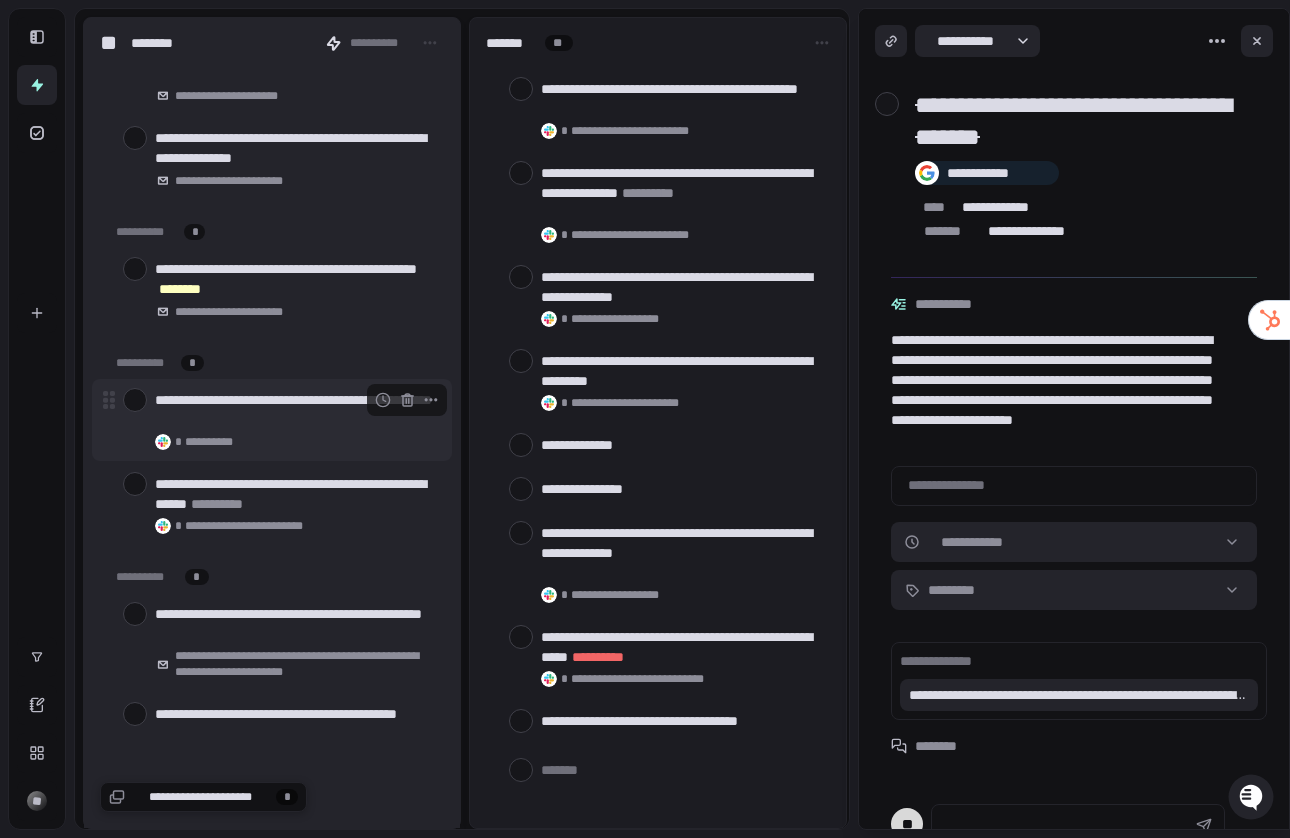 click on "**********" at bounding box center [295, 410] 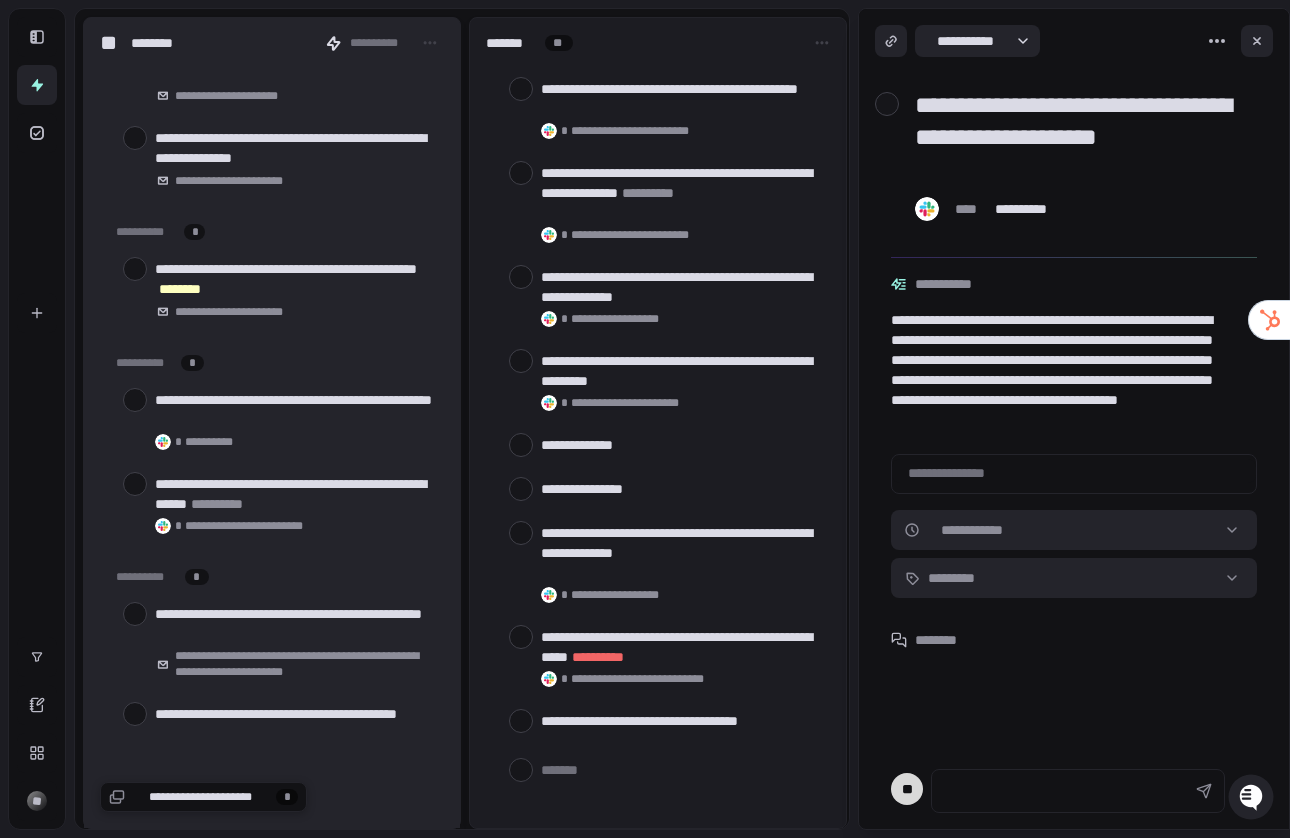 scroll, scrollTop: 12, scrollLeft: 0, axis: vertical 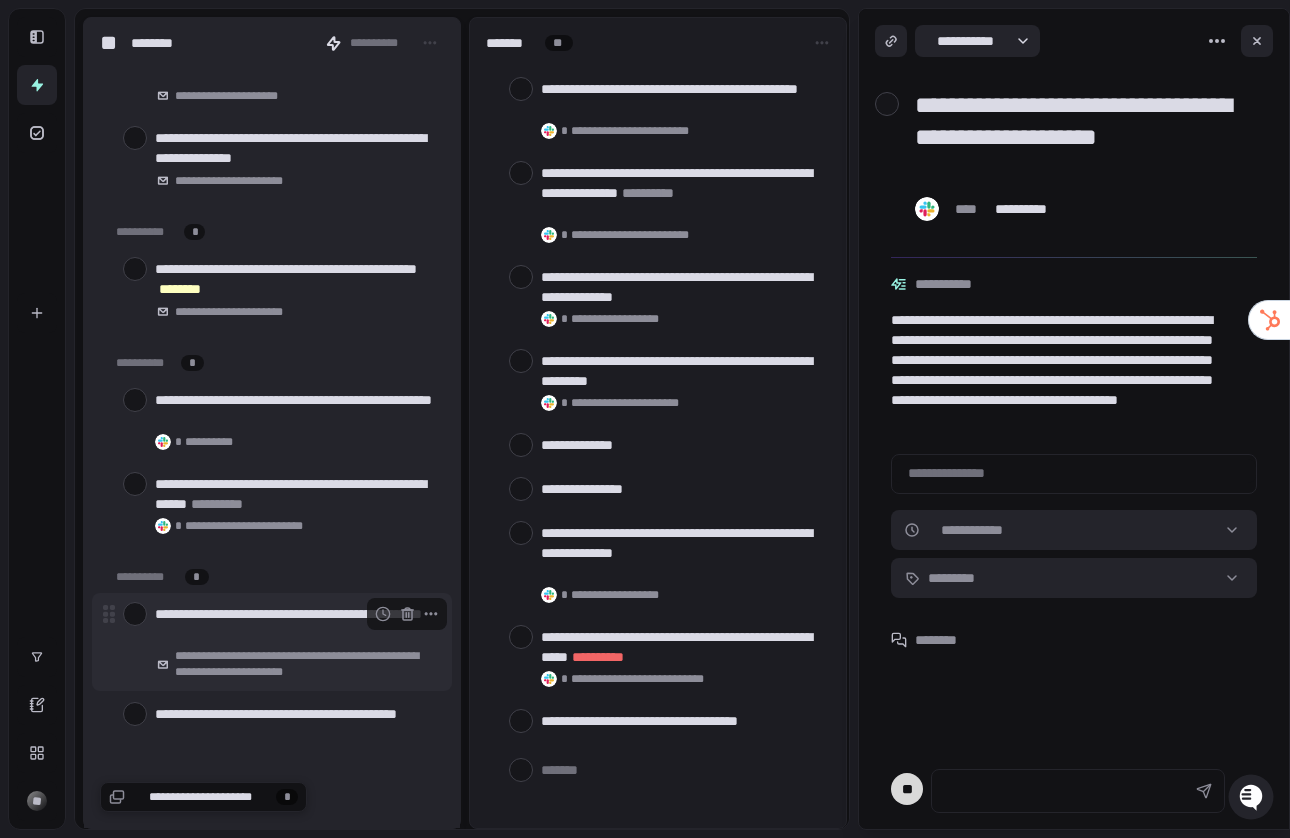 click at bounding box center [135, 614] 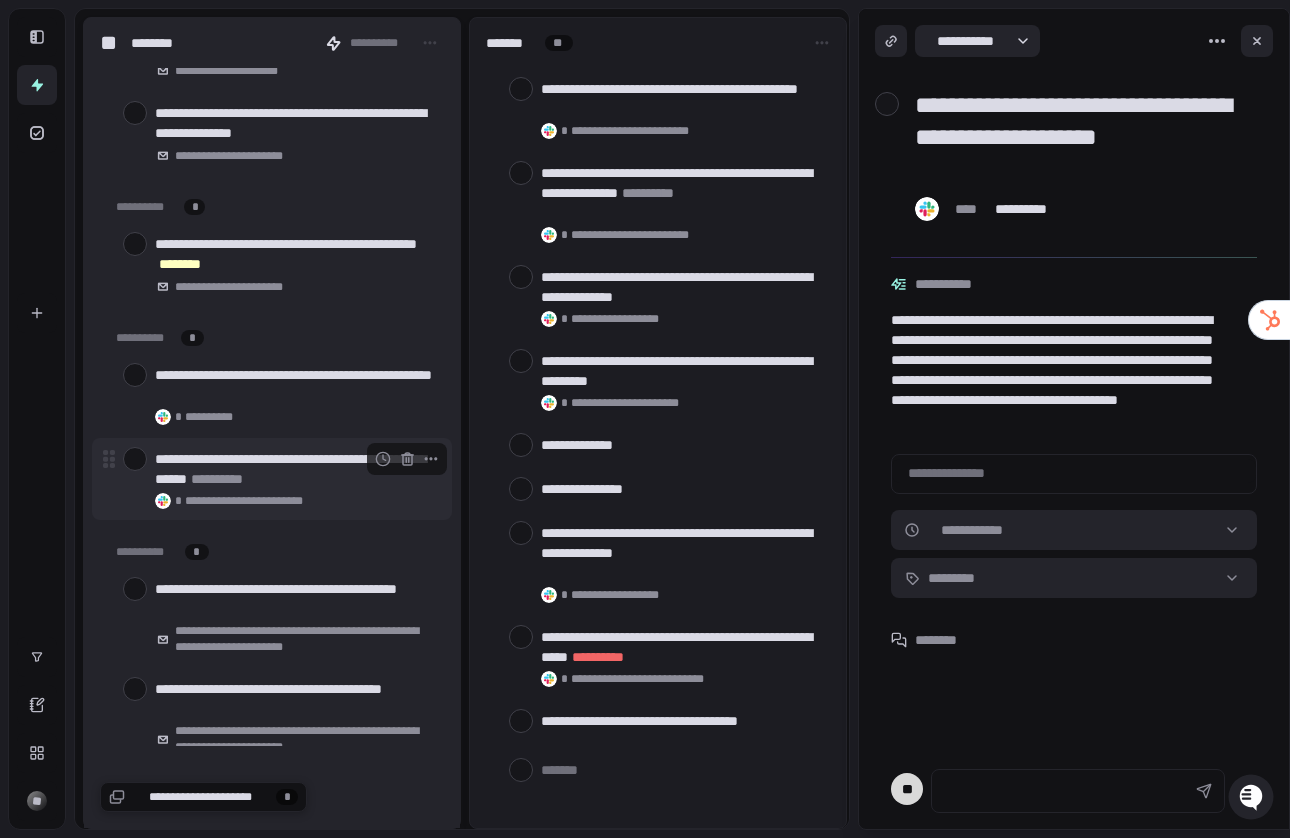 scroll, scrollTop: 385, scrollLeft: 0, axis: vertical 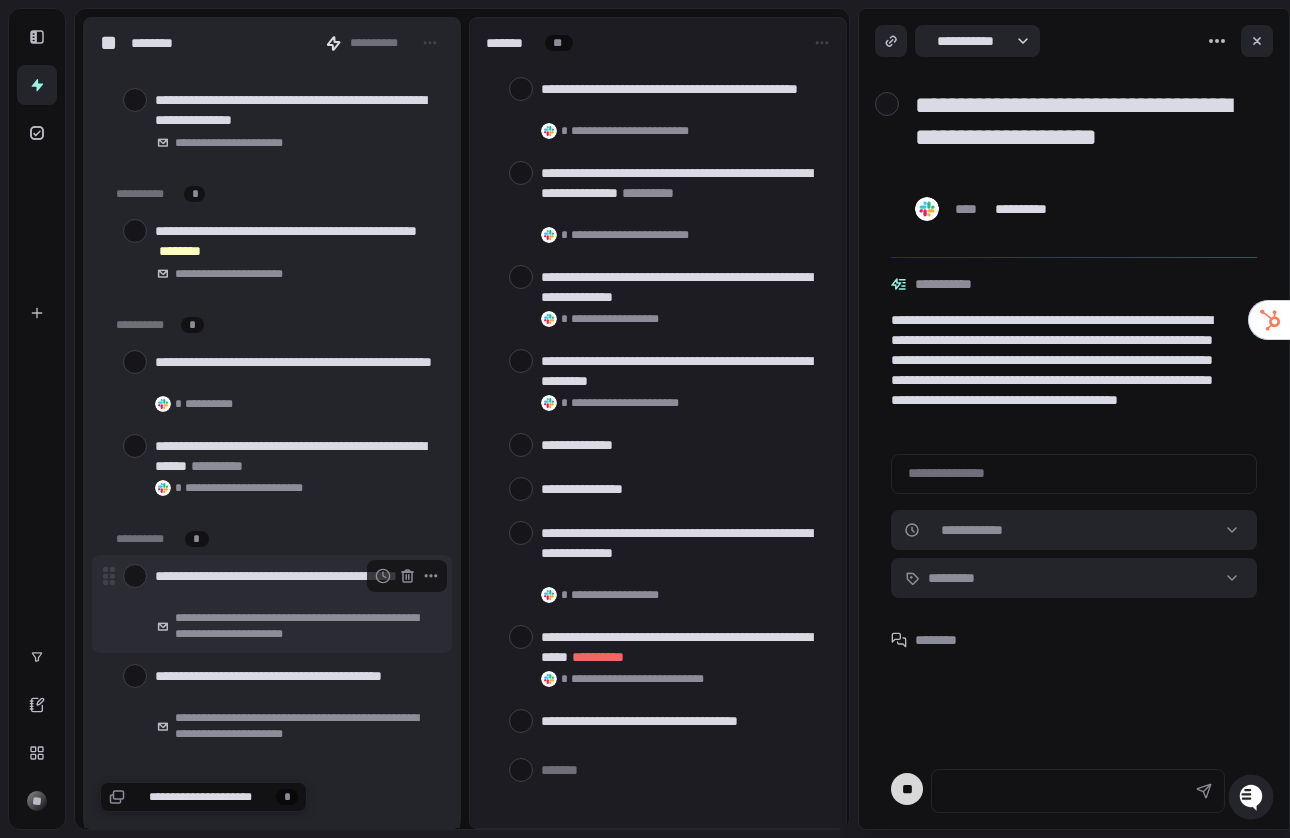 click at bounding box center [135, 576] 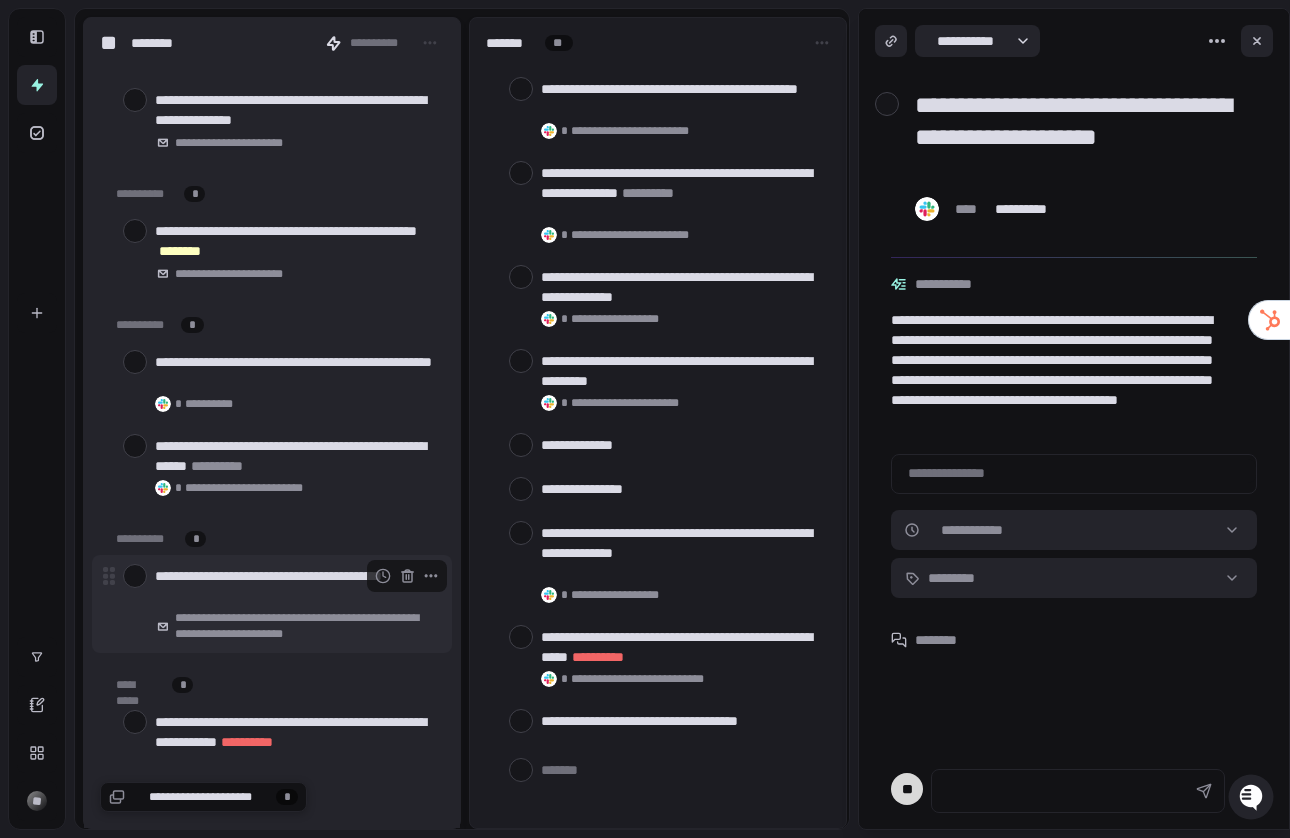 click at bounding box center (135, 576) 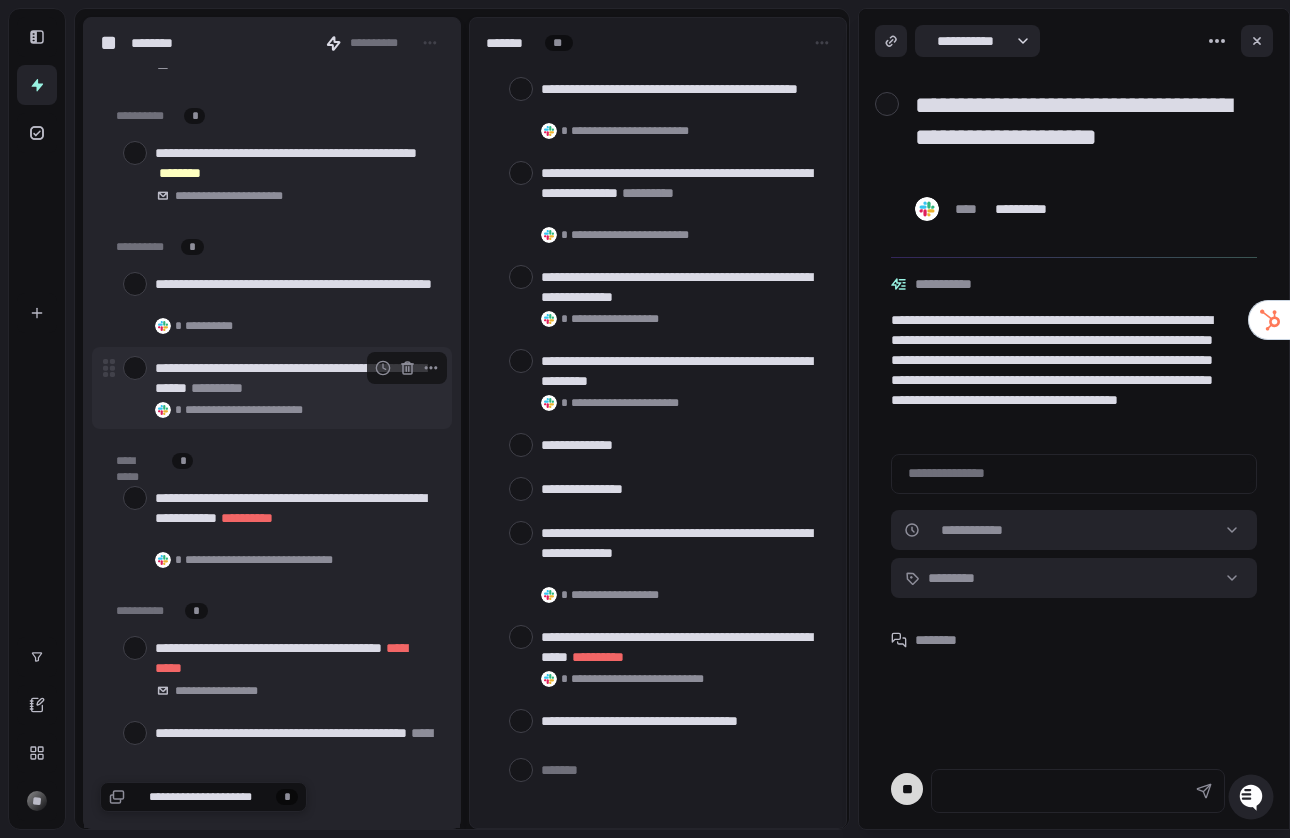 scroll, scrollTop: 525, scrollLeft: 0, axis: vertical 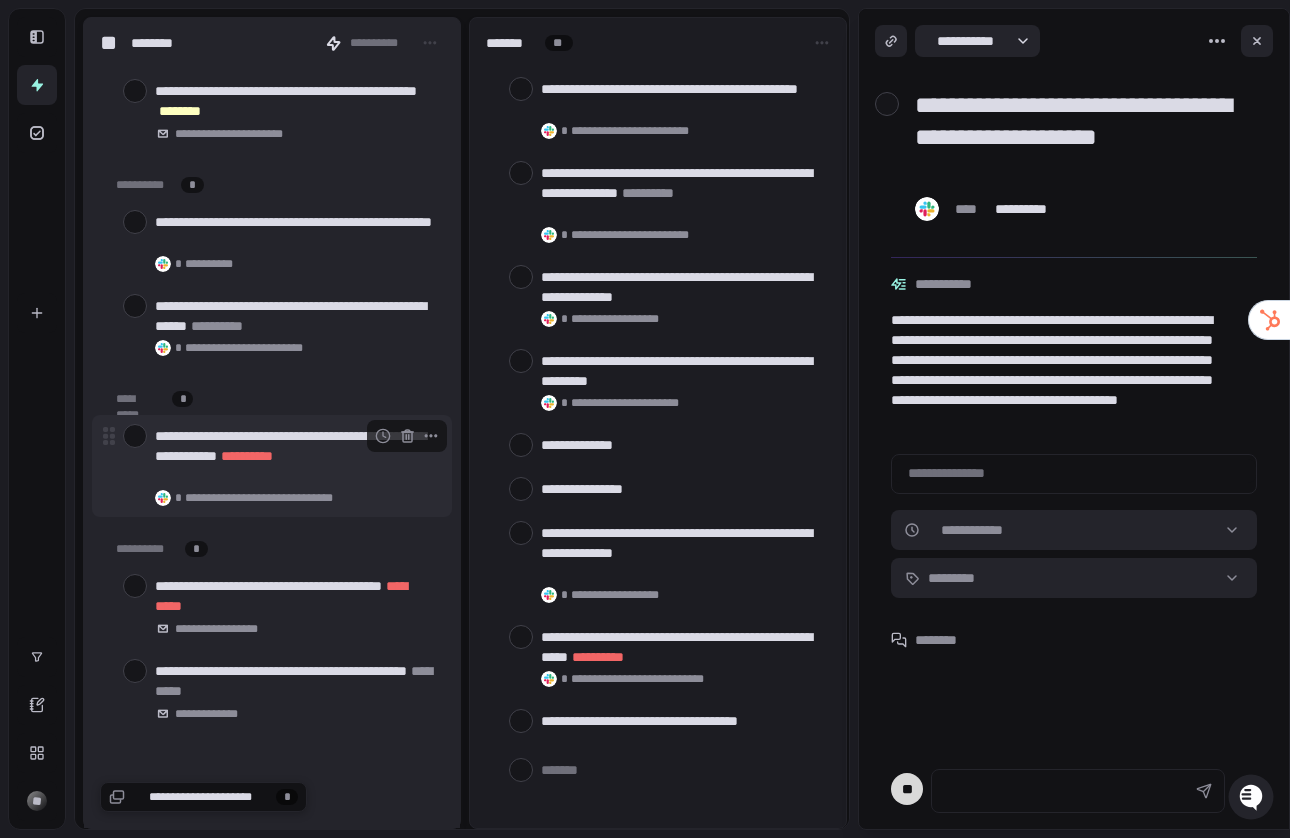 click at bounding box center (135, 436) 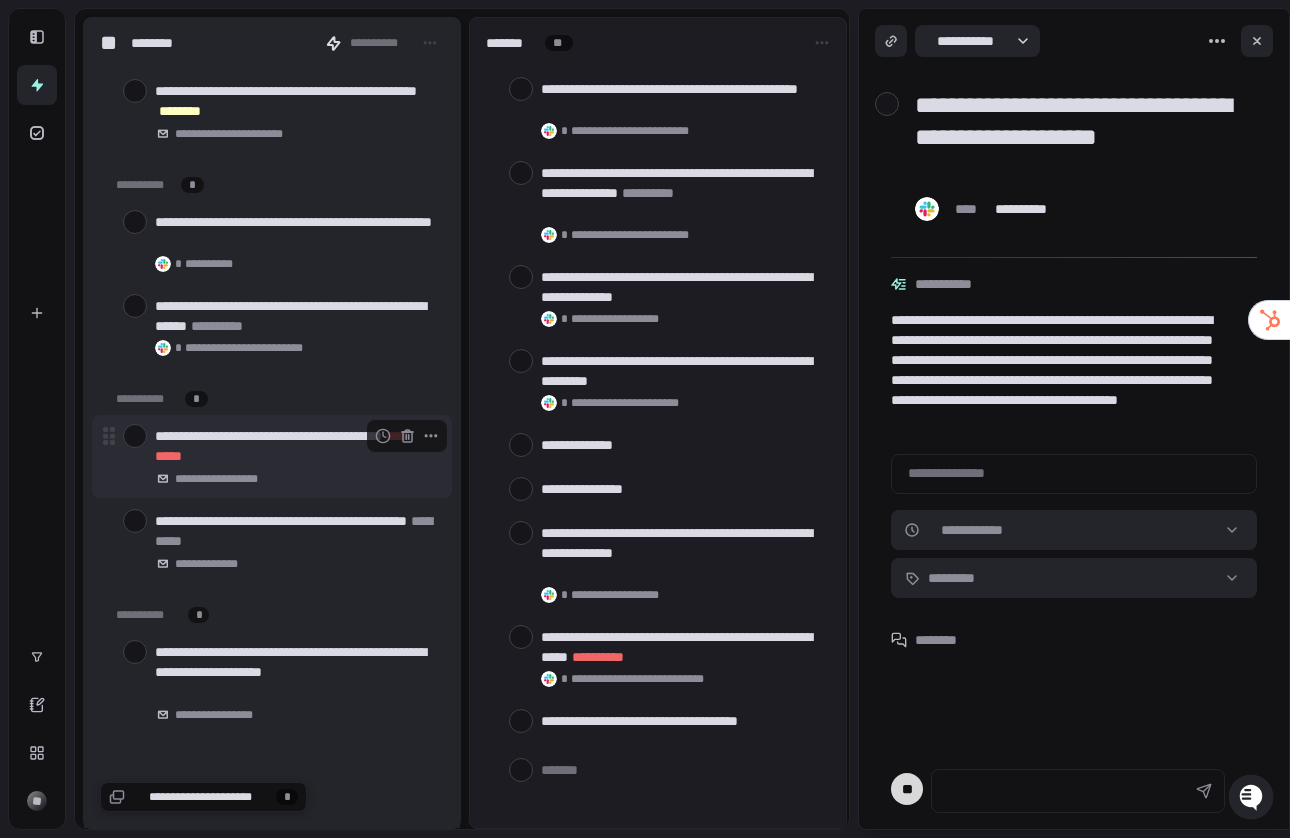 click on "**********" at bounding box center [295, 446] 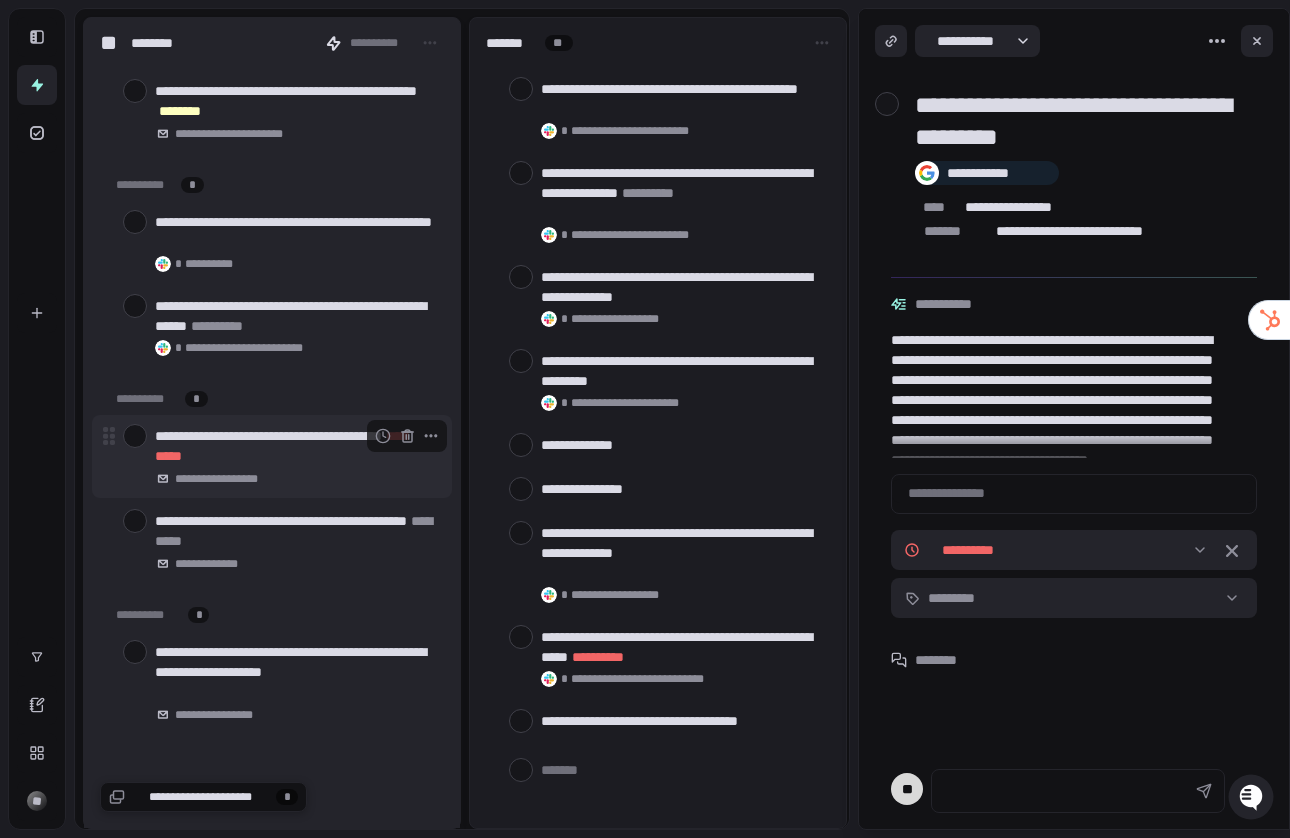 click at bounding box center (135, 436) 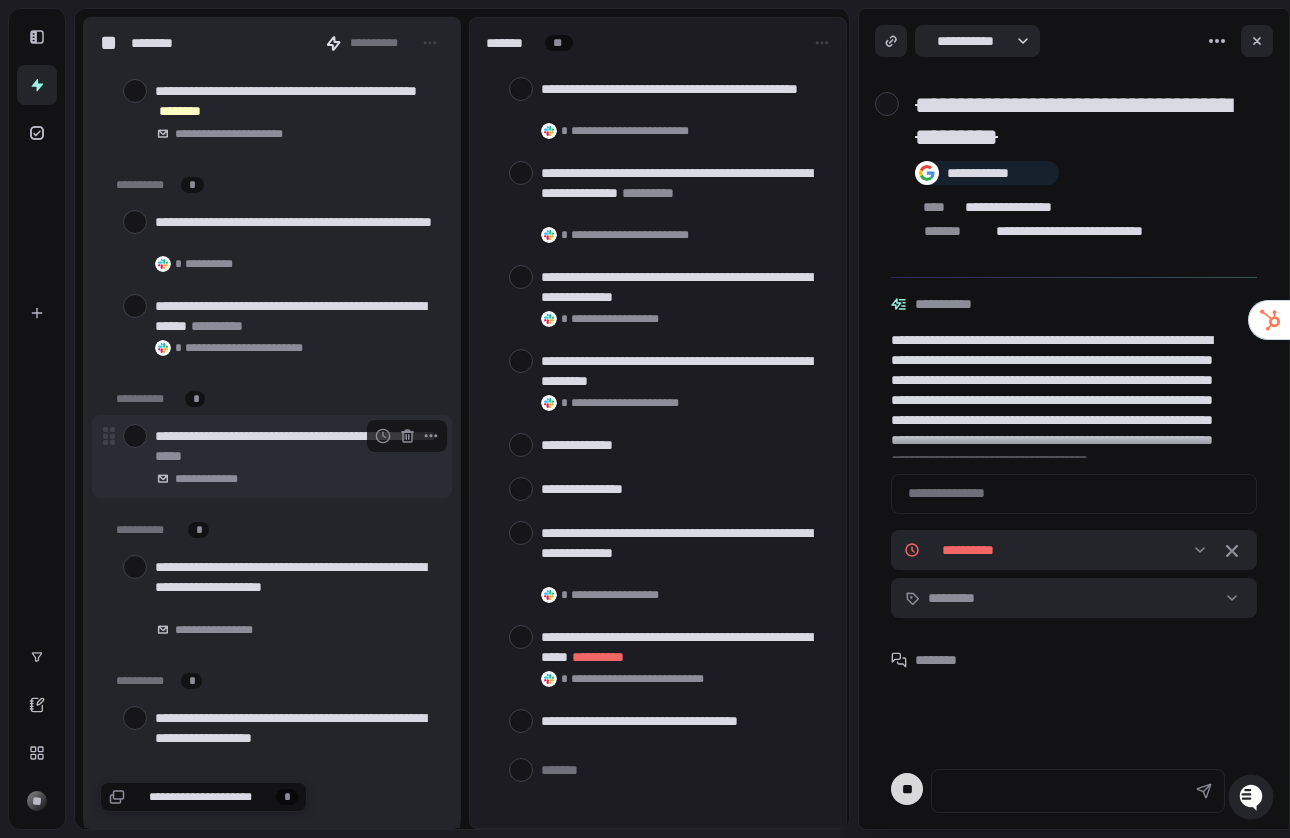 click at bounding box center (135, 436) 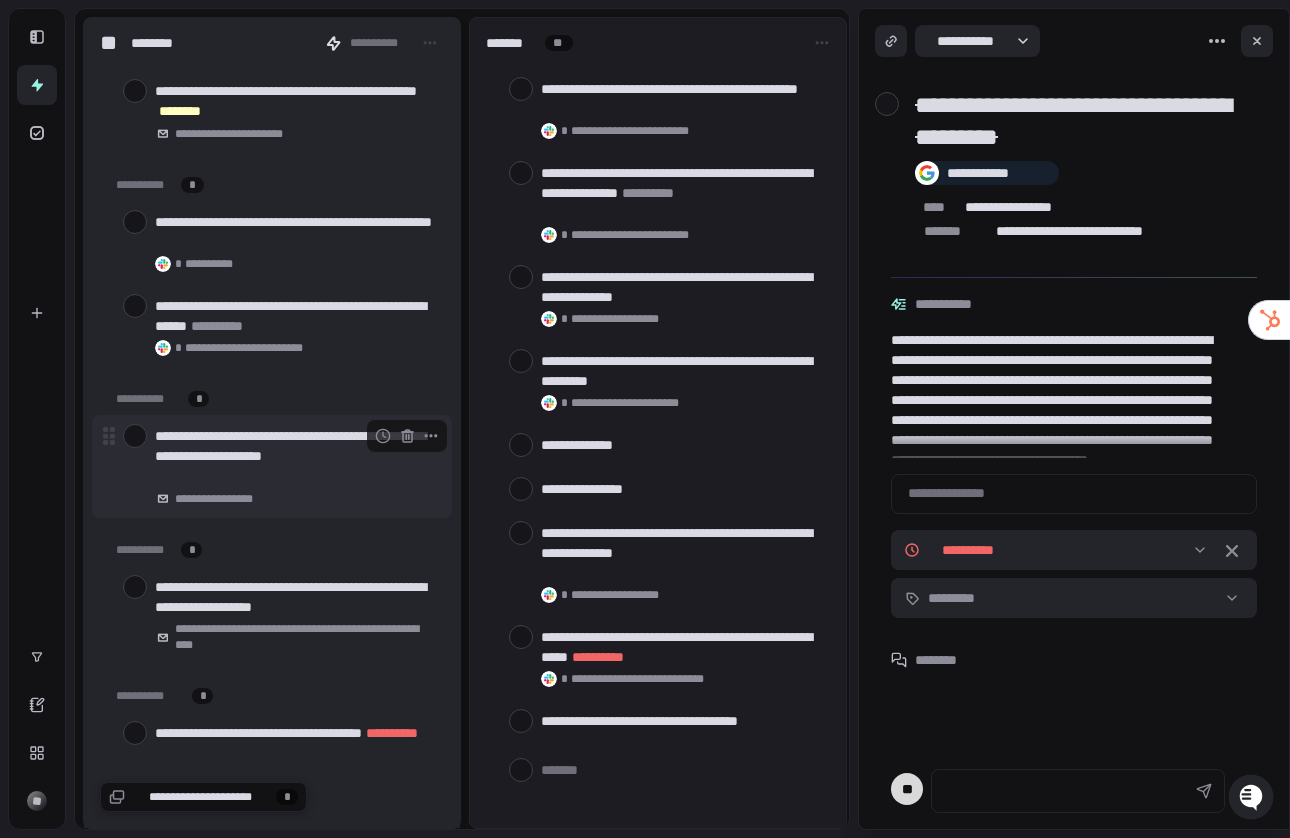 click at bounding box center [135, 436] 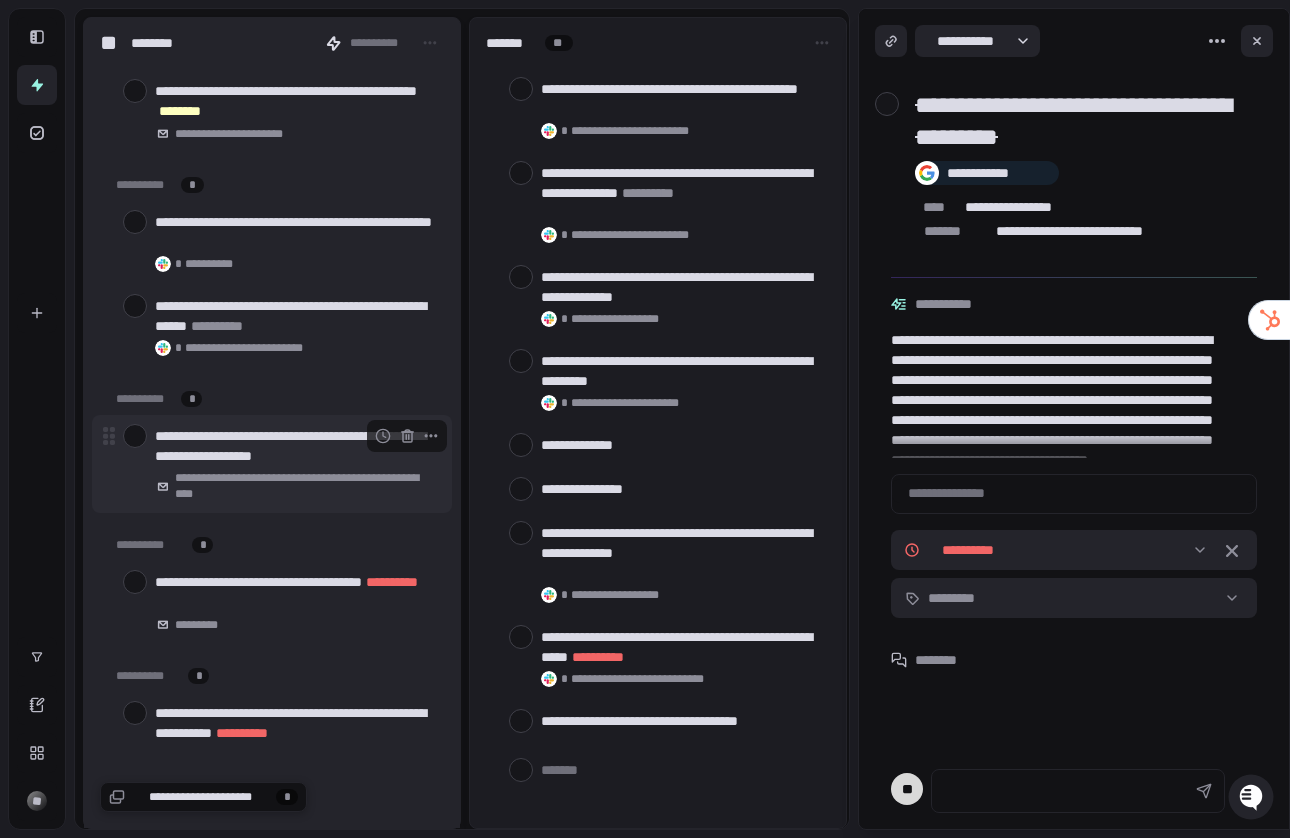 click at bounding box center [135, 436] 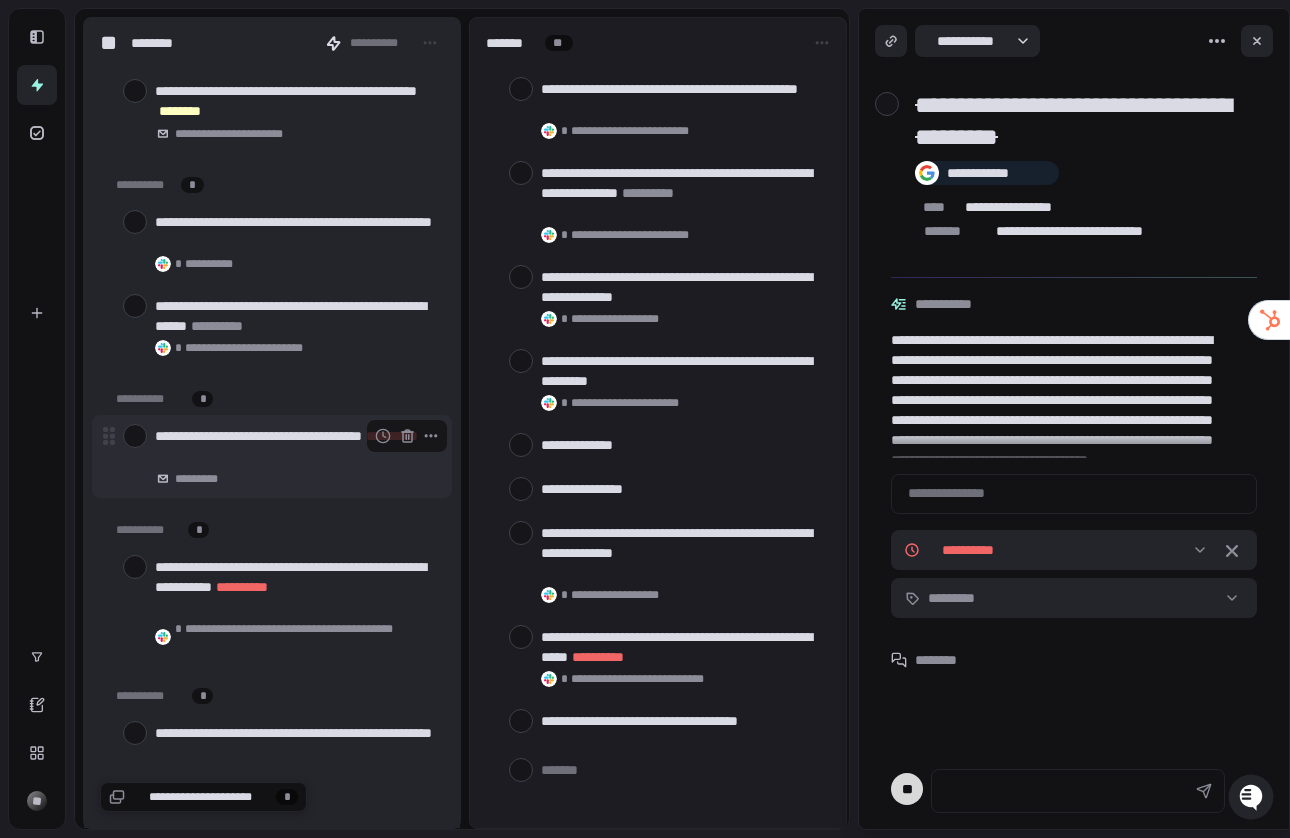 click at bounding box center [135, 436] 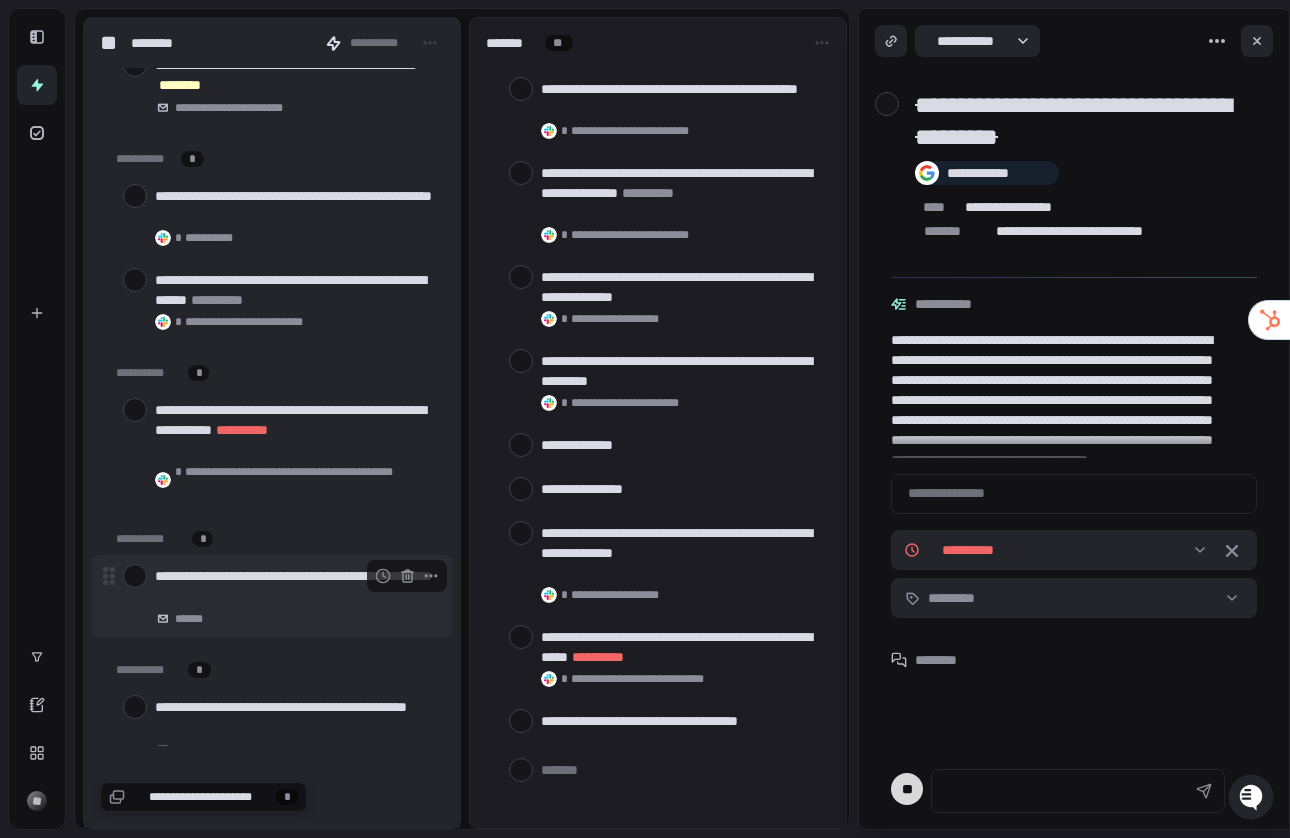 scroll, scrollTop: 589, scrollLeft: 0, axis: vertical 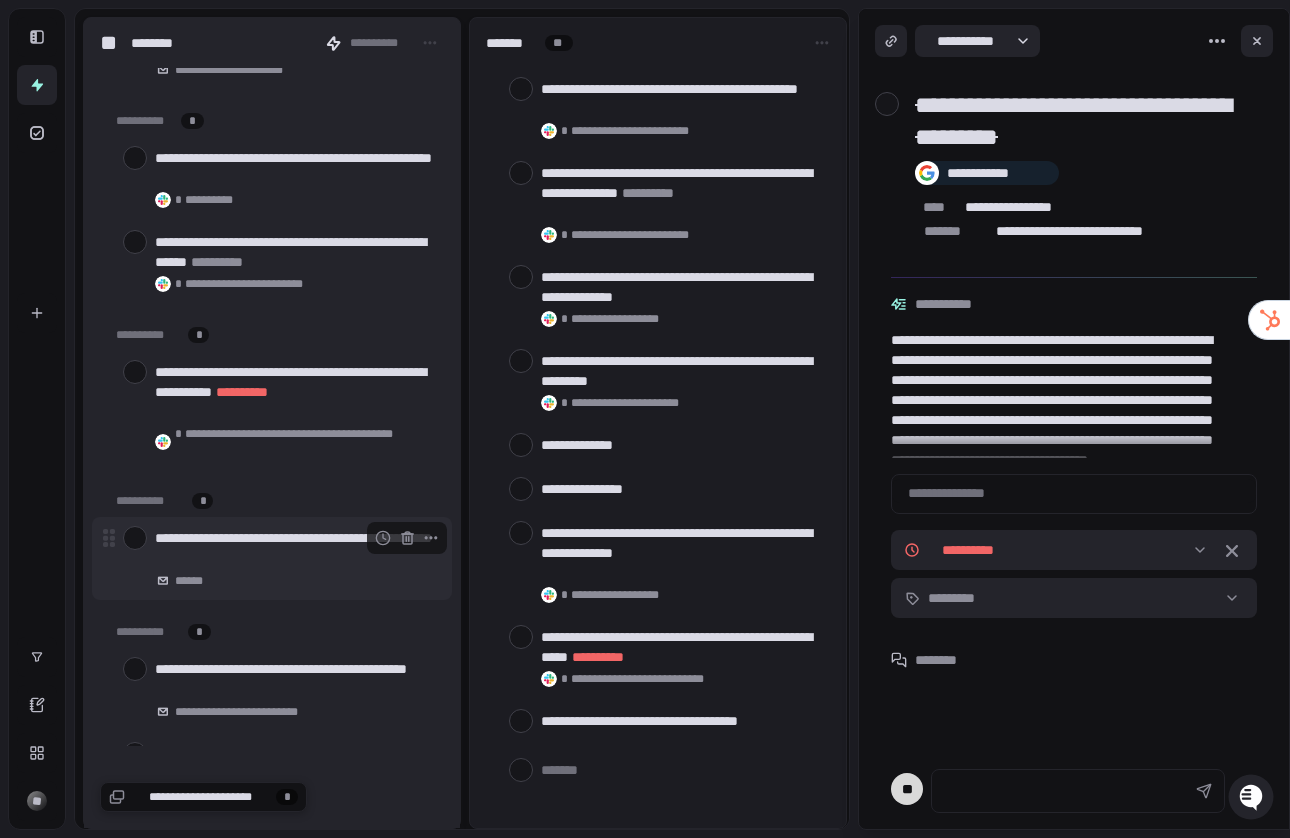click on "**********" at bounding box center (295, 548) 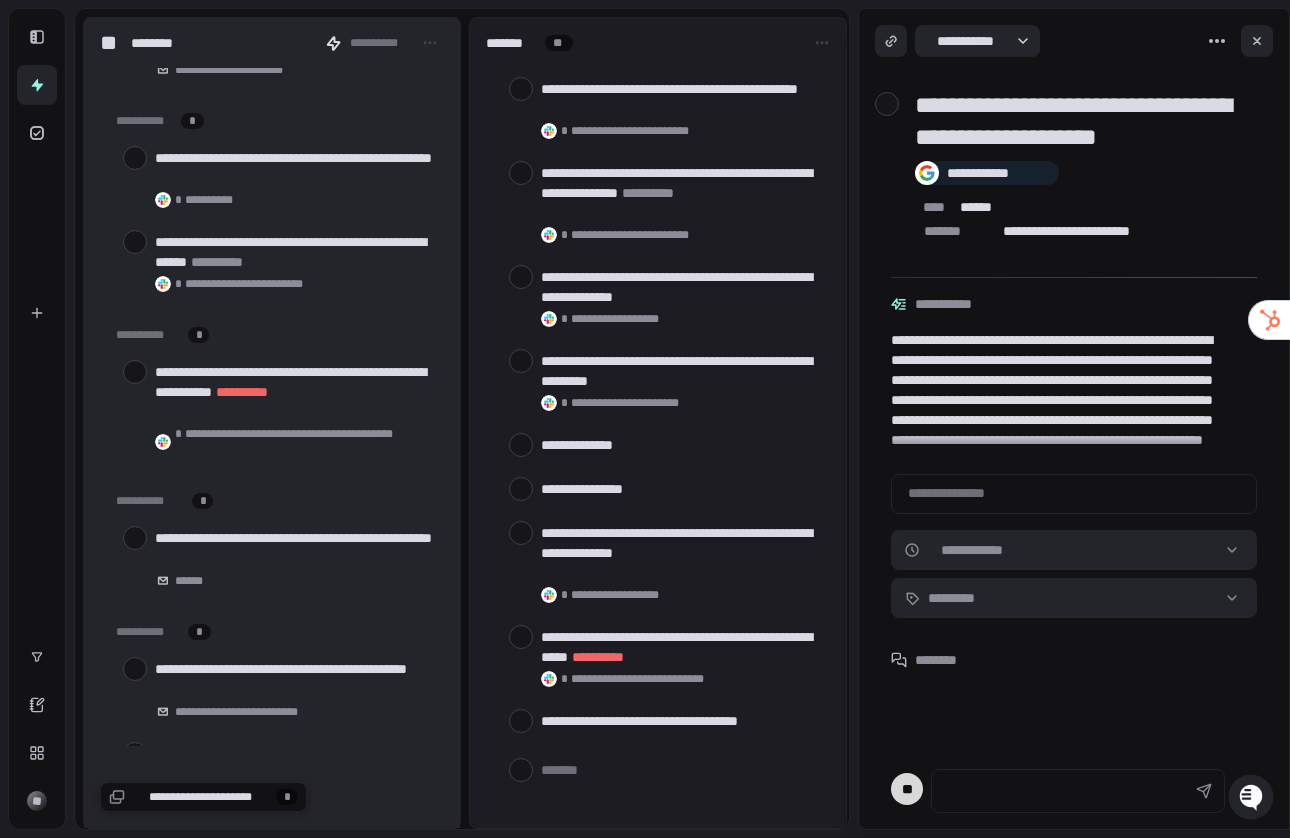scroll, scrollTop: 0, scrollLeft: 0, axis: both 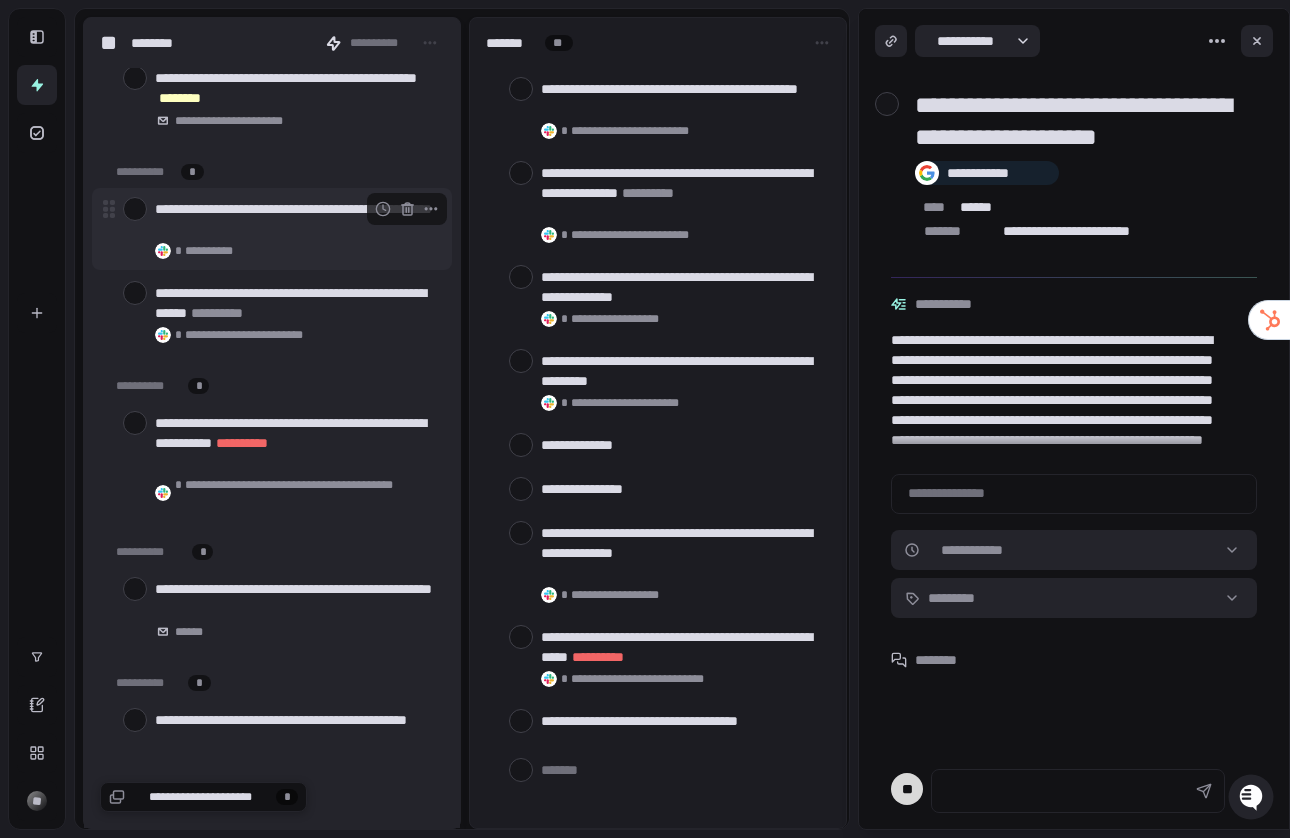 click at bounding box center (135, 209) 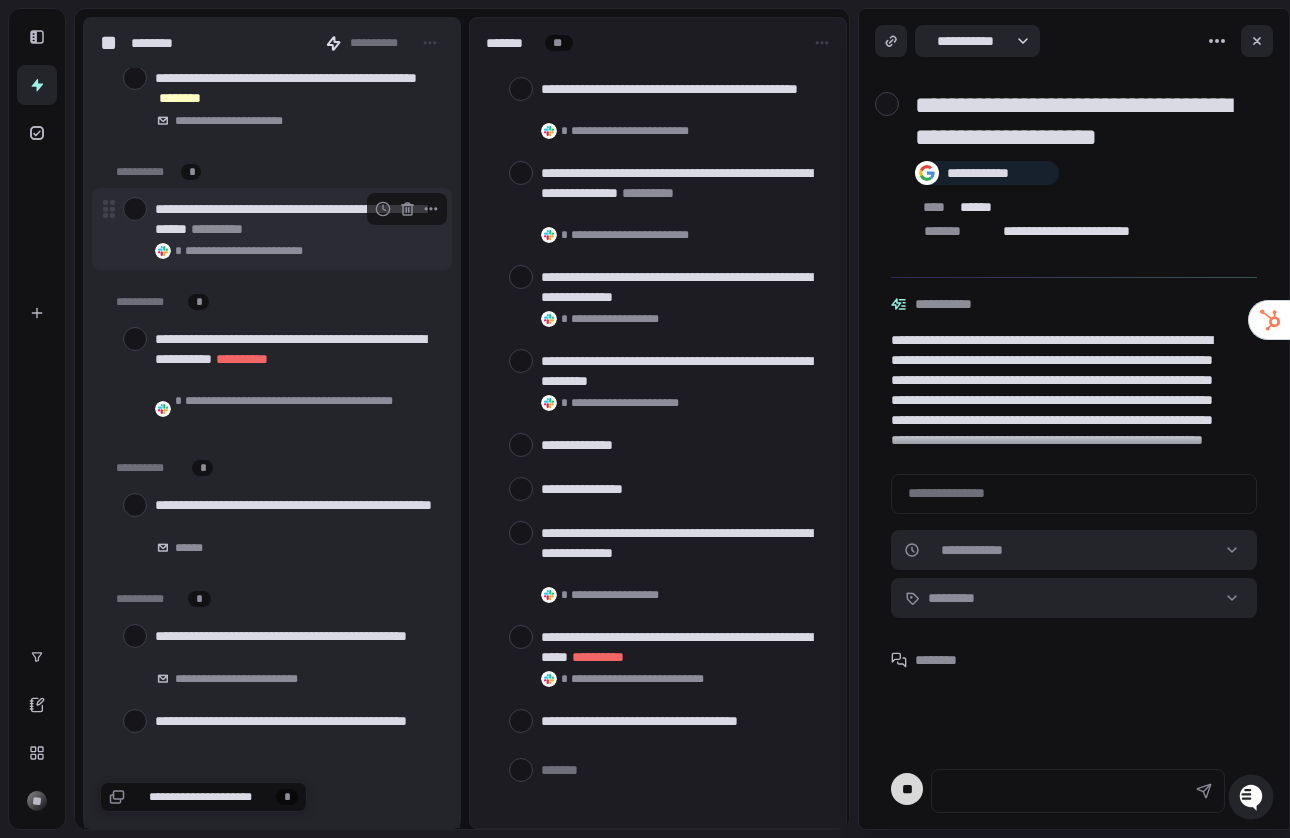 click on "**********" at bounding box center (295, 219) 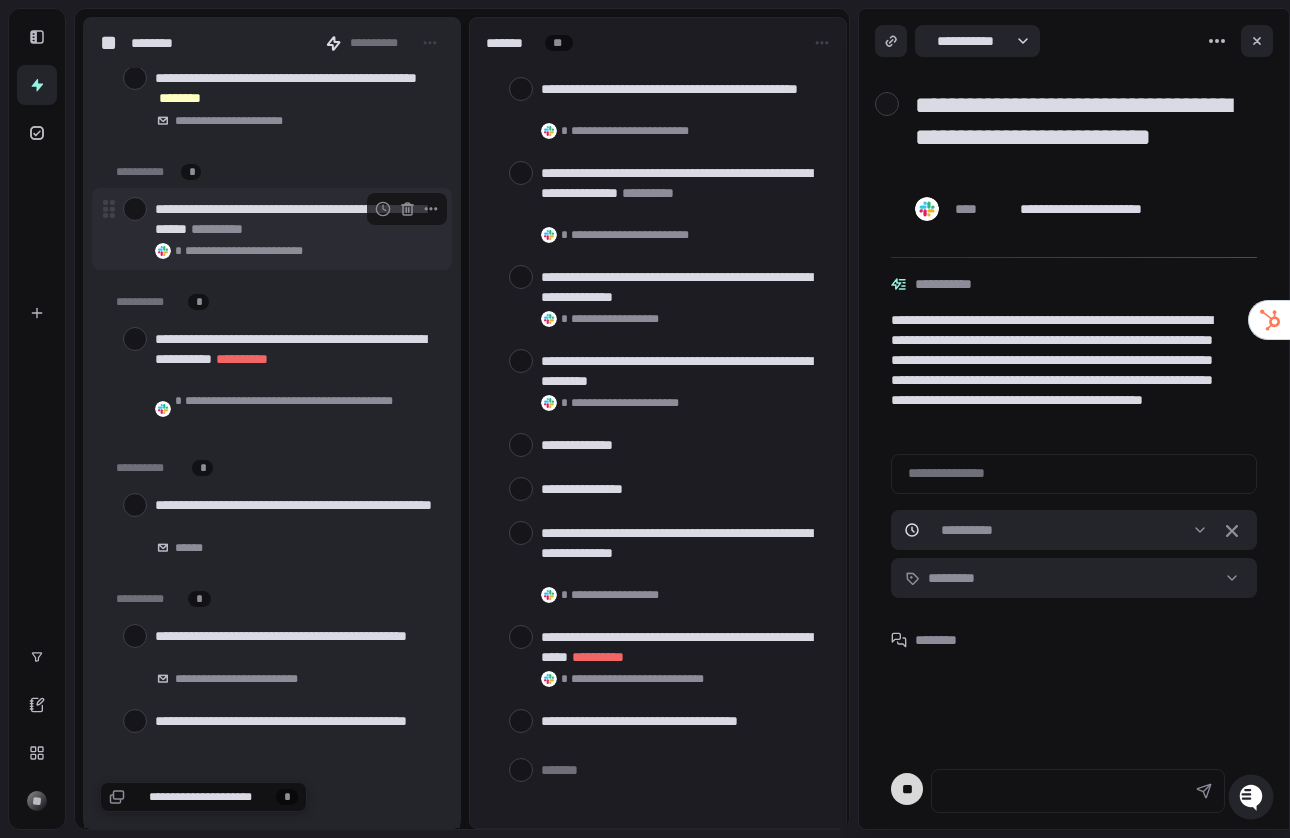 click at bounding box center (135, 209) 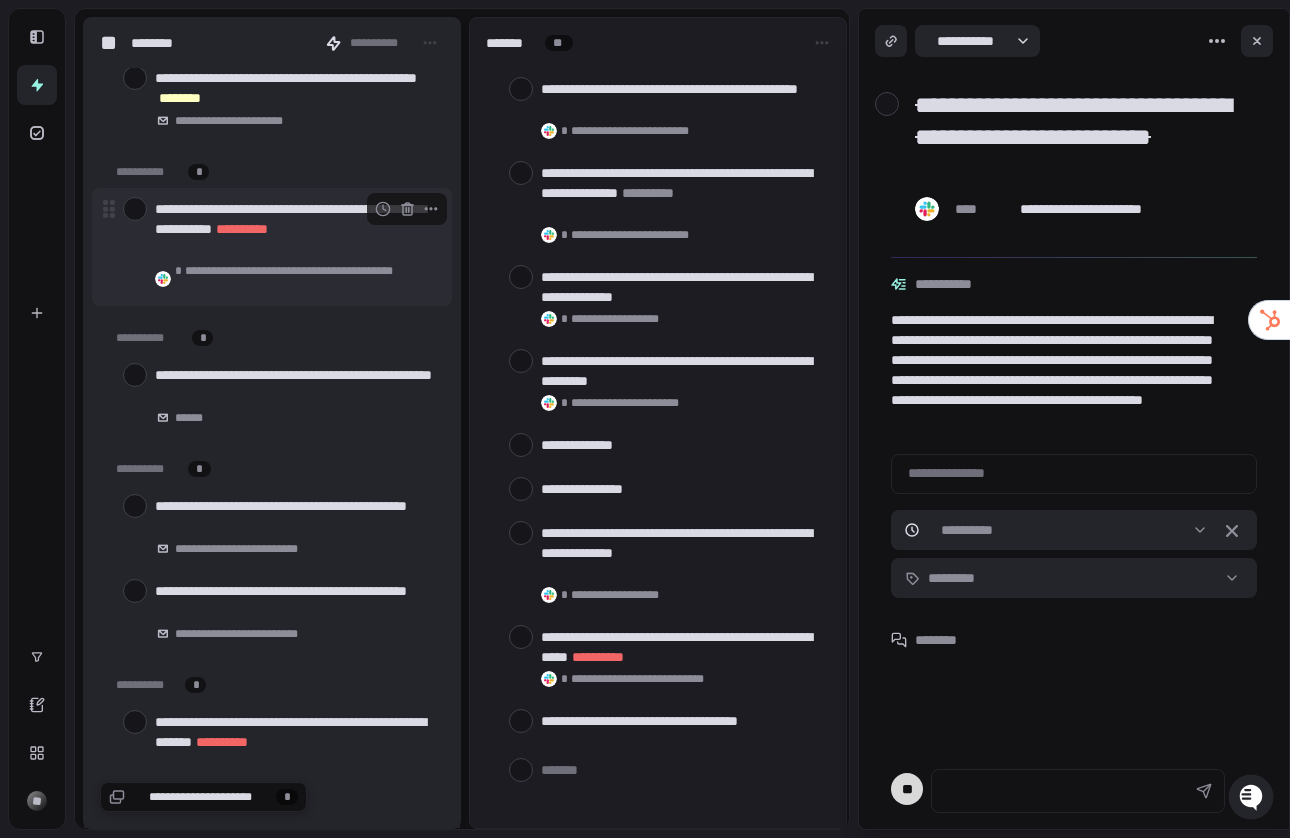 click on "**********" at bounding box center [295, 229] 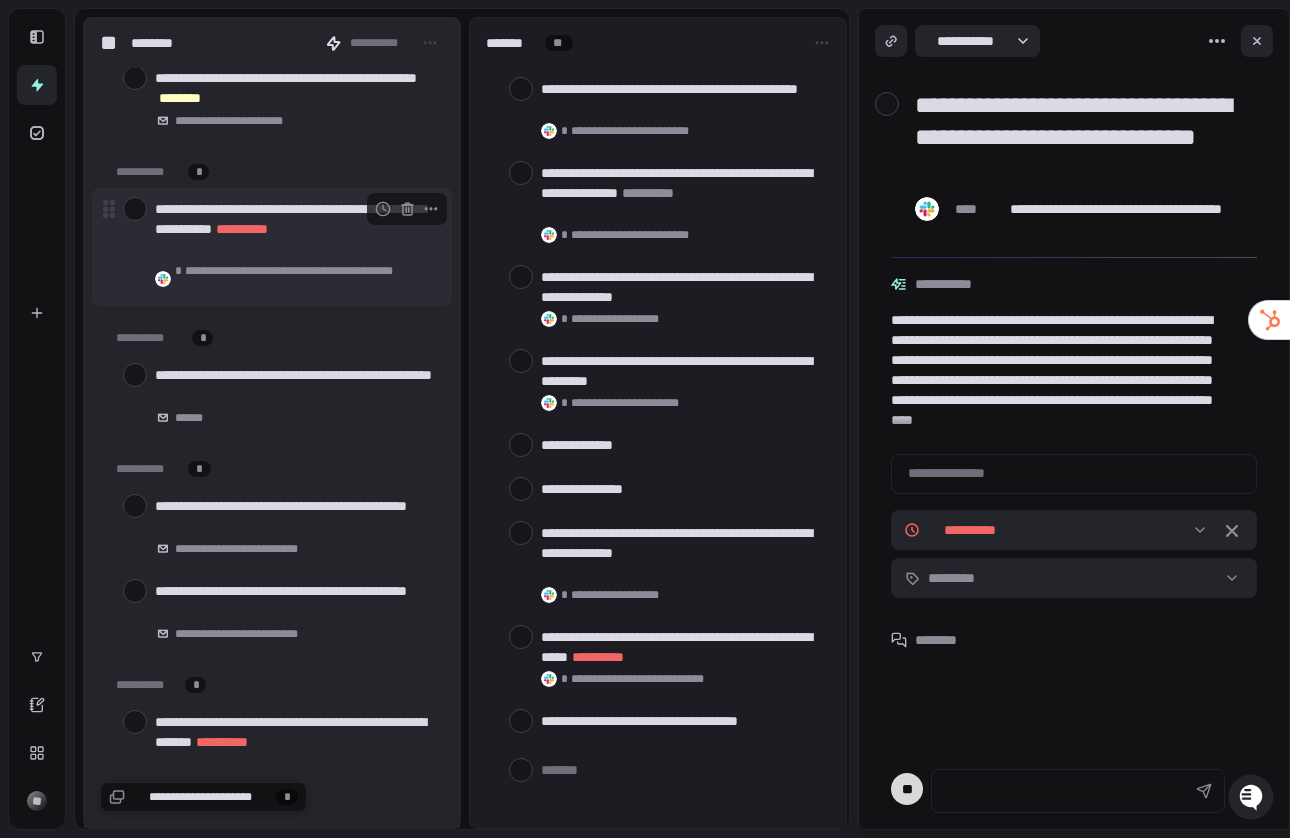 click at bounding box center [135, 209] 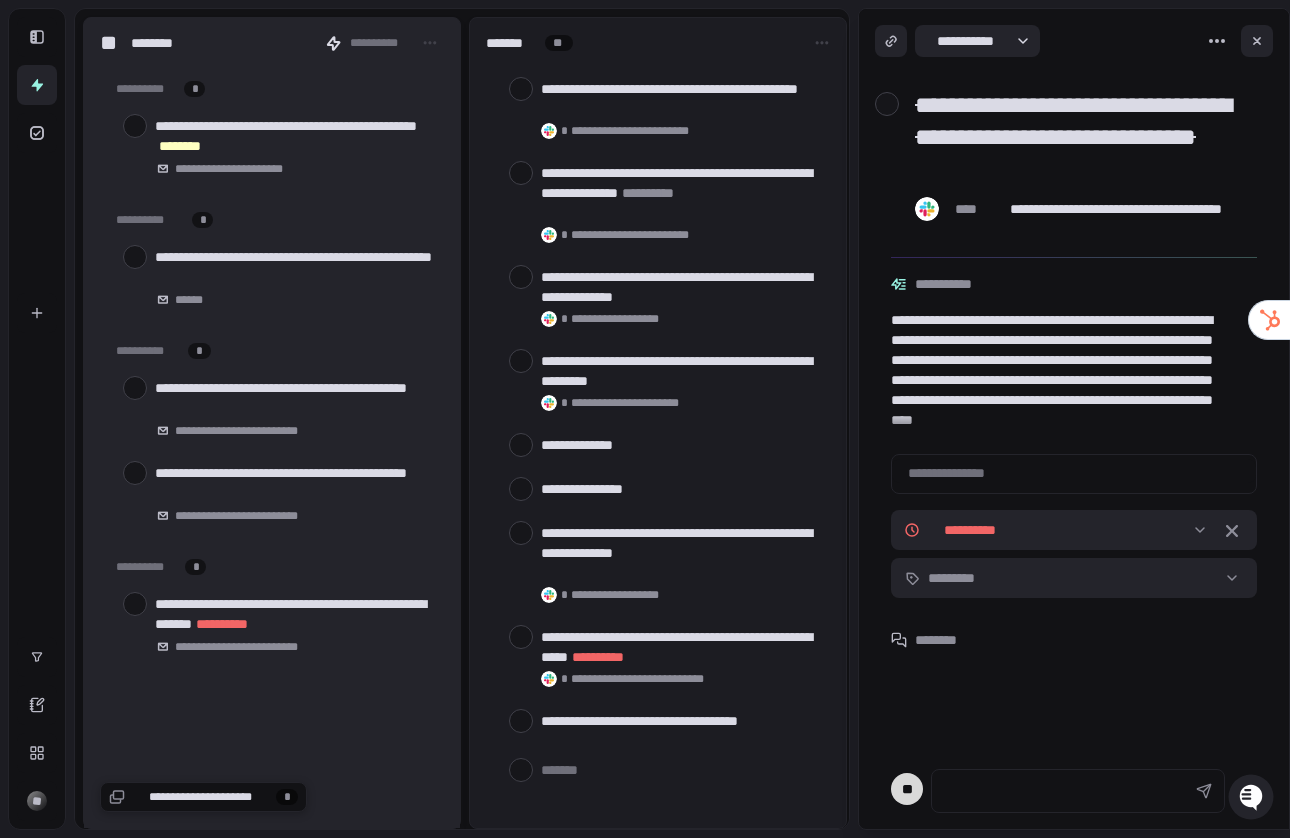 scroll, scrollTop: 490, scrollLeft: 0, axis: vertical 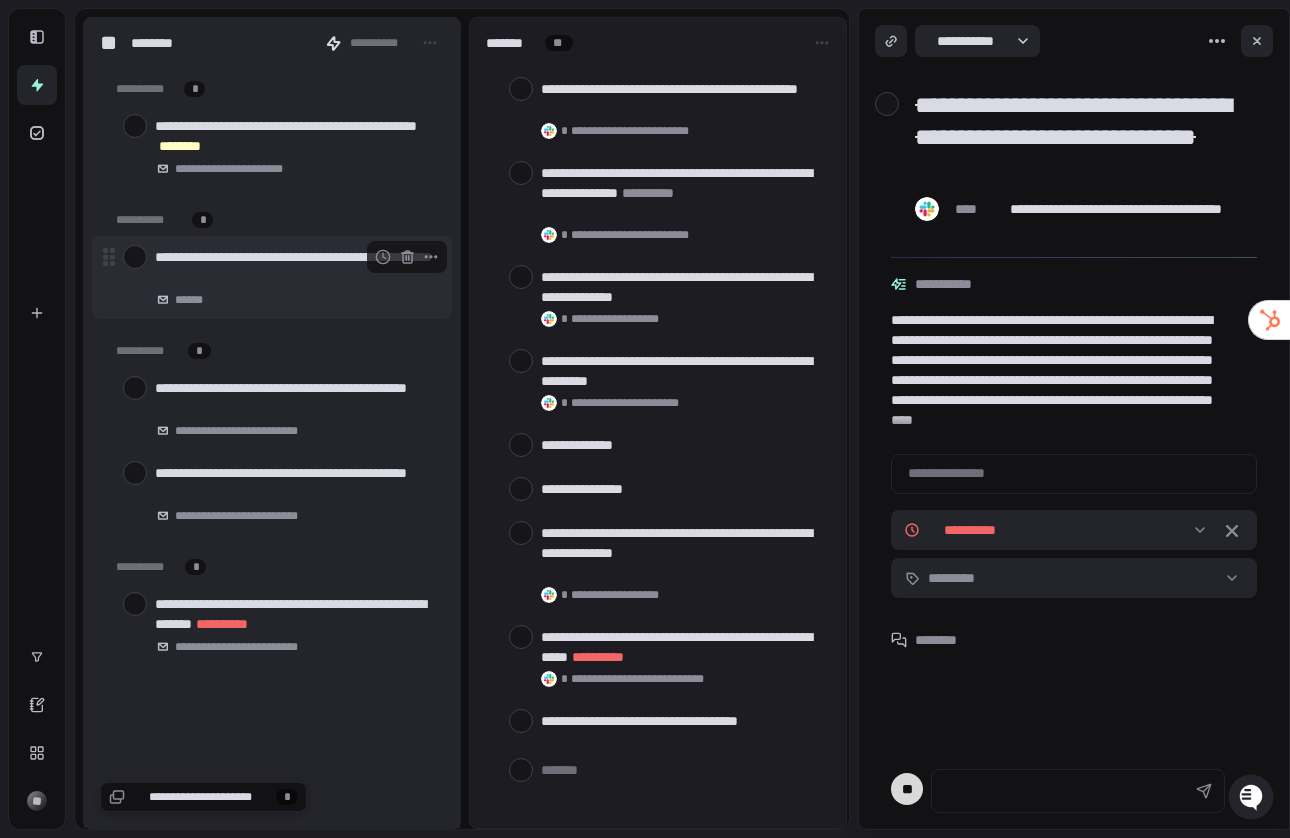 click on "**********" at bounding box center [295, 267] 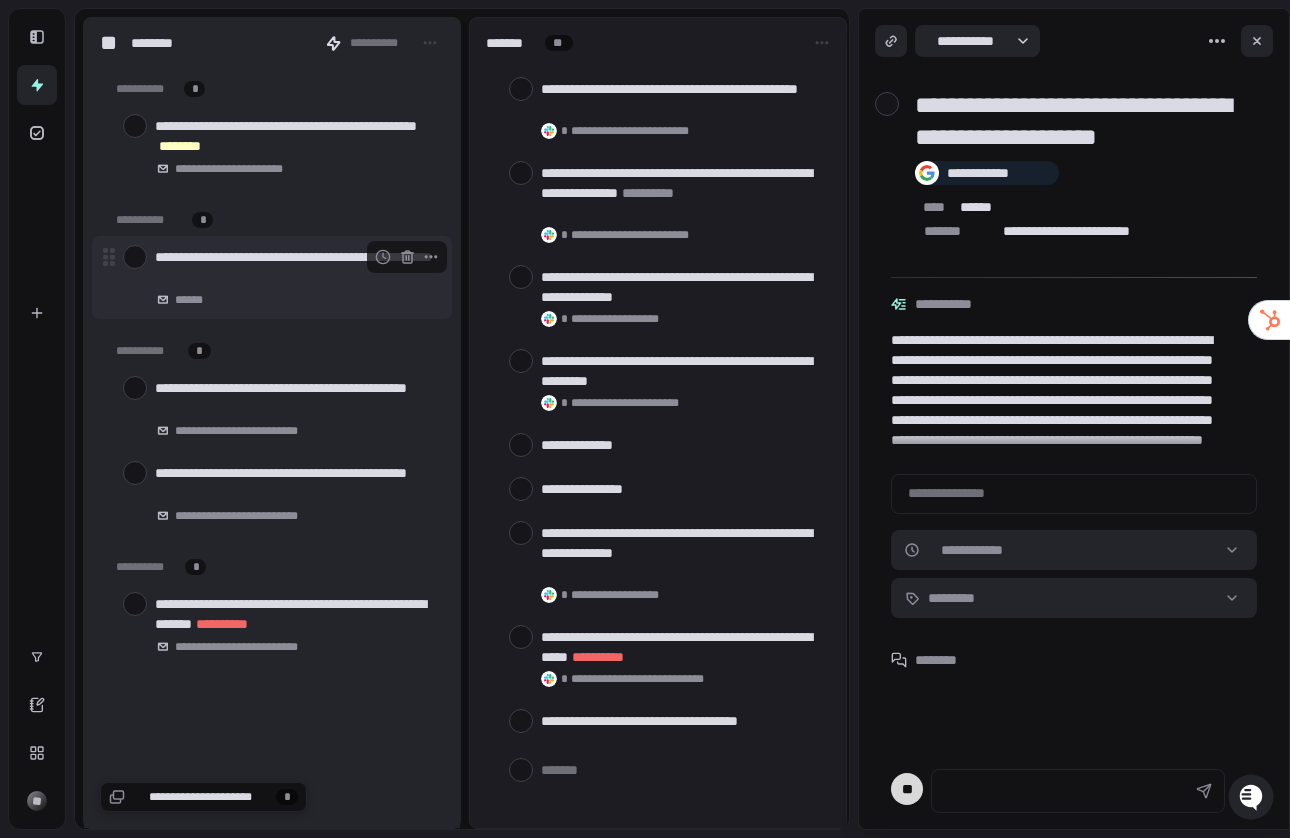 click on "**********" at bounding box center (295, 267) 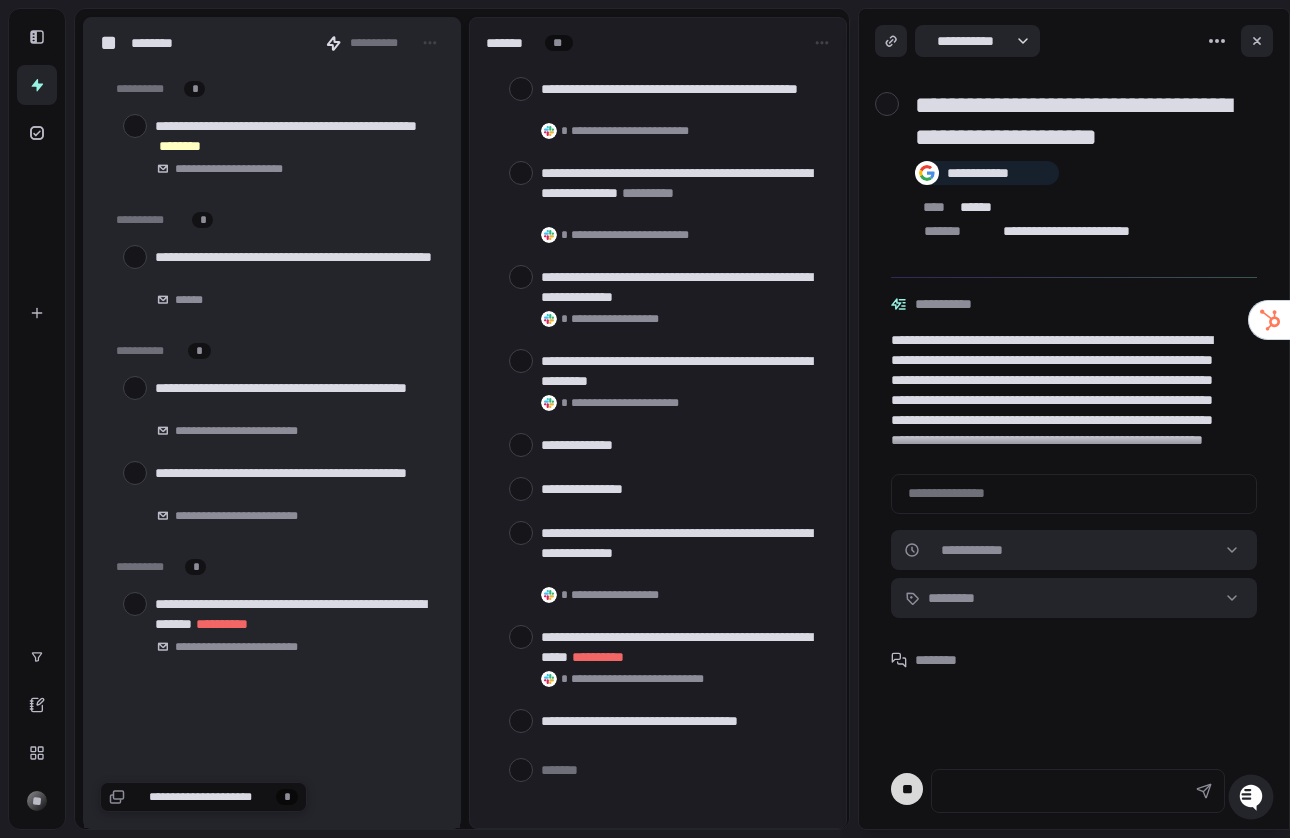click on "**********" at bounding box center [1062, 394] 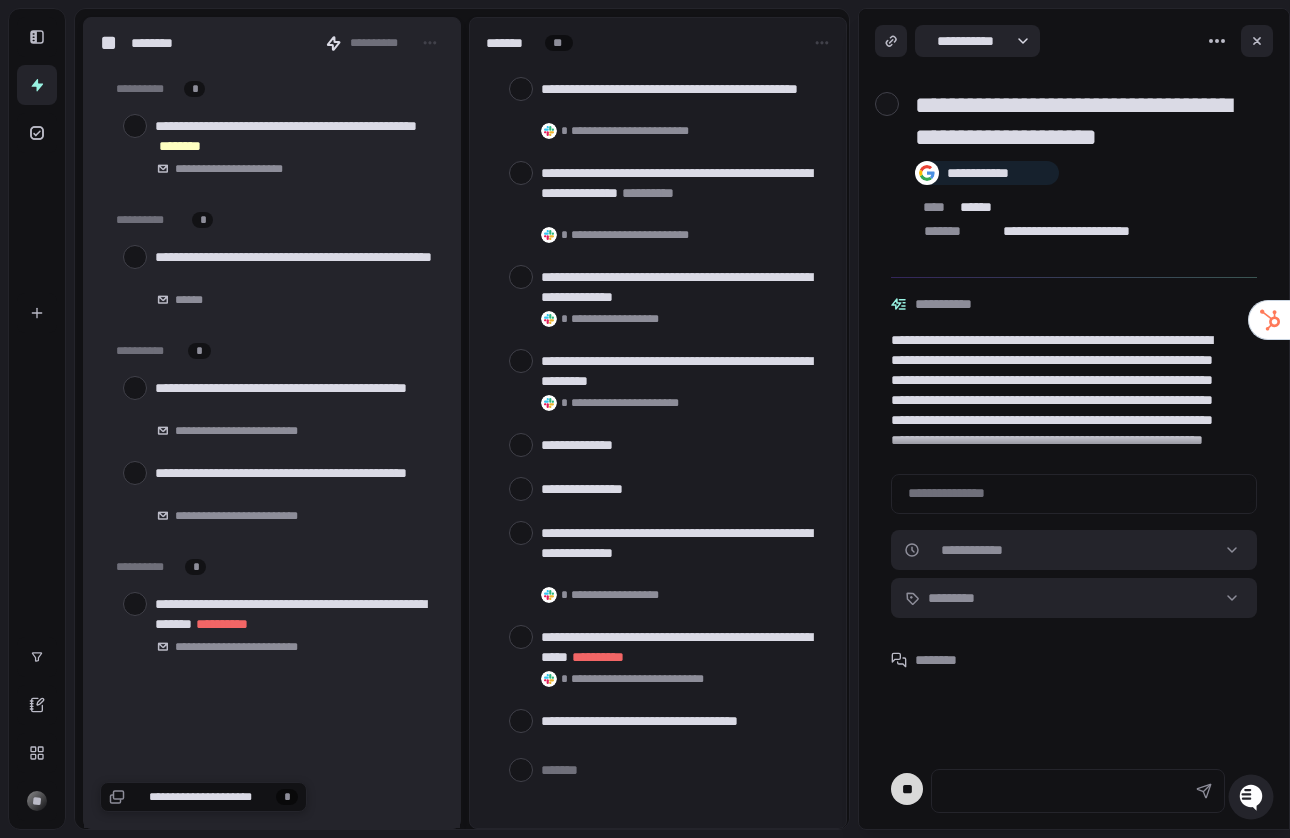 click on "**********" at bounding box center [1082, 121] 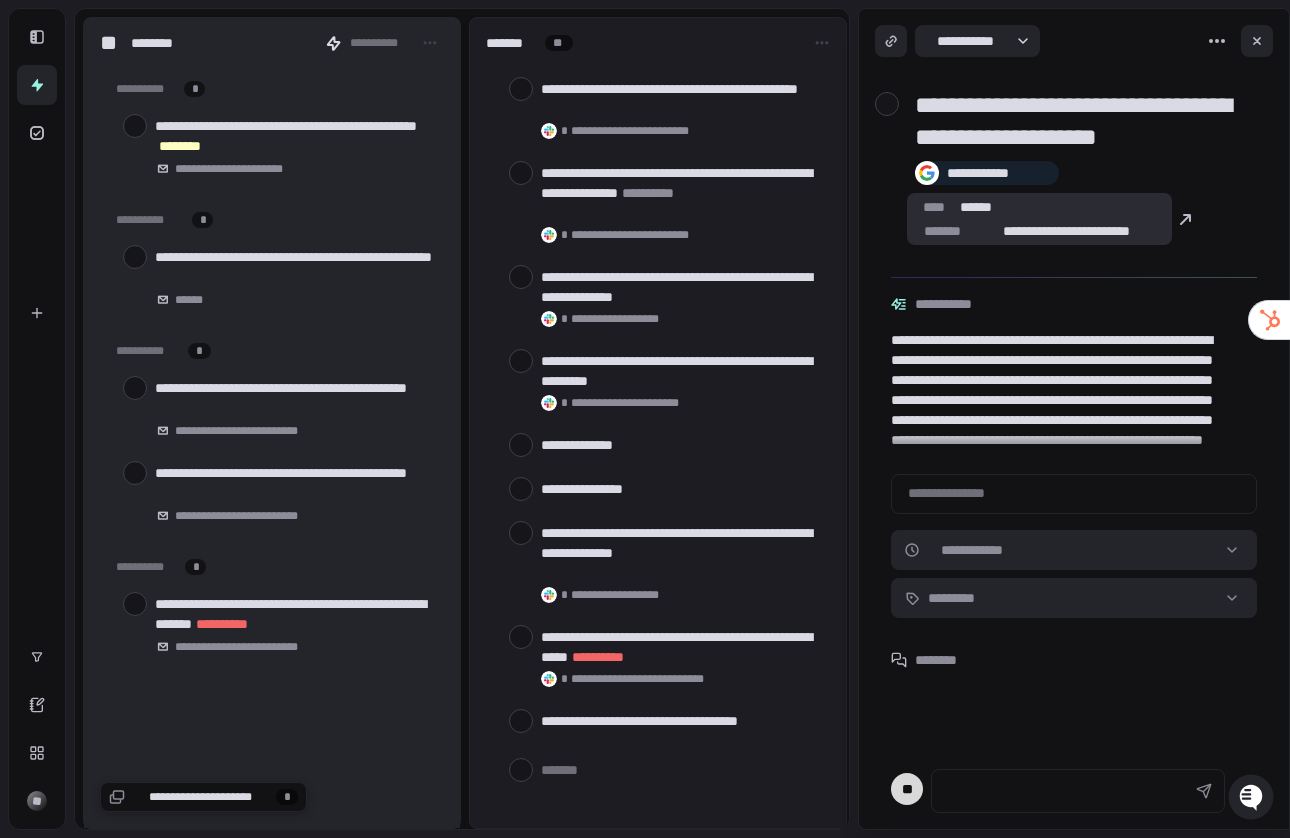 click on "******" at bounding box center [976, 207] 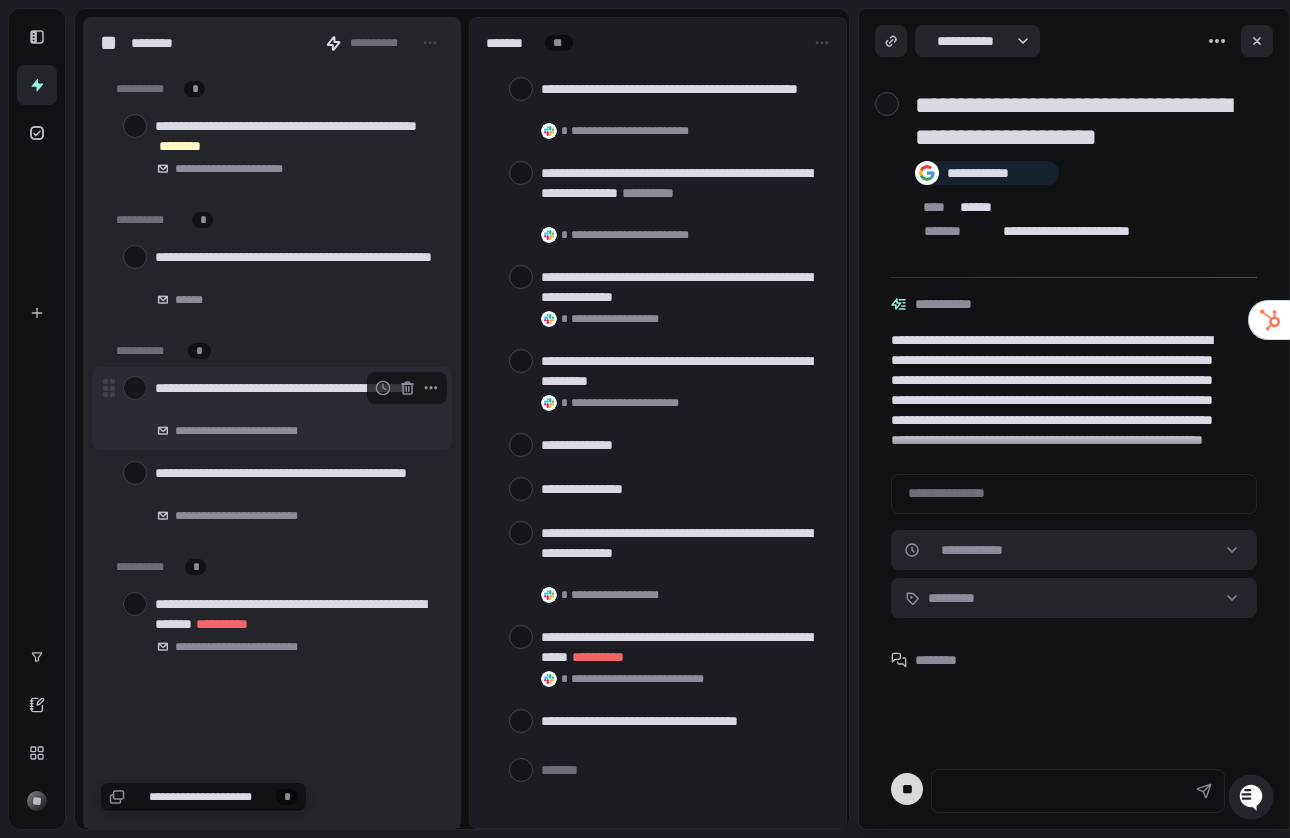 click on "**********" at bounding box center [295, 398] 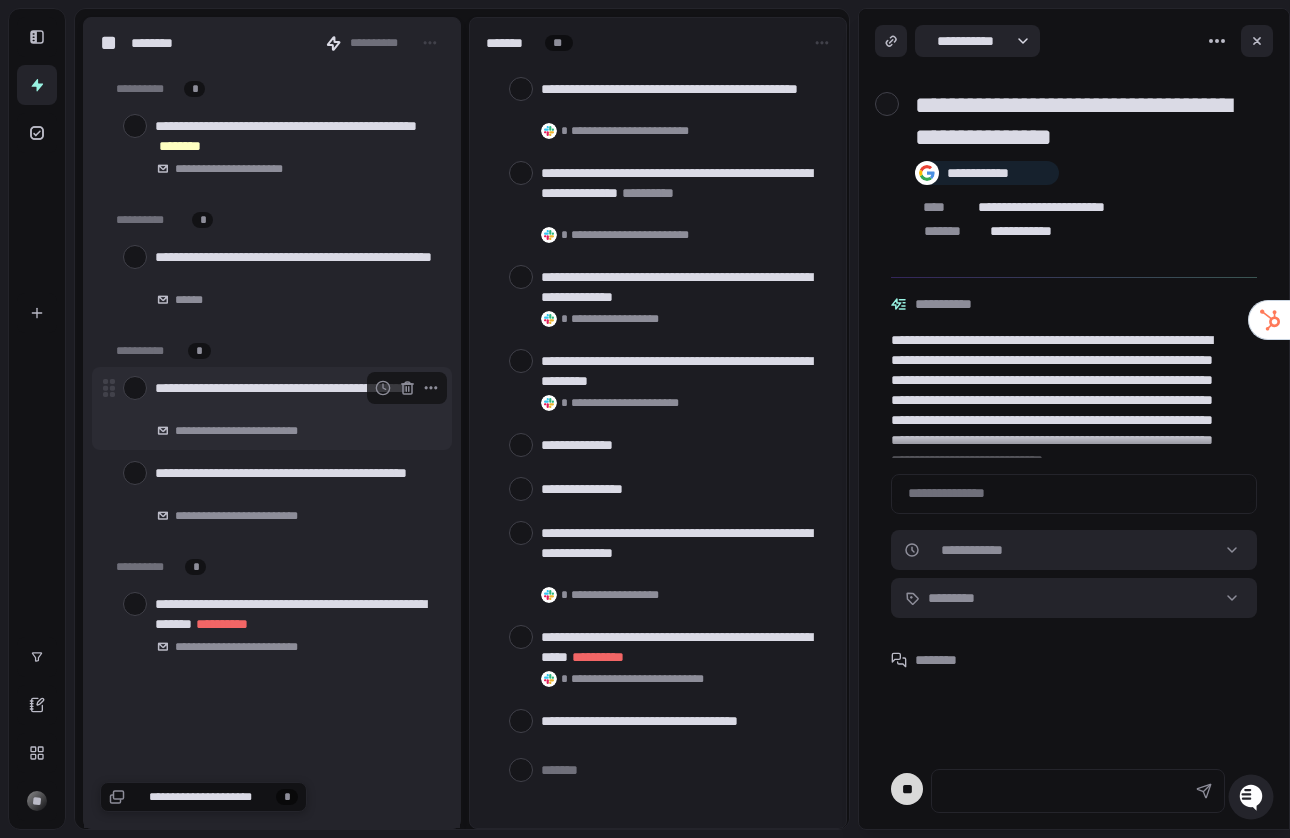 click at bounding box center [135, 388] 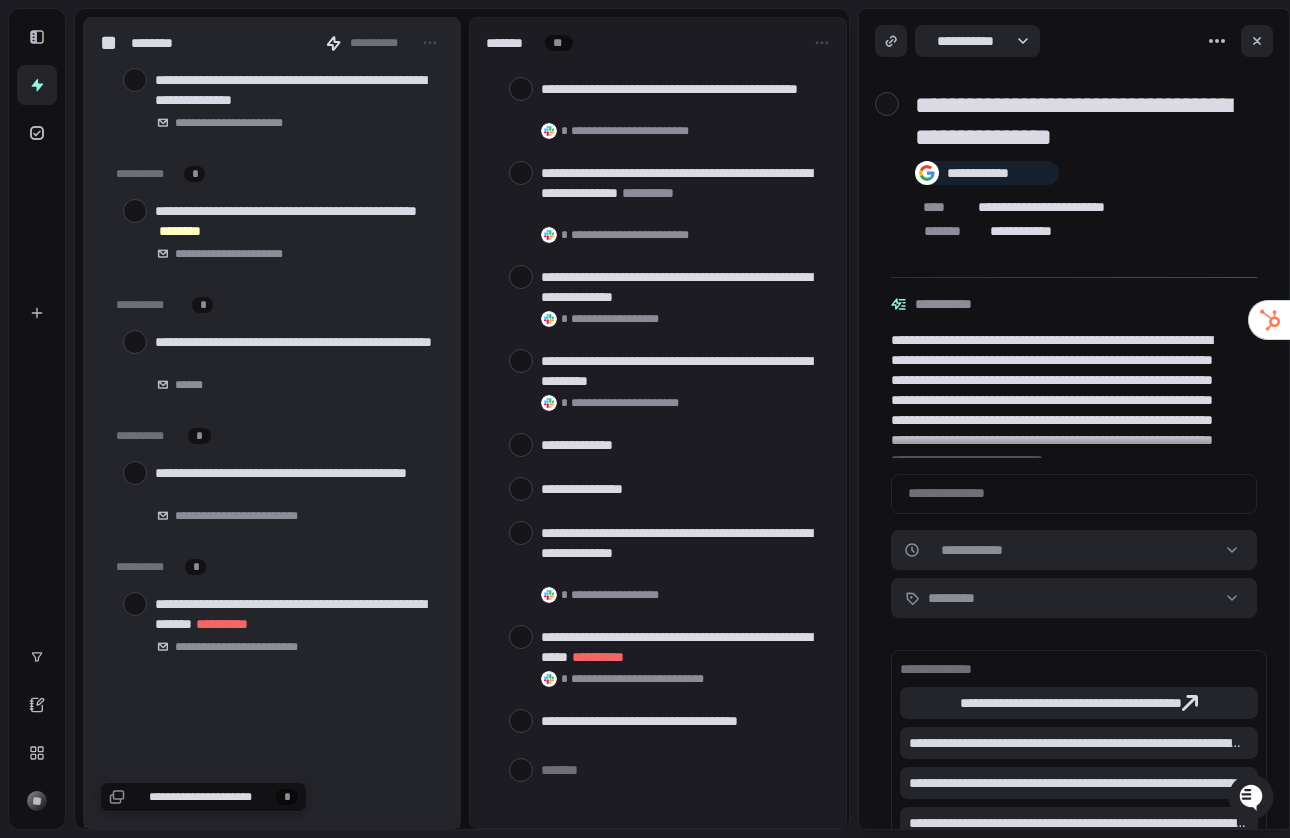 scroll, scrollTop: 405, scrollLeft: 0, axis: vertical 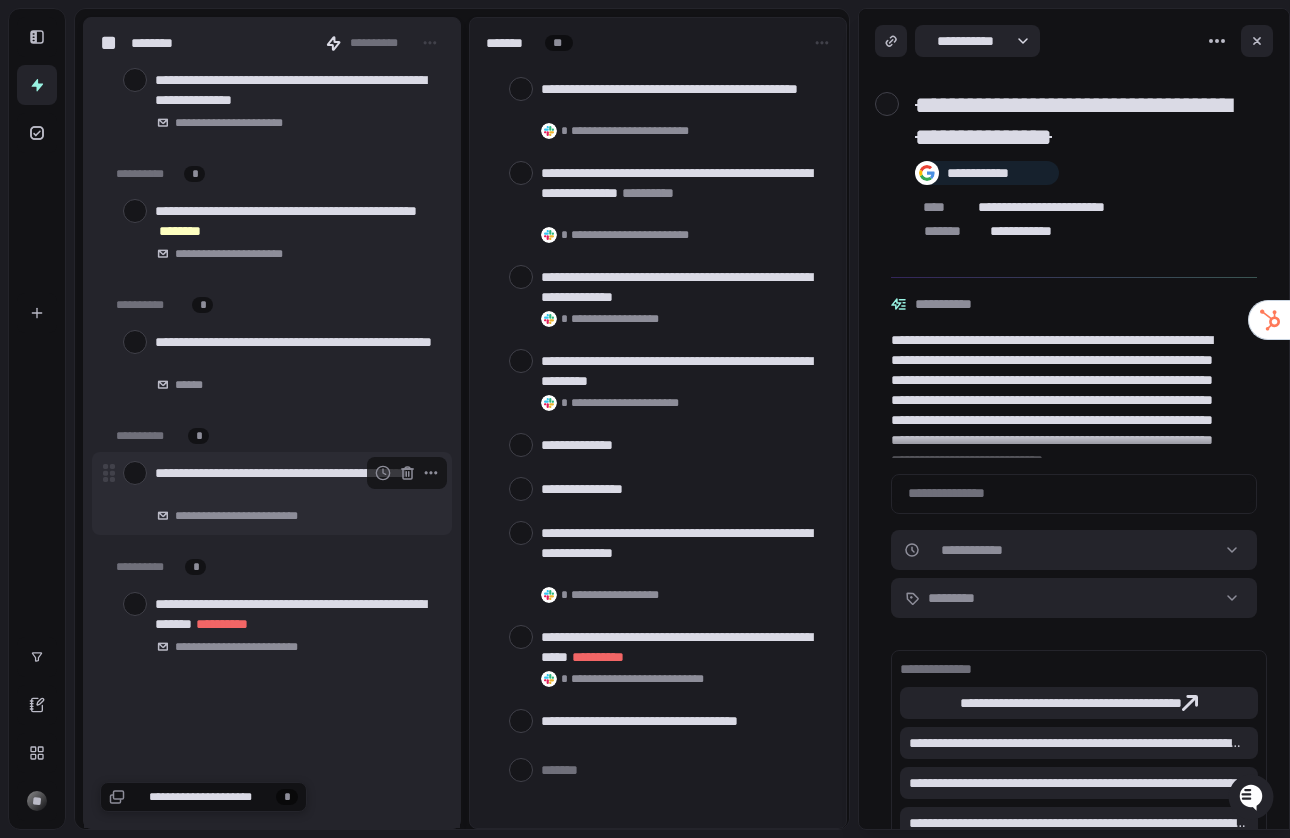 click at bounding box center [135, 473] 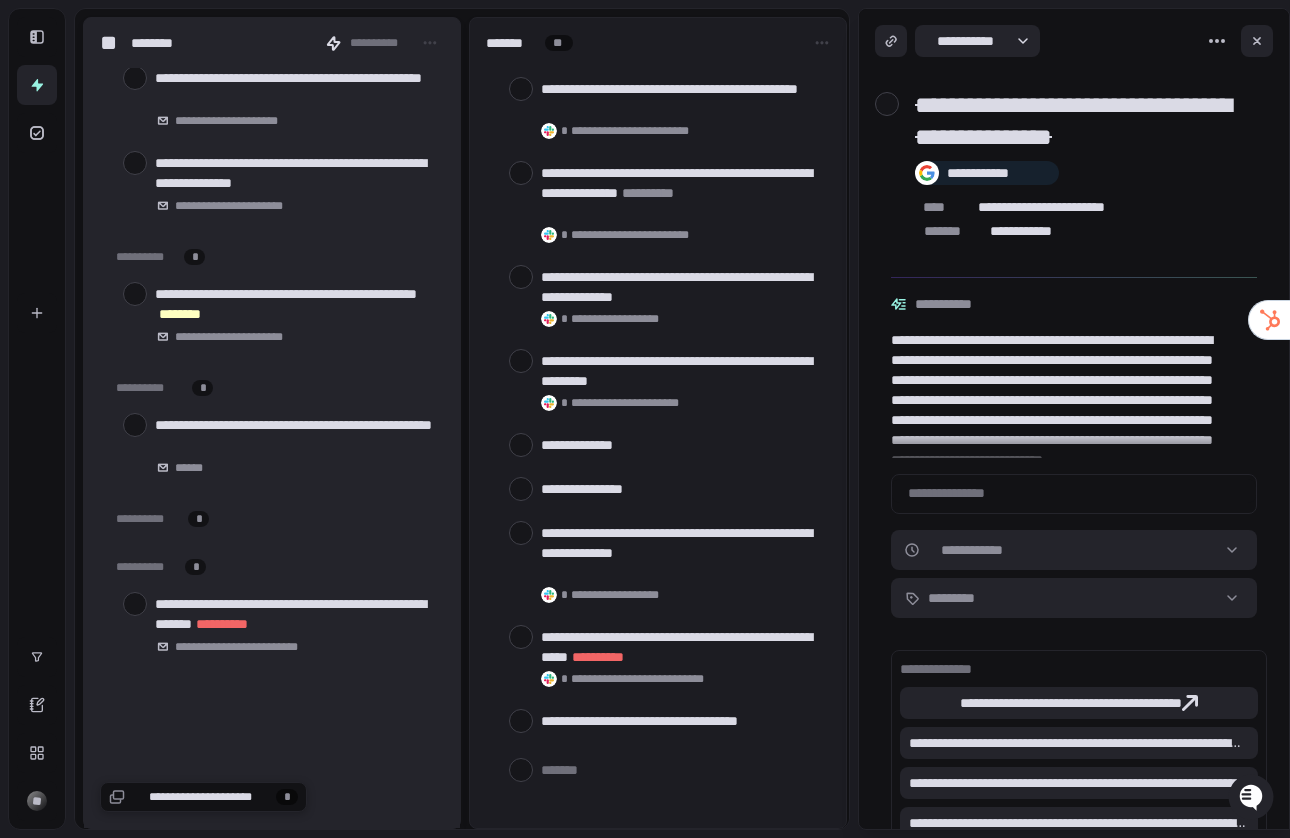 scroll, scrollTop: 274, scrollLeft: 0, axis: vertical 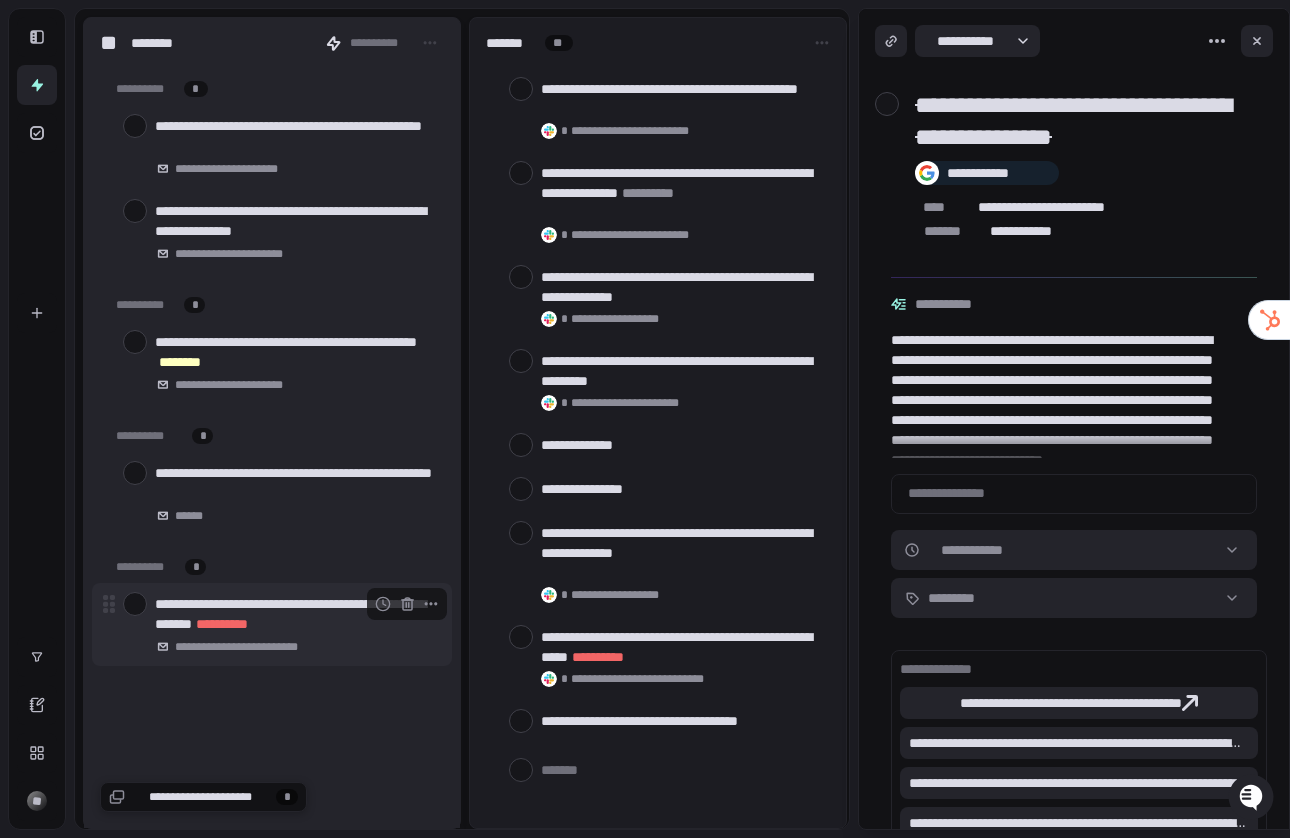 click at bounding box center [135, 604] 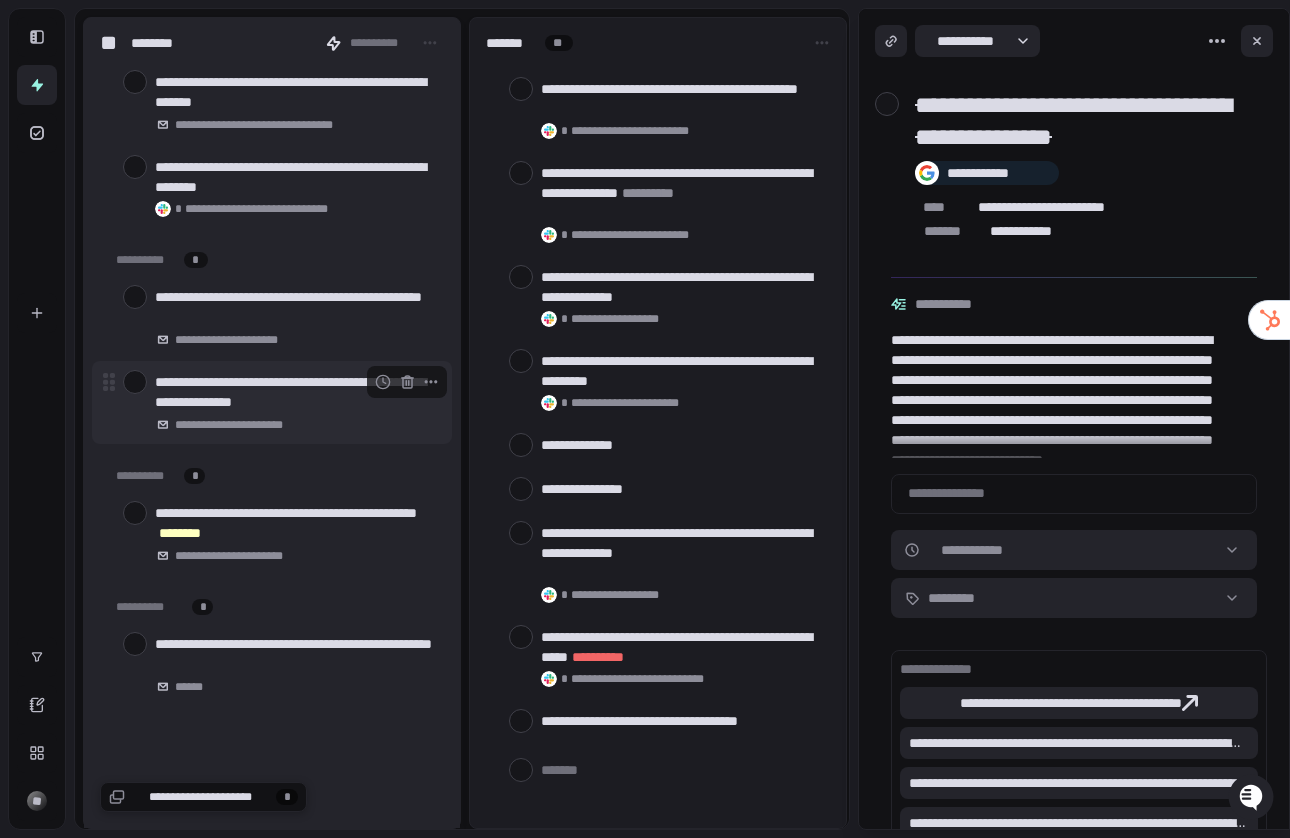 scroll, scrollTop: 143, scrollLeft: 0, axis: vertical 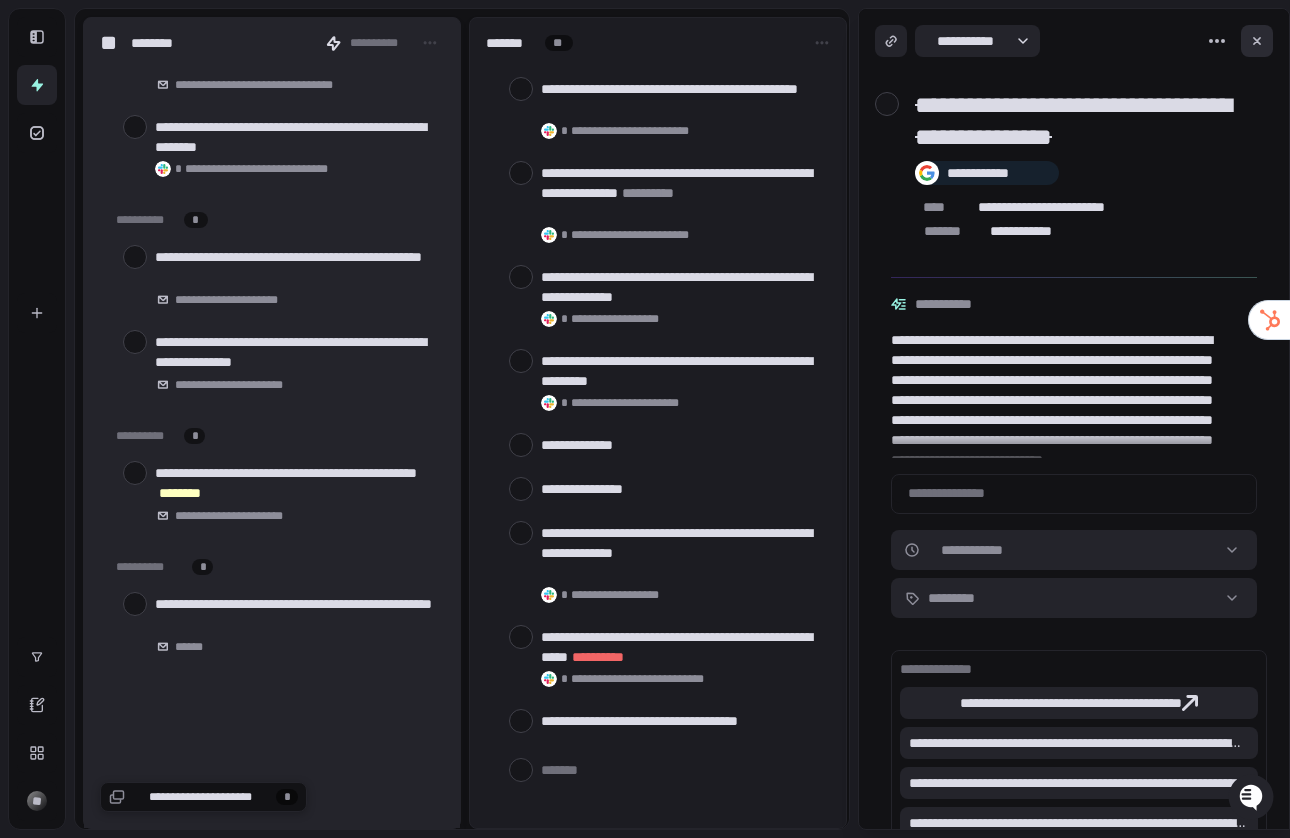 click at bounding box center (1257, 41) 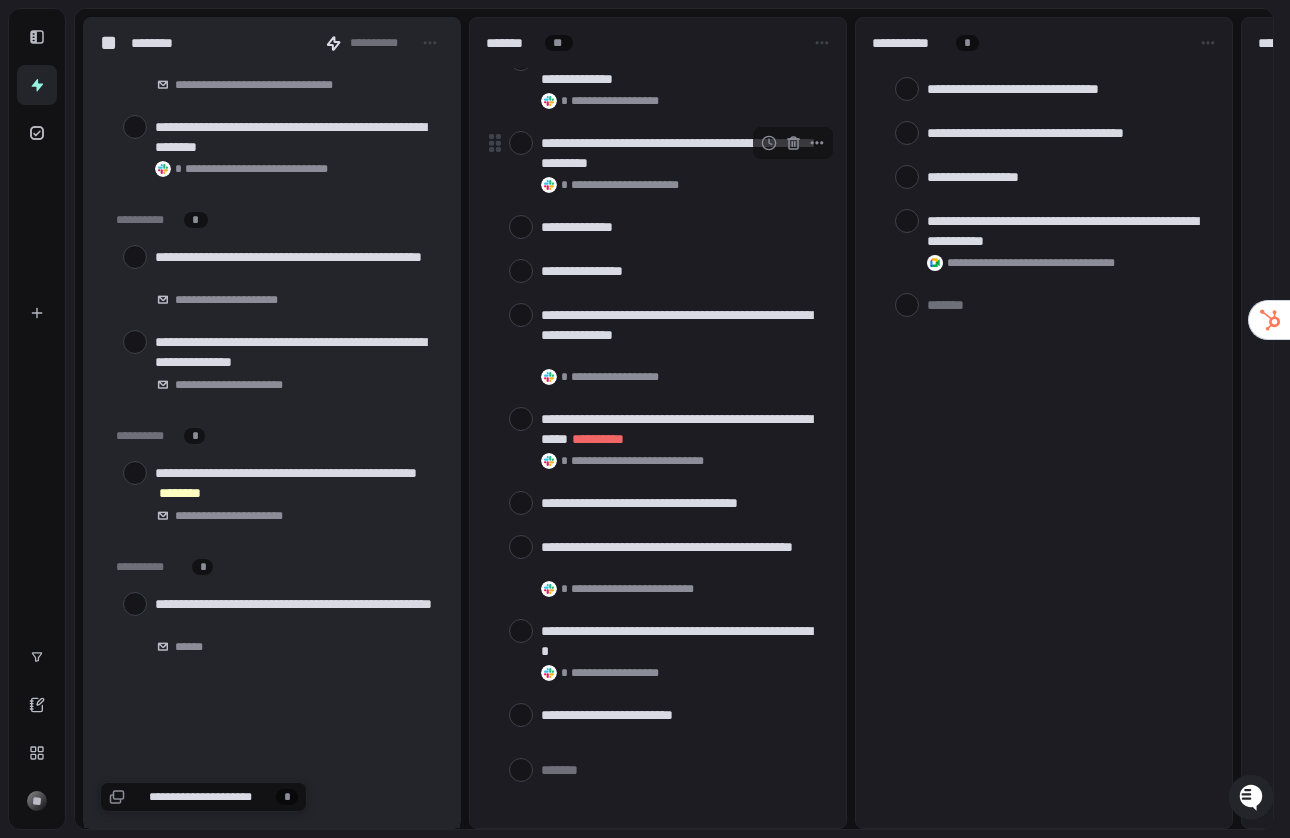 scroll, scrollTop: 295, scrollLeft: 0, axis: vertical 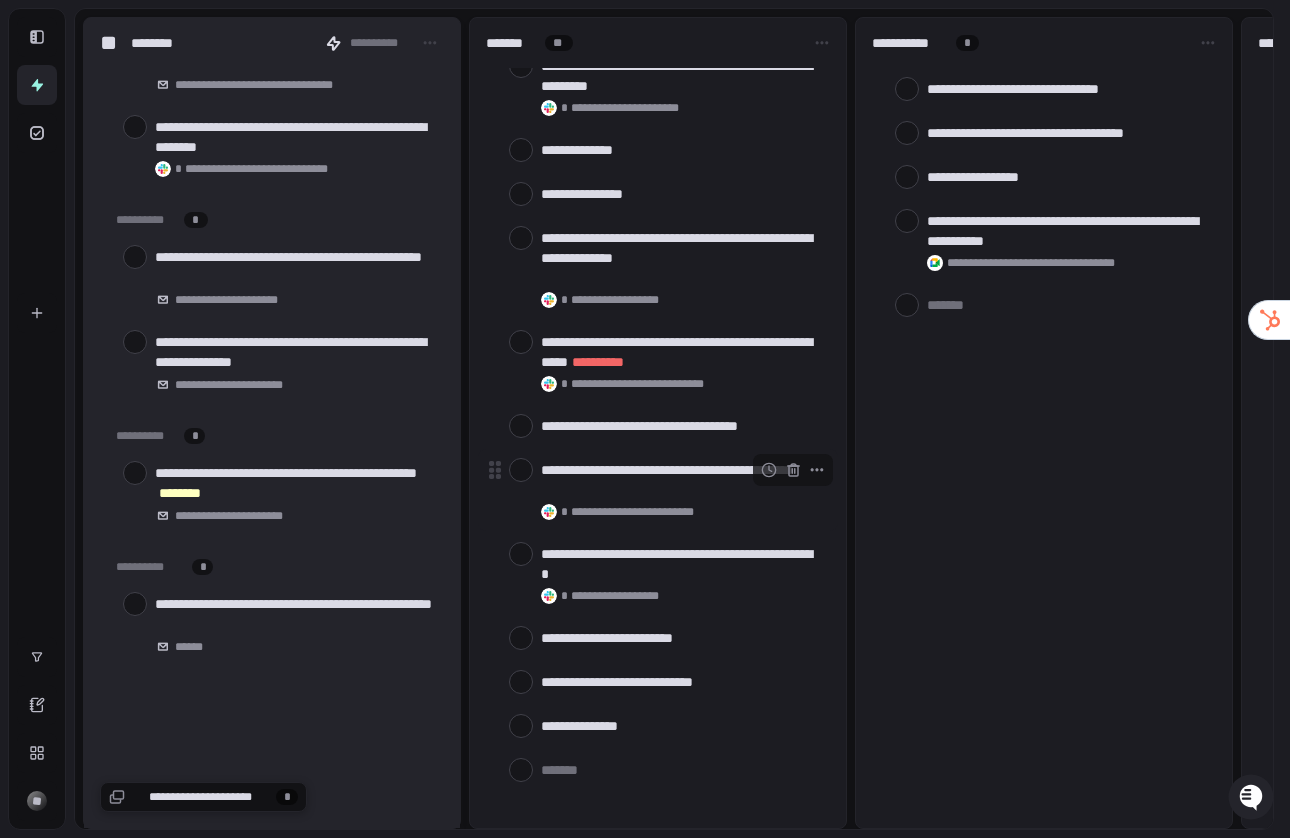click at bounding box center (521, 470) 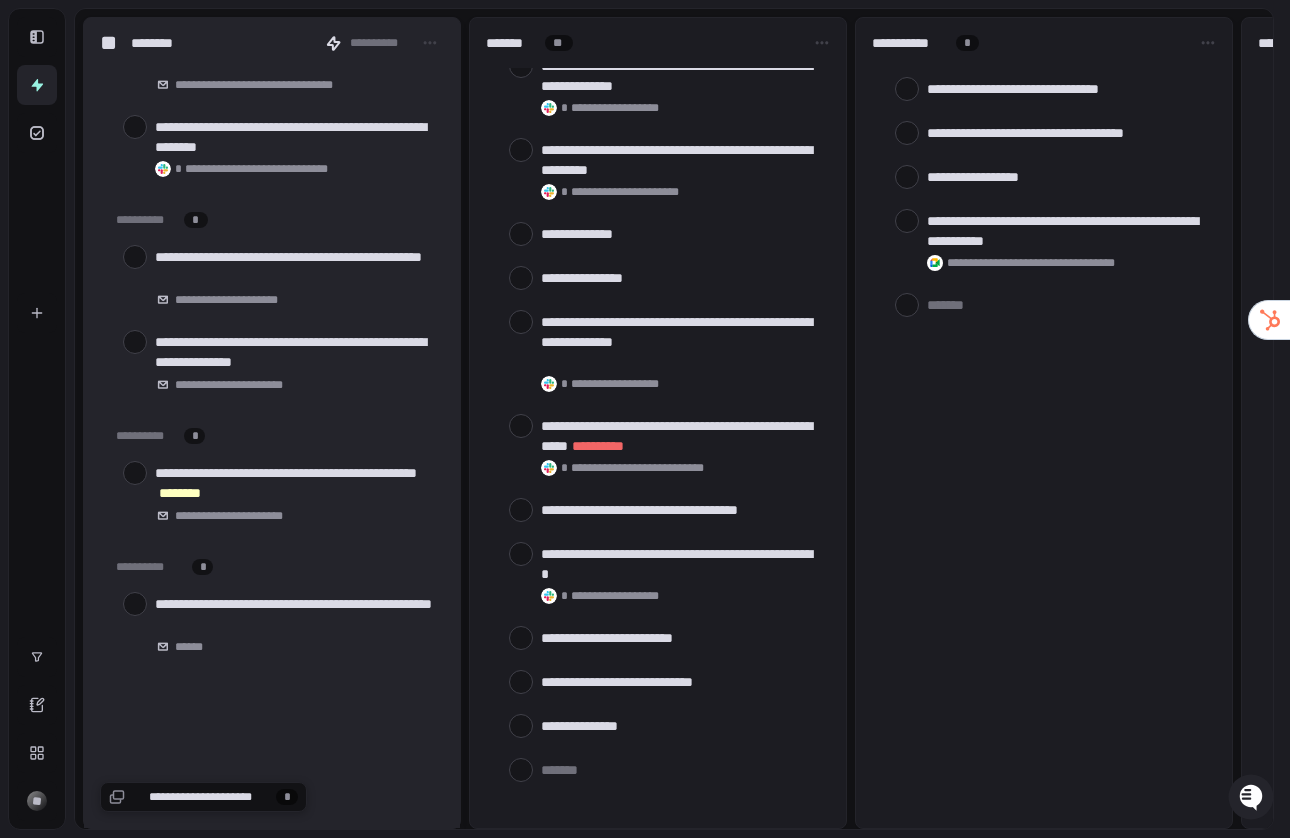 scroll, scrollTop: 211, scrollLeft: 0, axis: vertical 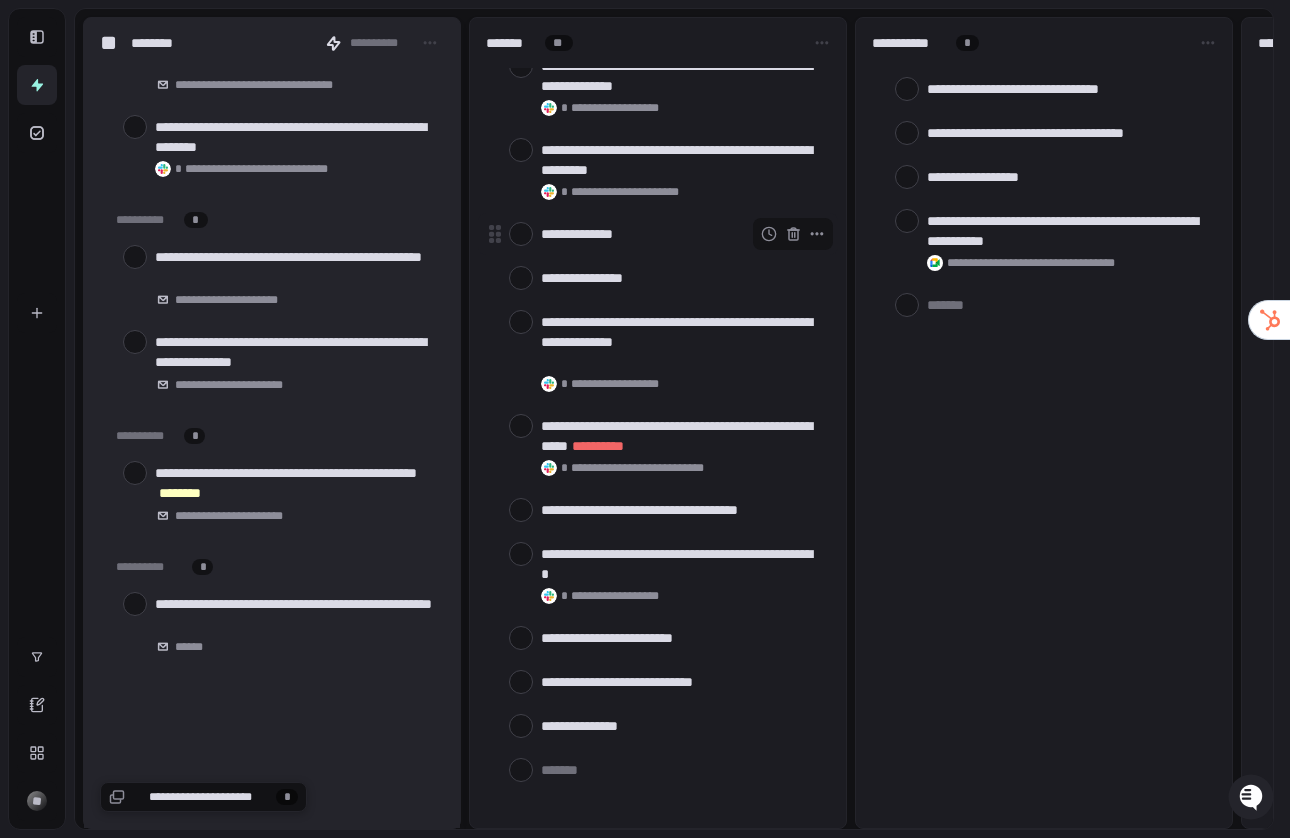 click at bounding box center [521, 234] 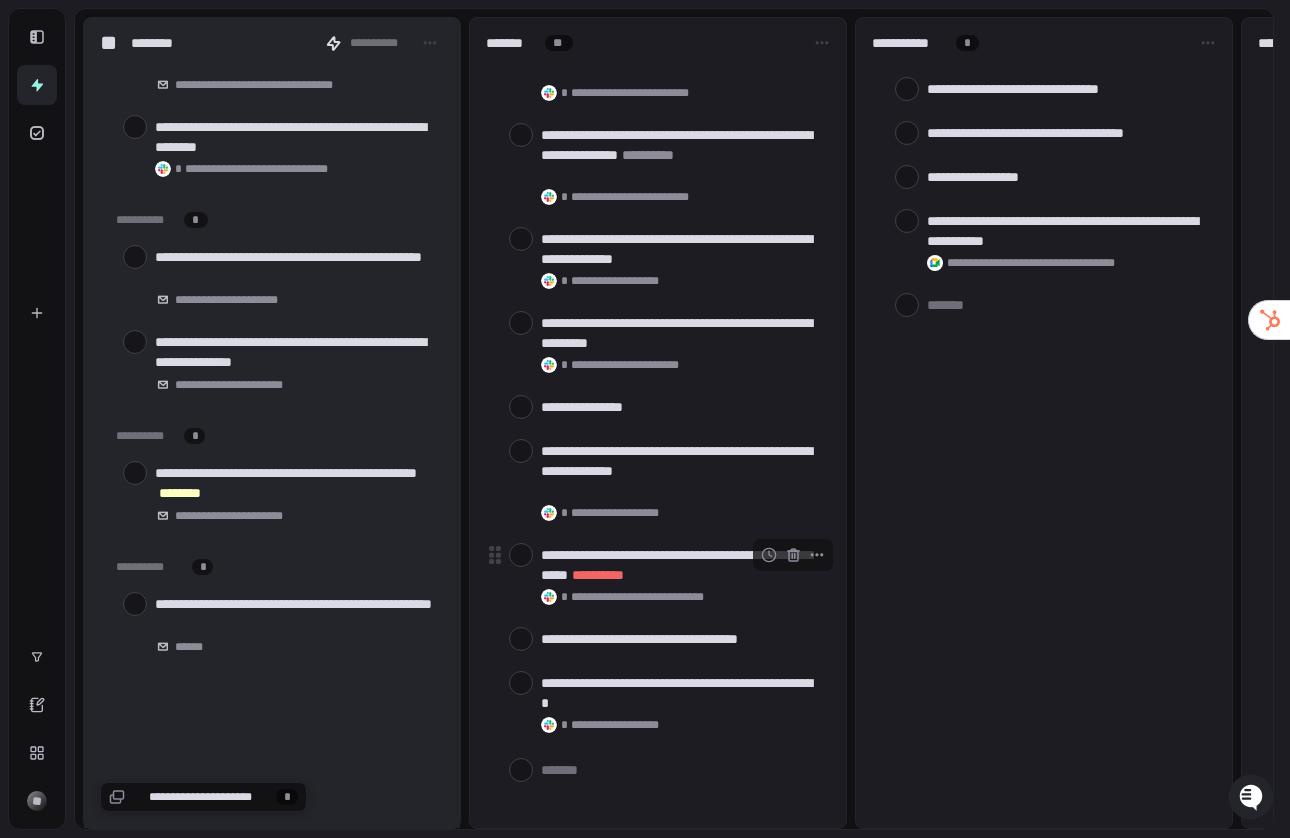 scroll, scrollTop: 167, scrollLeft: 0, axis: vertical 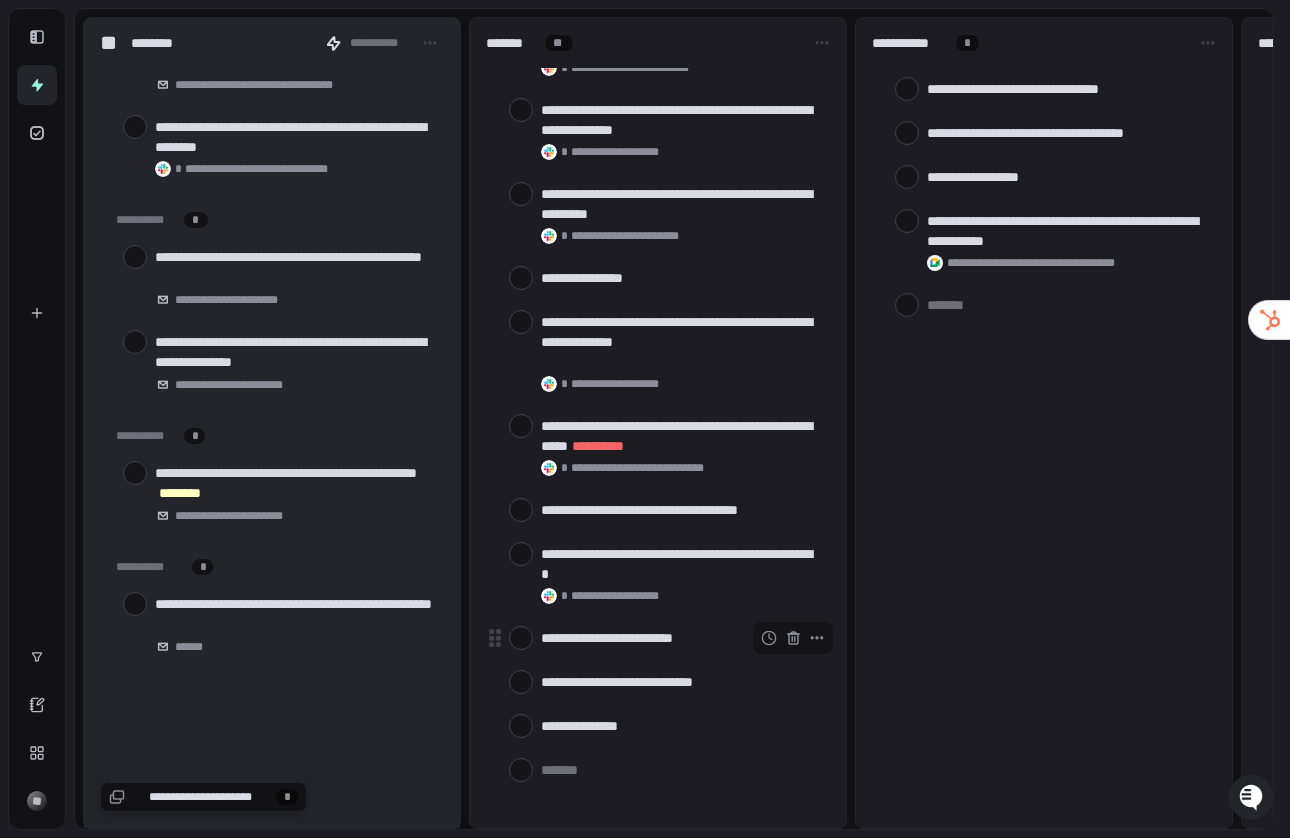 click at bounding box center [521, 638] 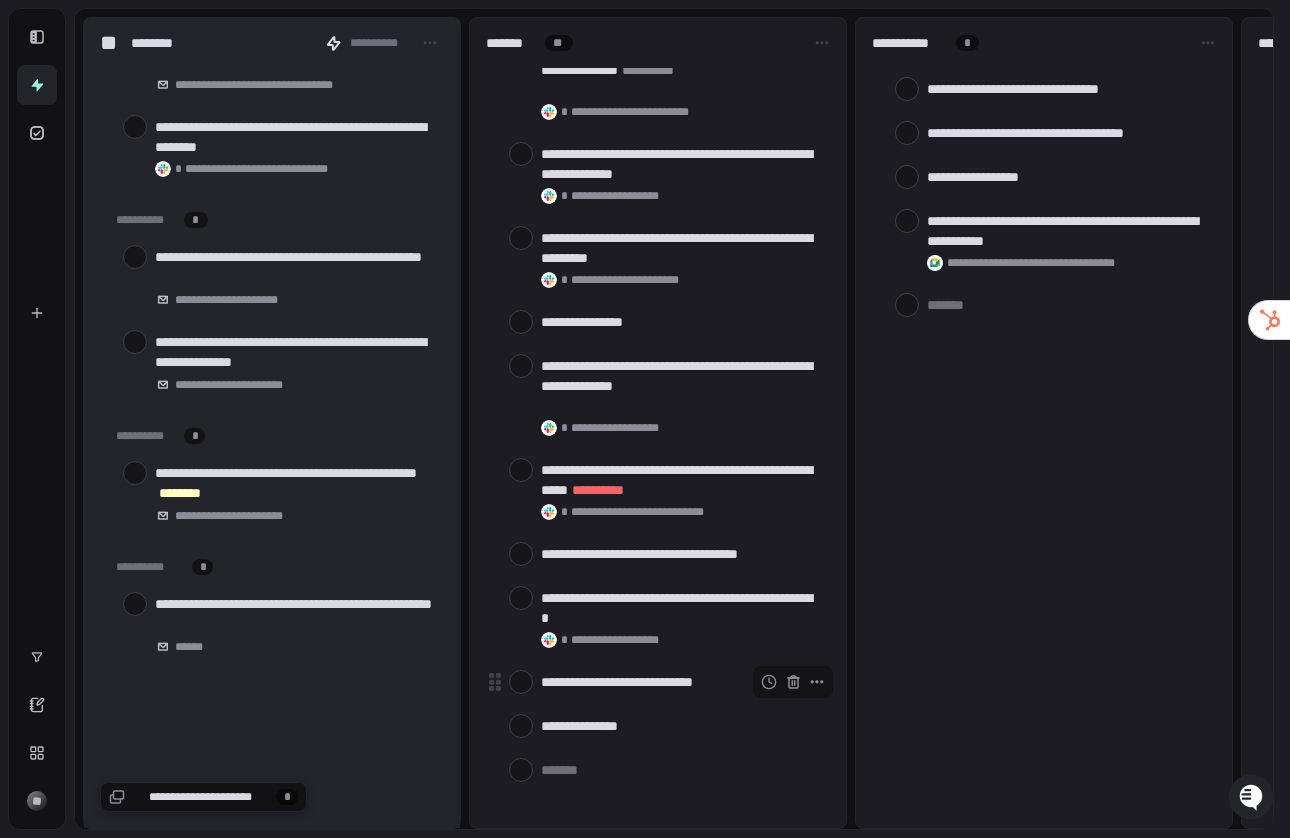 scroll, scrollTop: 123, scrollLeft: 0, axis: vertical 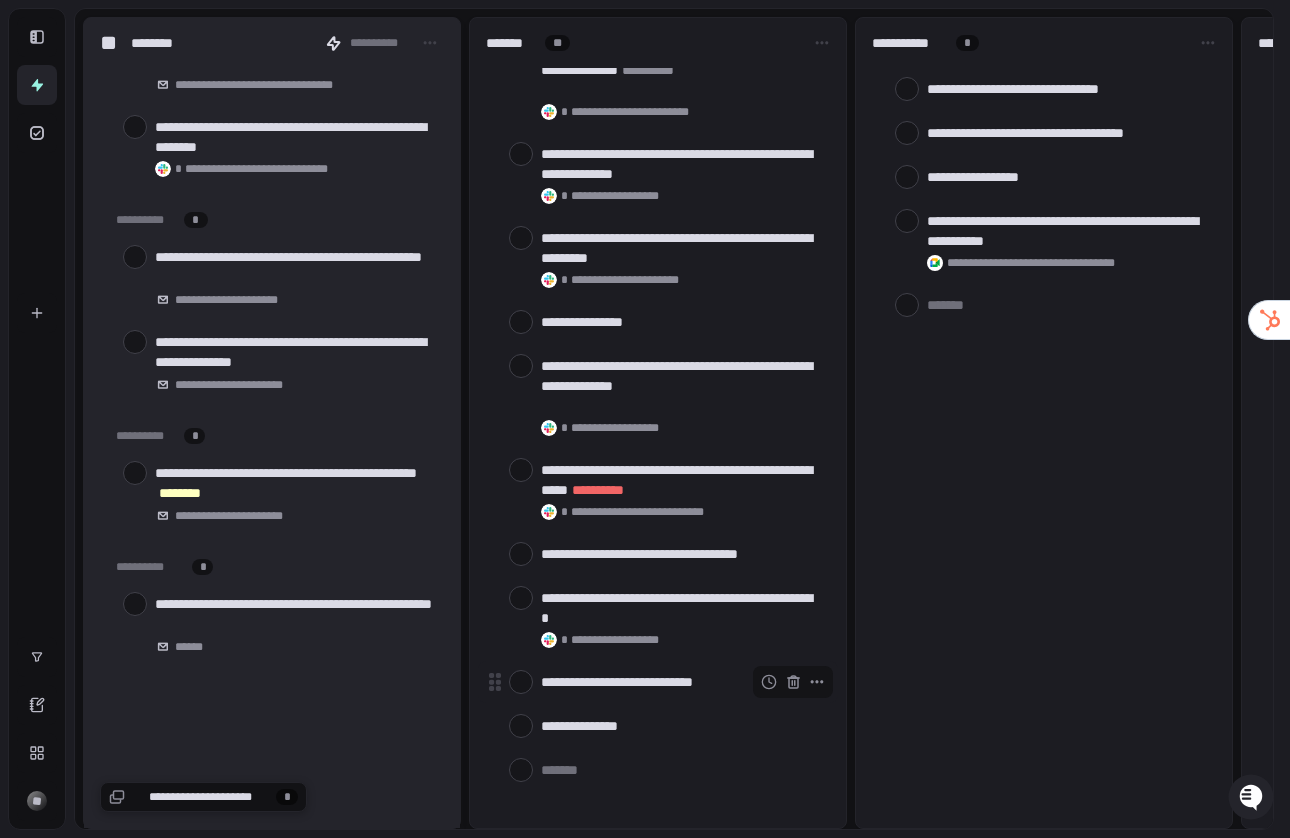 click at bounding box center (521, 682) 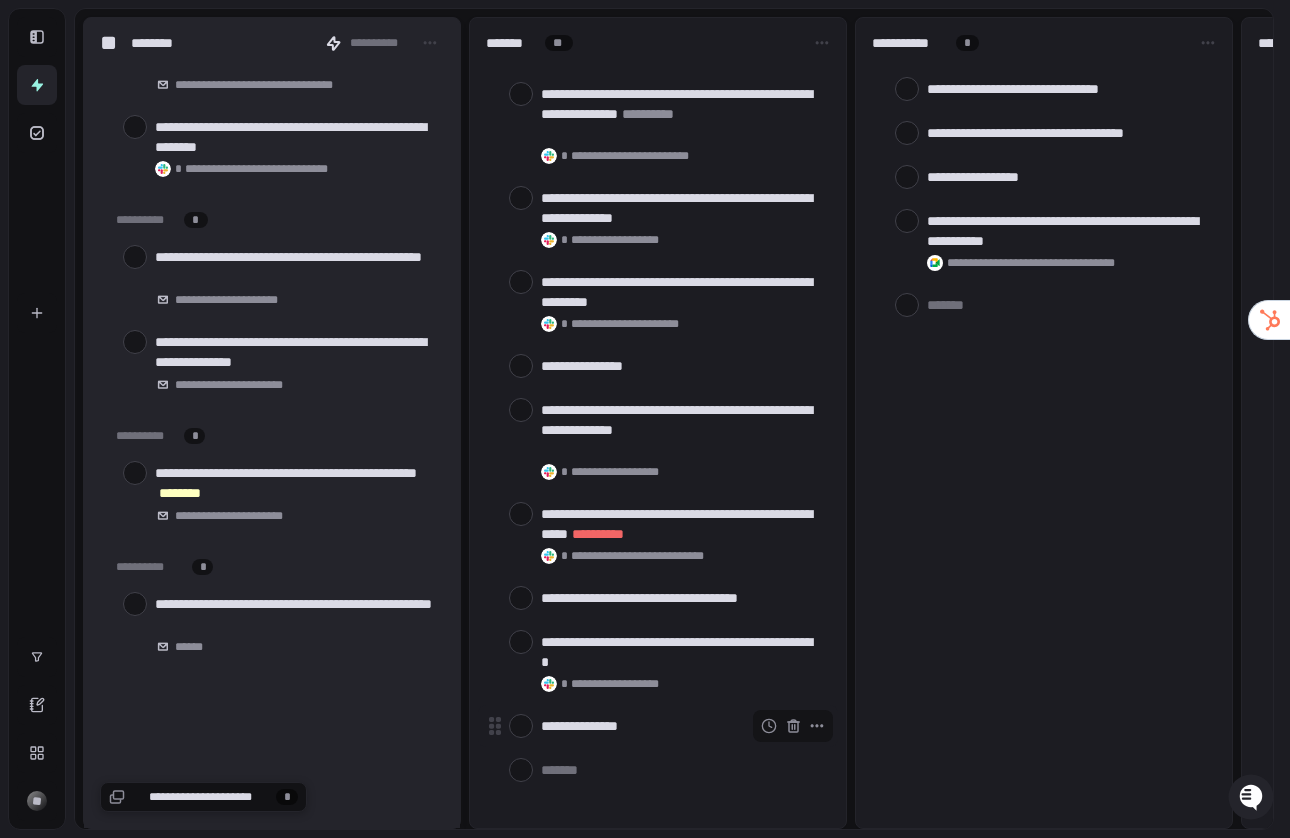 click at bounding box center [521, 726] 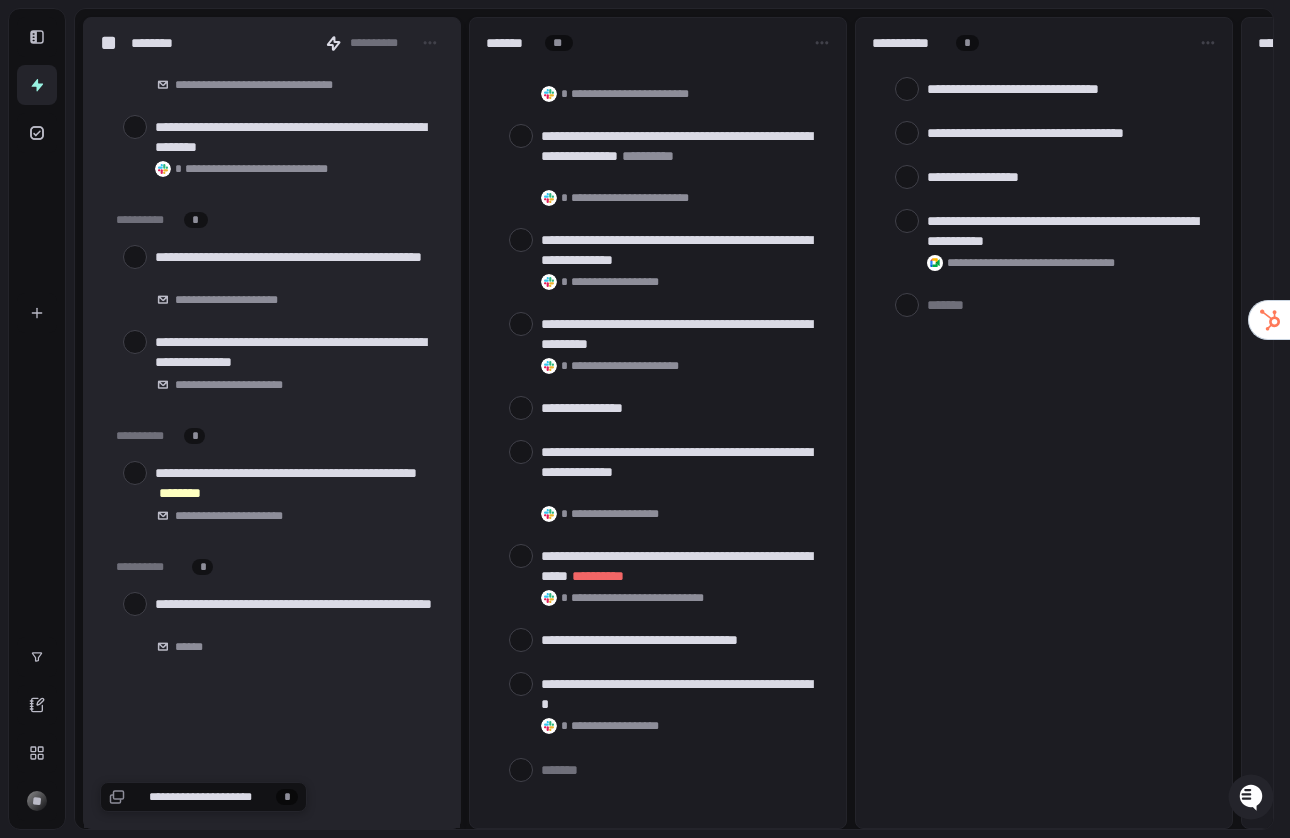 scroll, scrollTop: 35, scrollLeft: 0, axis: vertical 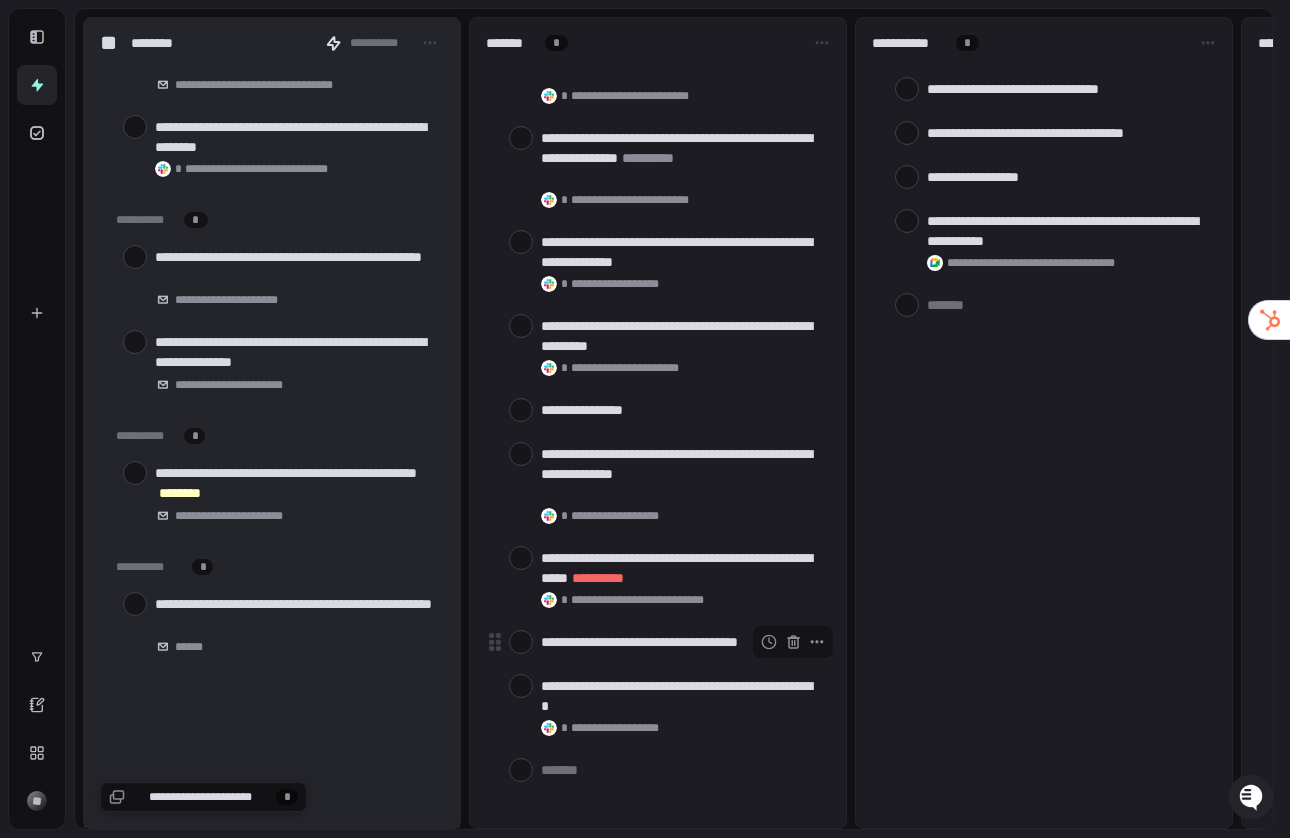 click at bounding box center (521, 642) 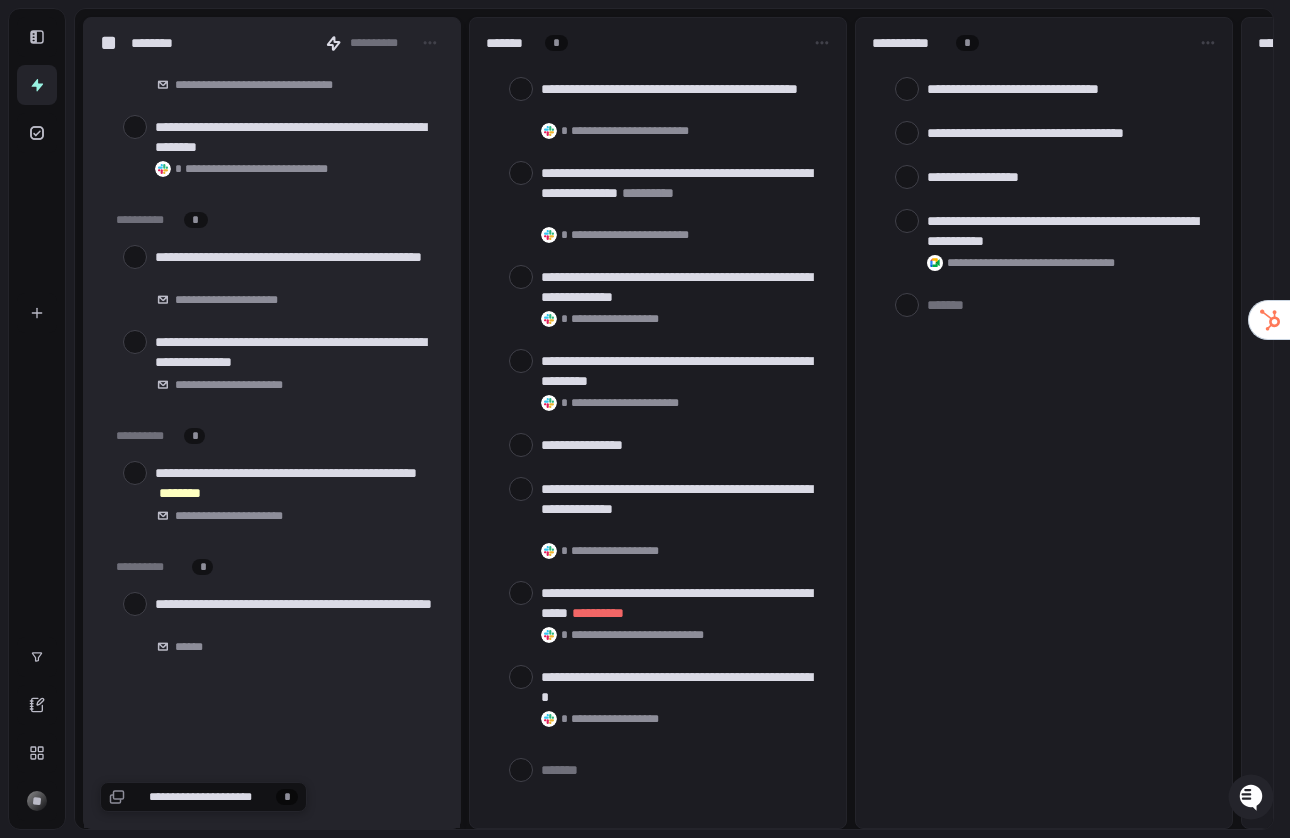scroll, scrollTop: 0, scrollLeft: 0, axis: both 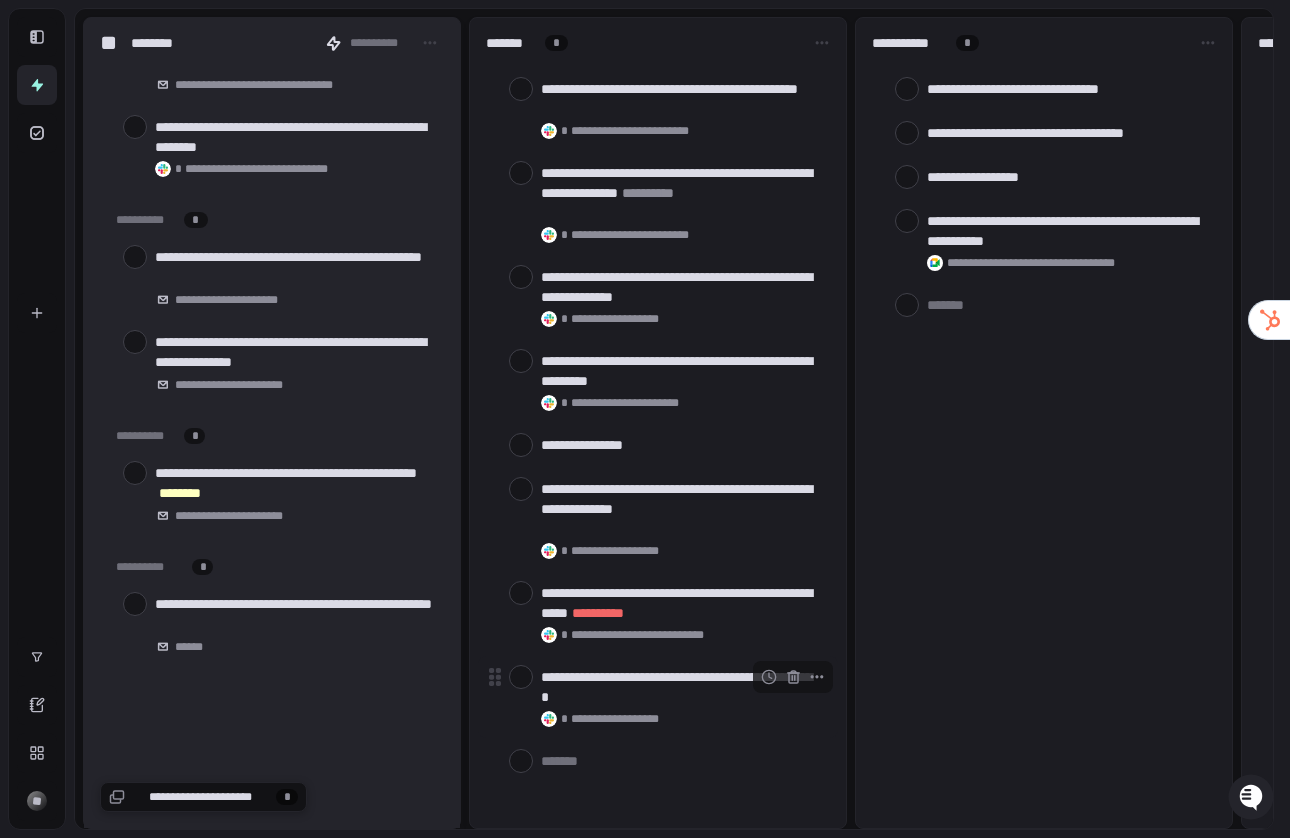 click at bounding box center [521, 677] 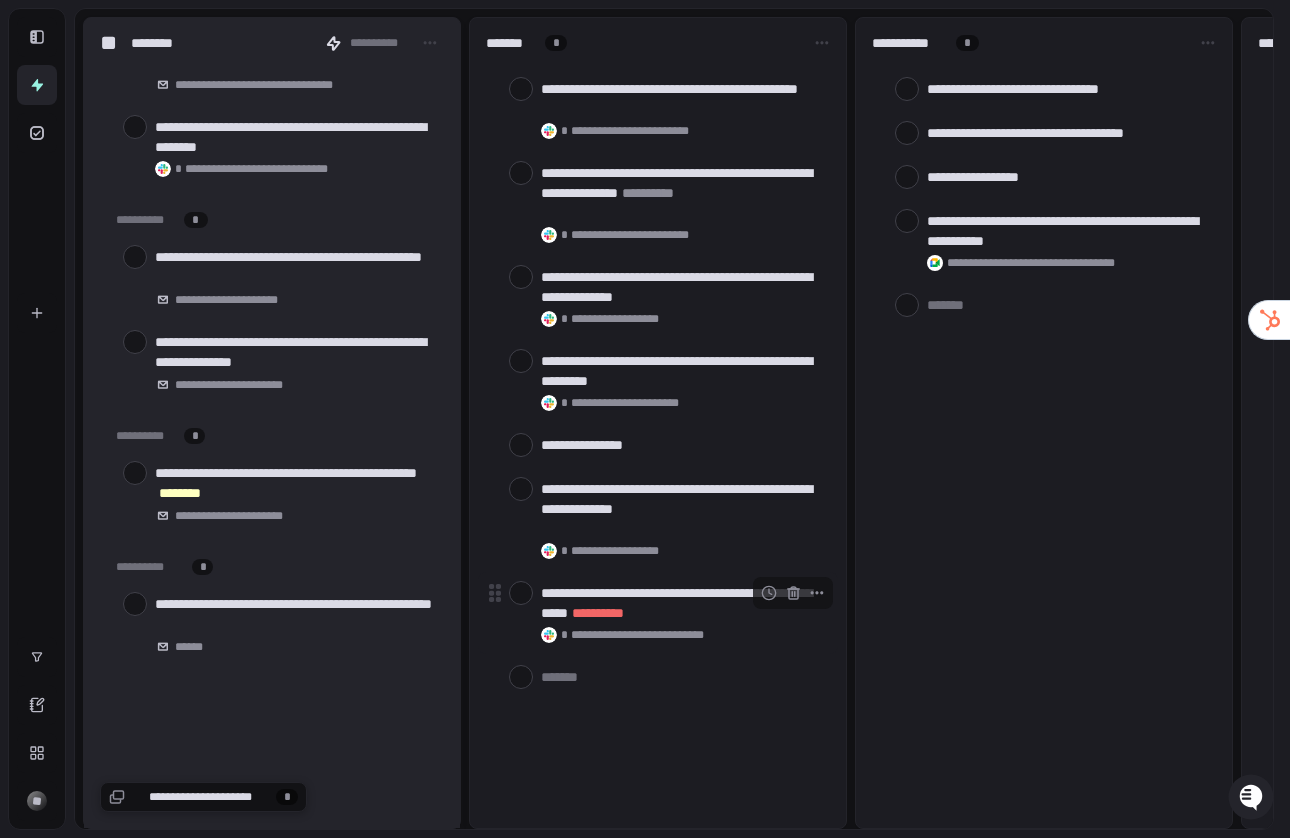 click at bounding box center [521, 593] 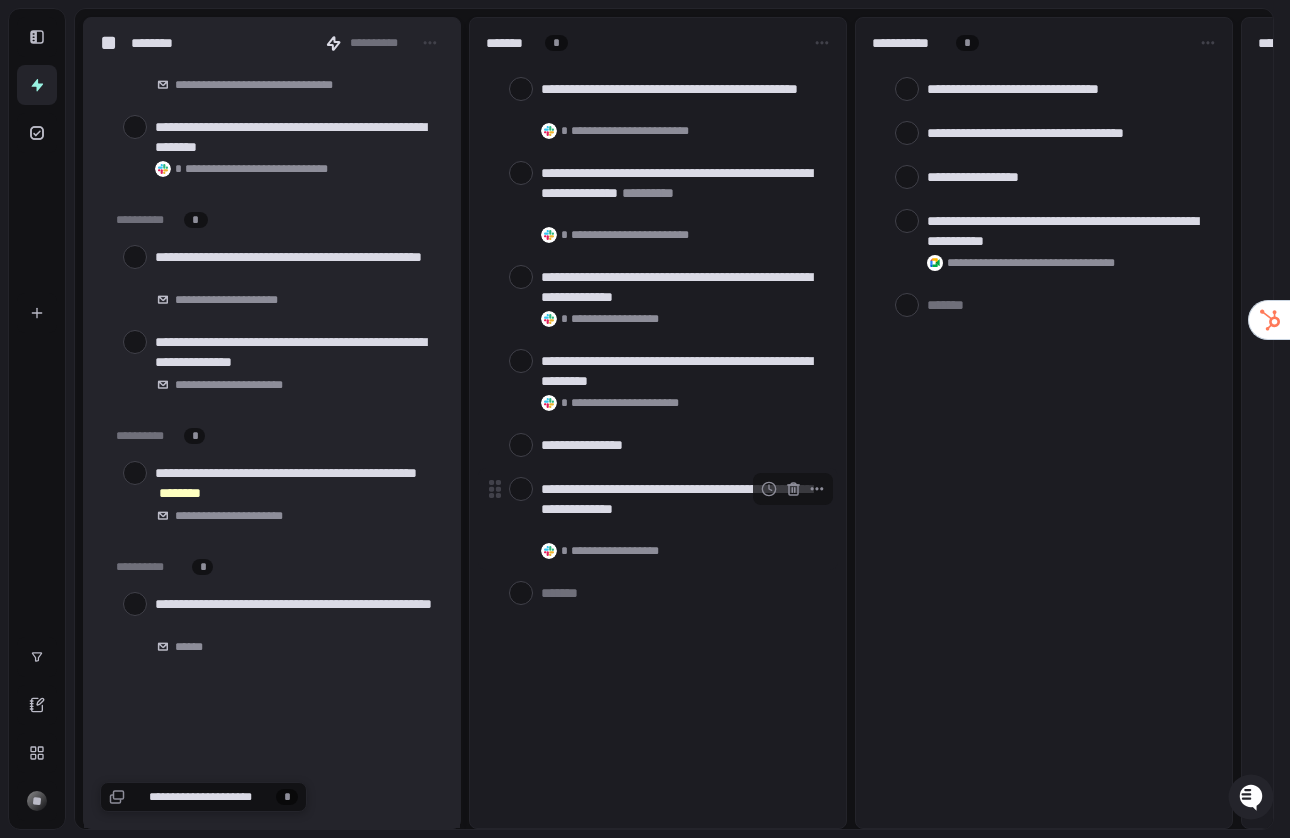click on "**********" at bounding box center [681, 509] 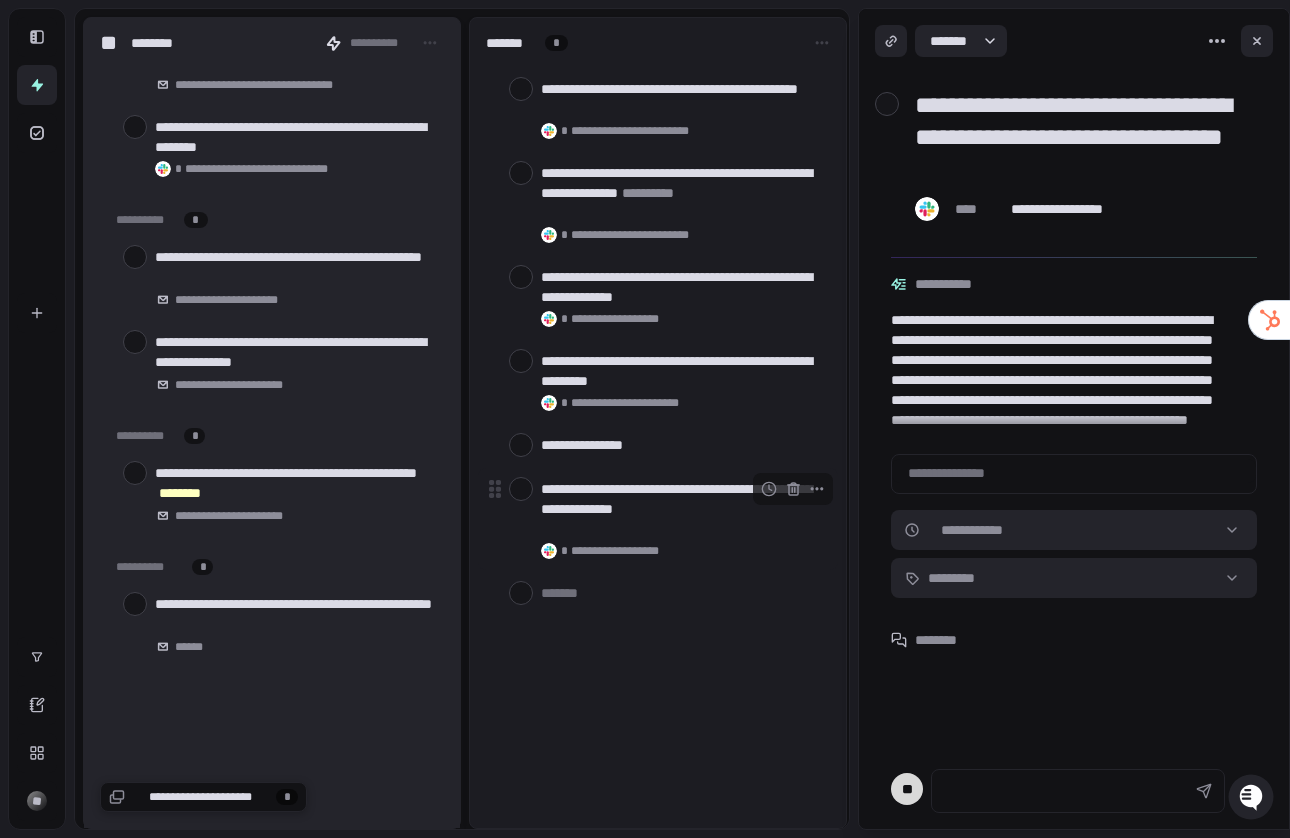 click at bounding box center (521, 489) 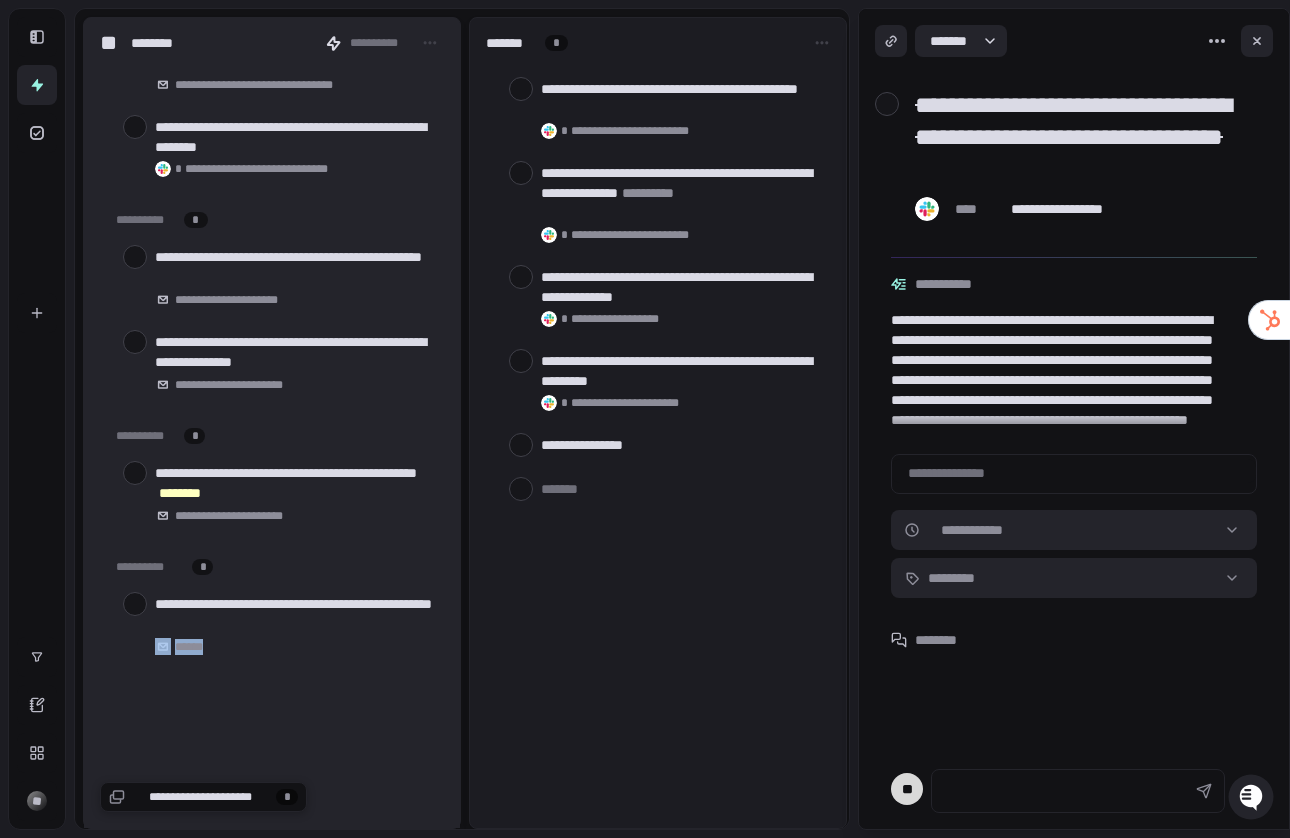 drag, startPoint x: 460, startPoint y: 628, endPoint x: 453, endPoint y: 636, distance: 10.630146 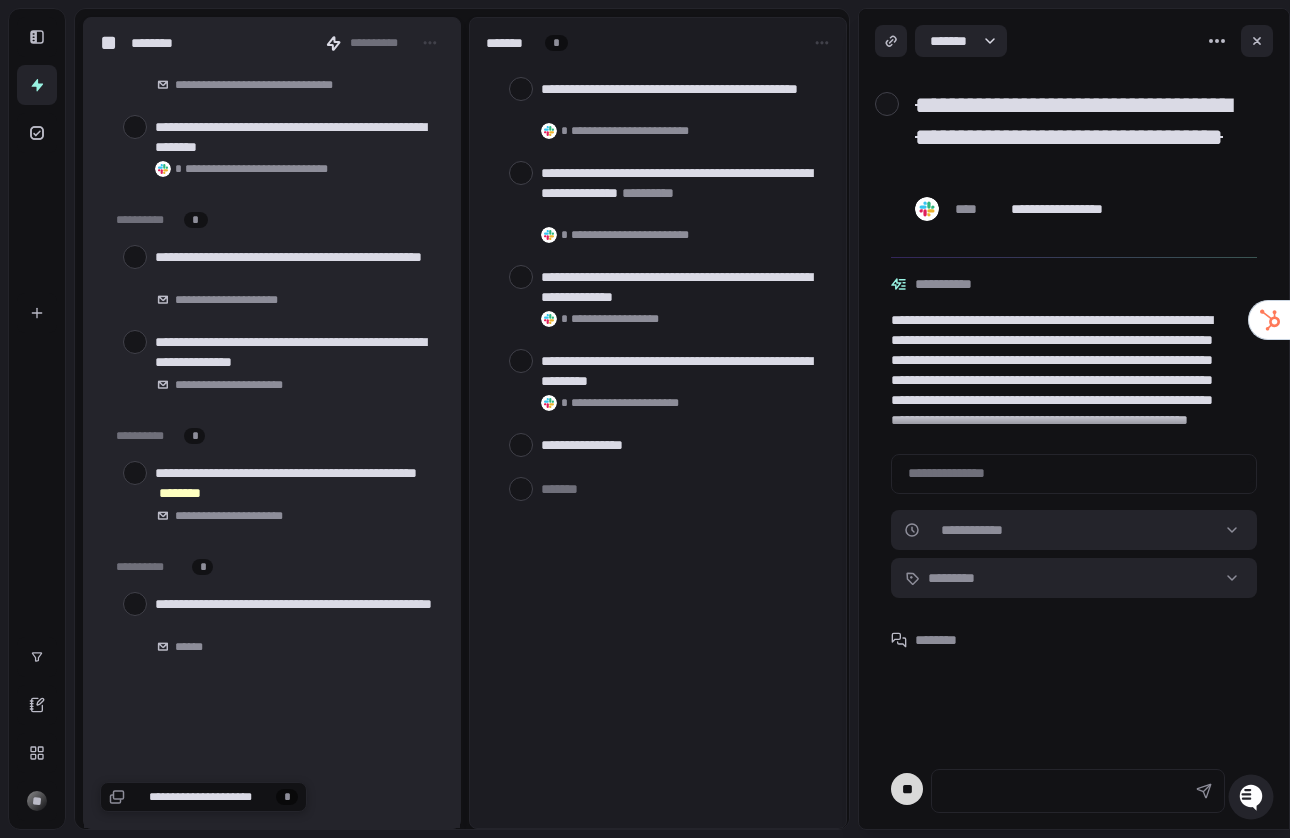 click on "**********" at bounding box center [658, 423] 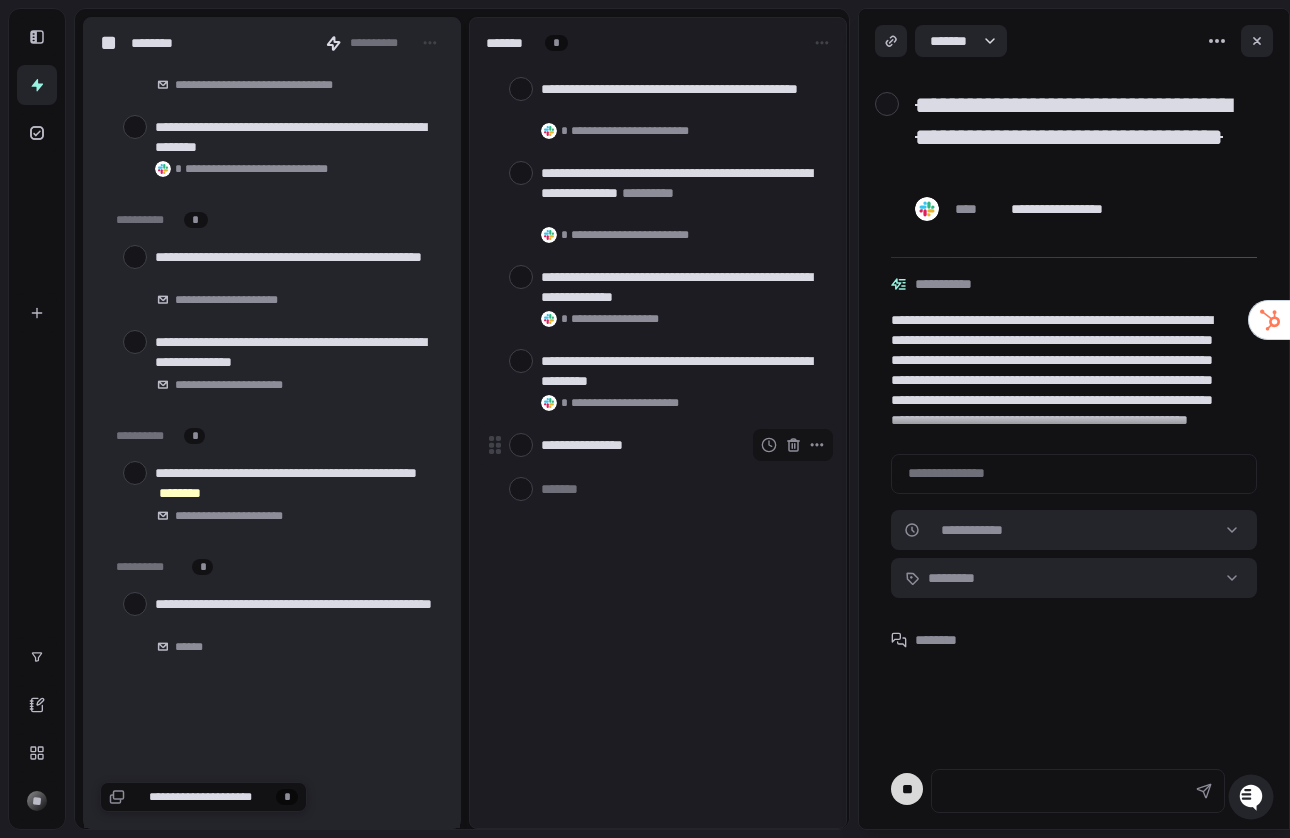 click at bounding box center (521, 445) 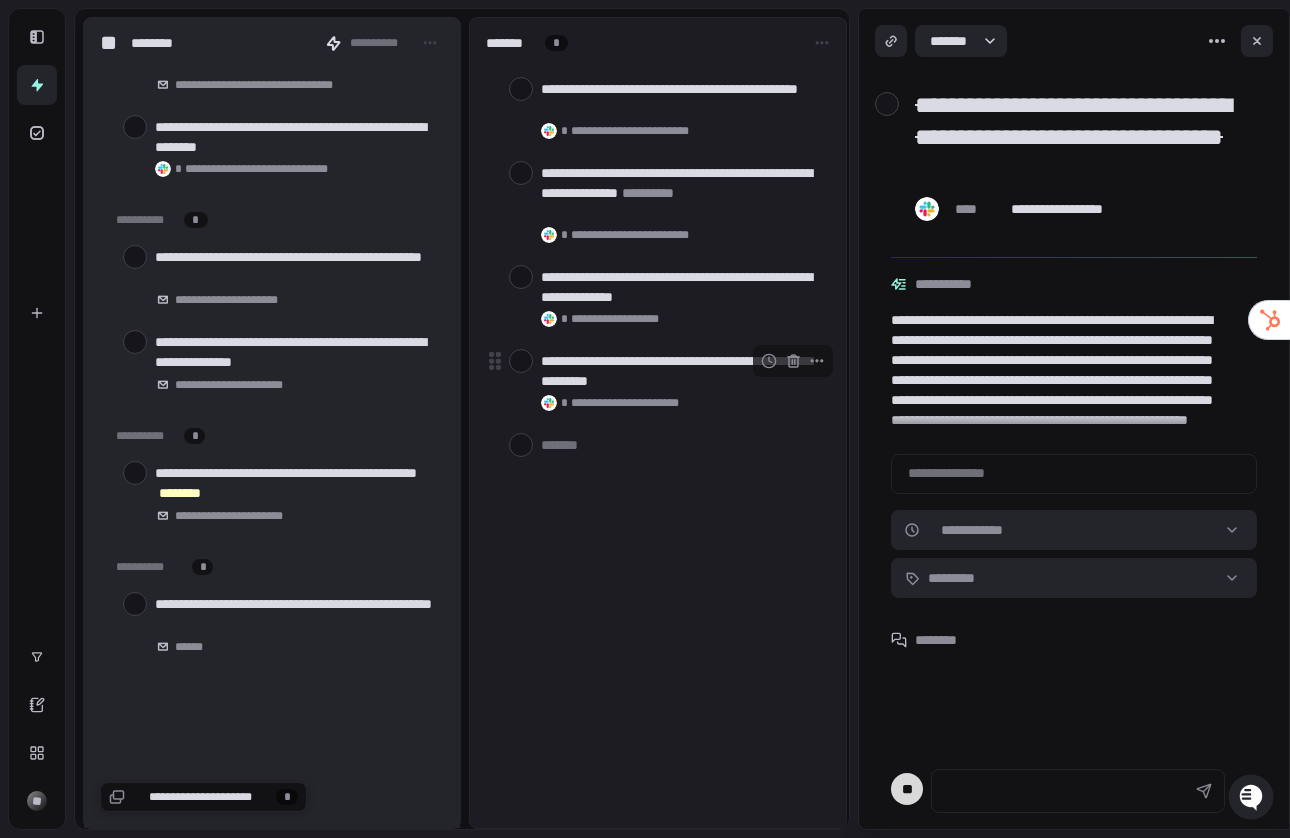 click at bounding box center (521, 361) 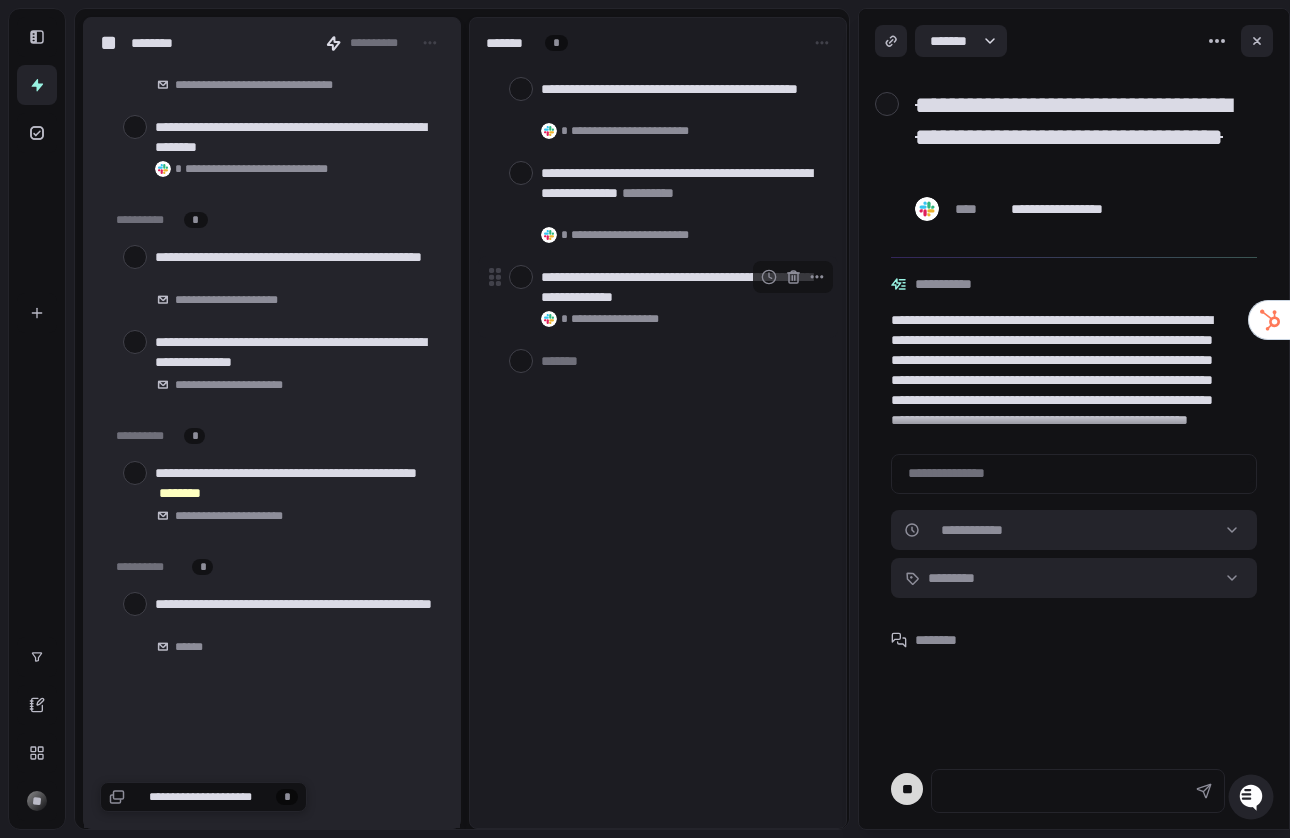 click at bounding box center (521, 277) 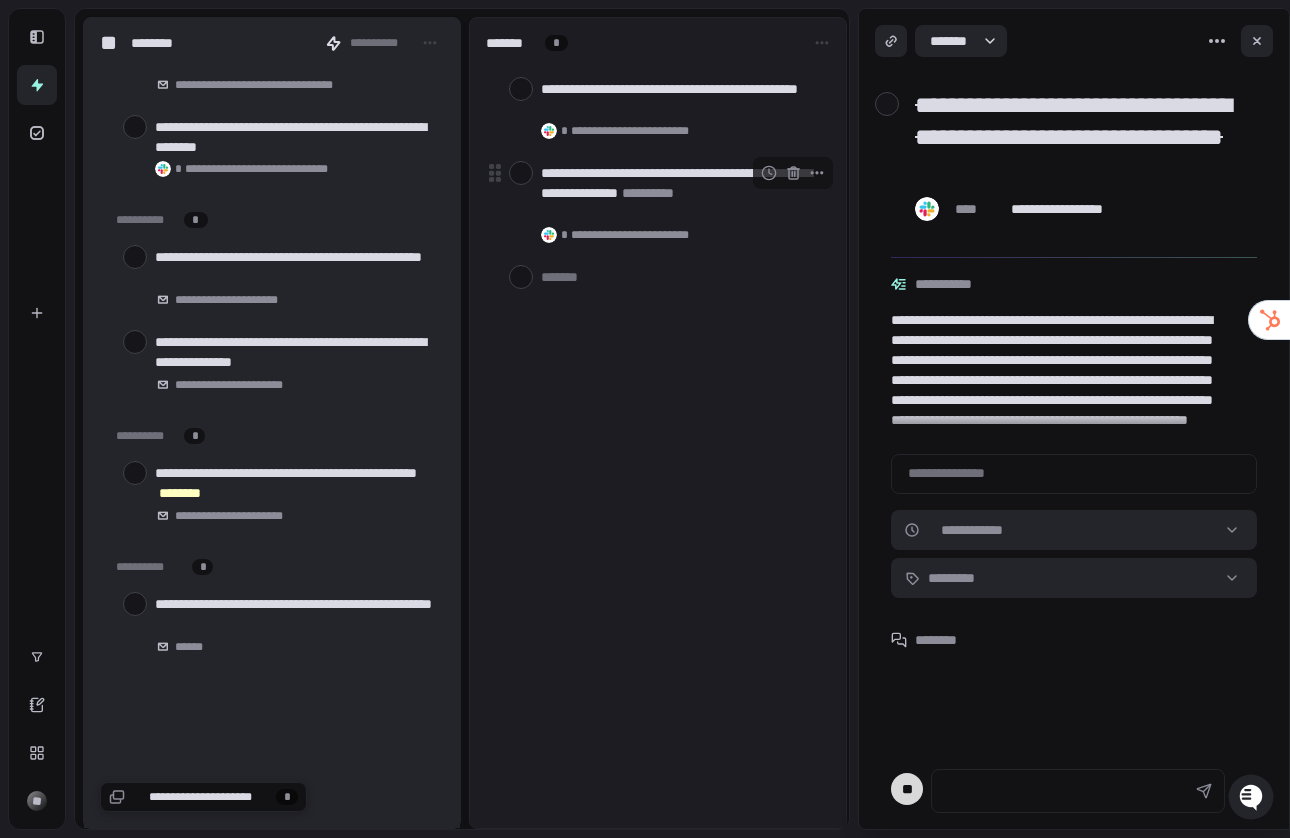 click at bounding box center [521, 173] 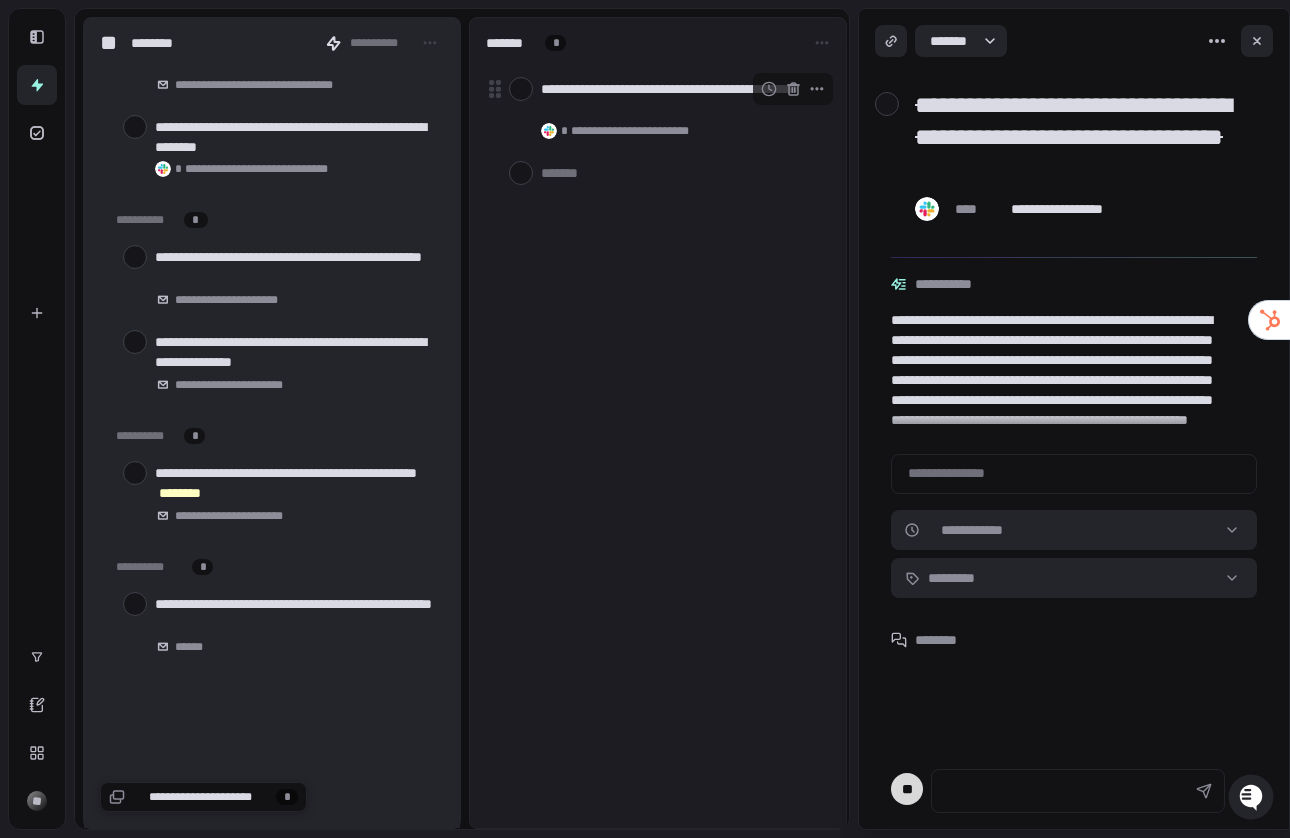click at bounding box center [521, 89] 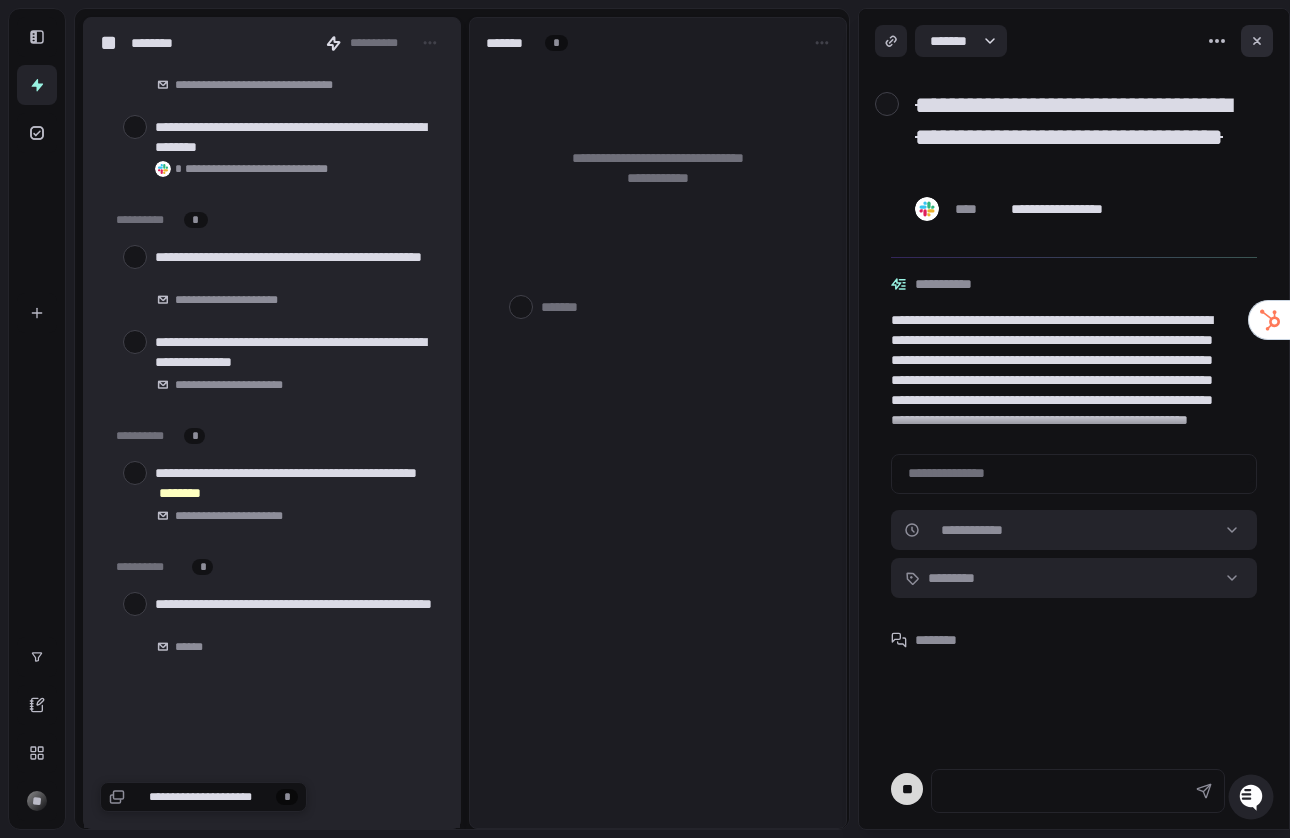 click at bounding box center (1257, 41) 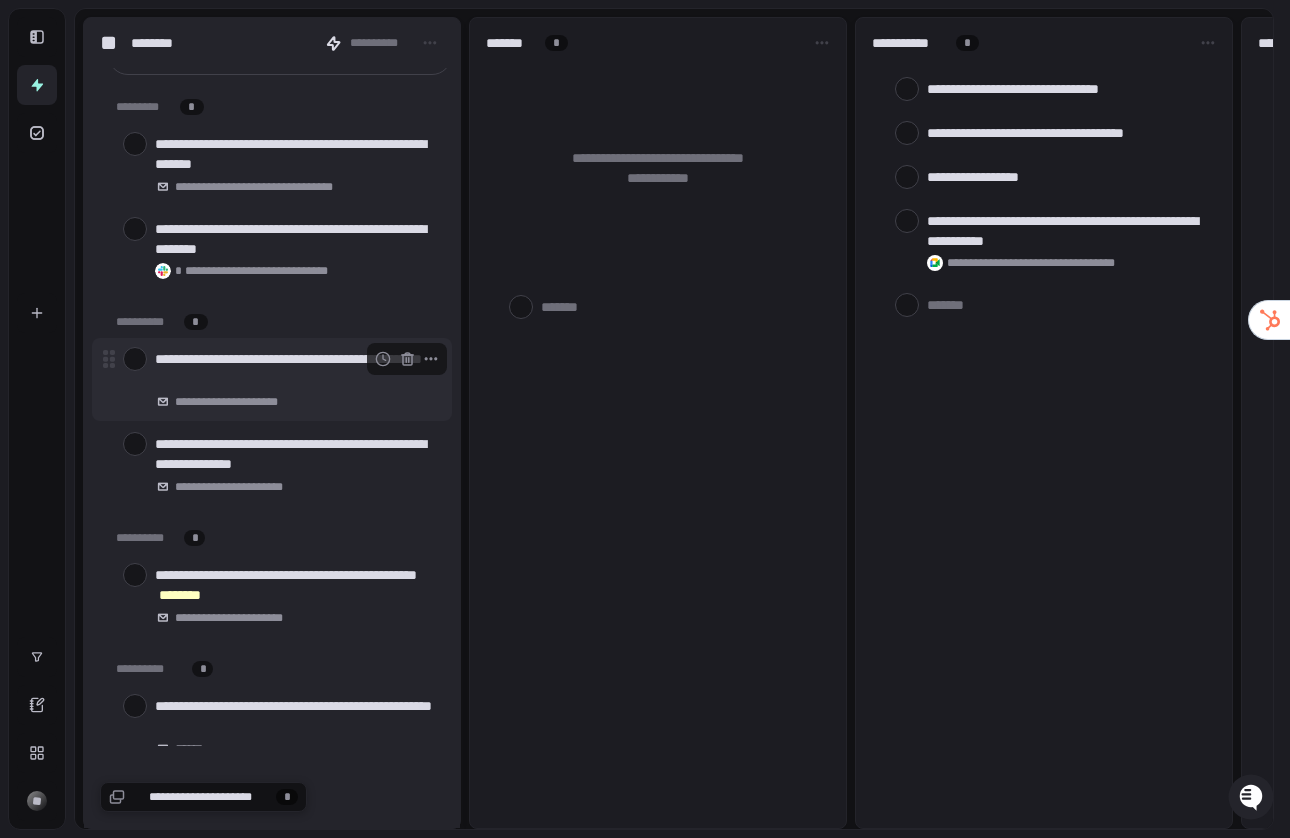 scroll, scrollTop: 0, scrollLeft: 0, axis: both 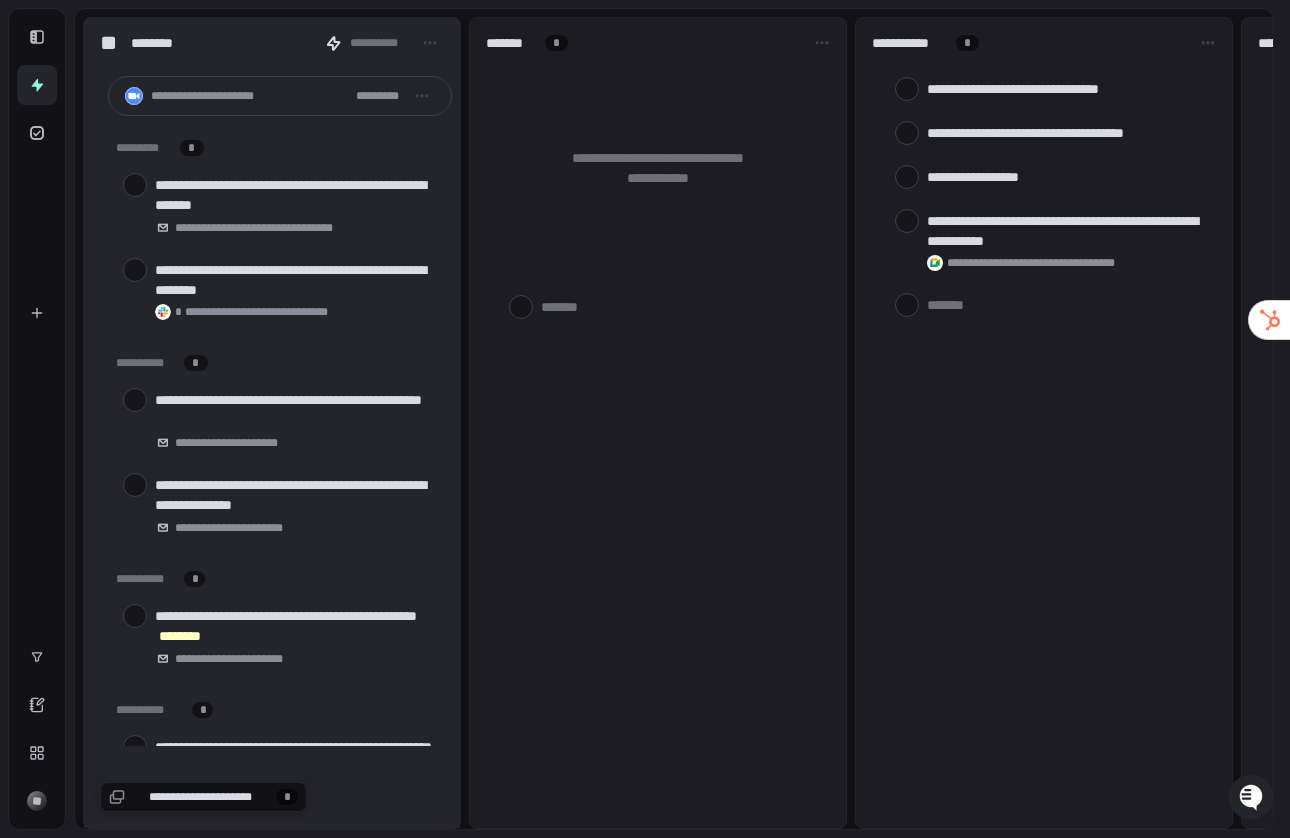 click on "**********" at bounding box center [658, 423] 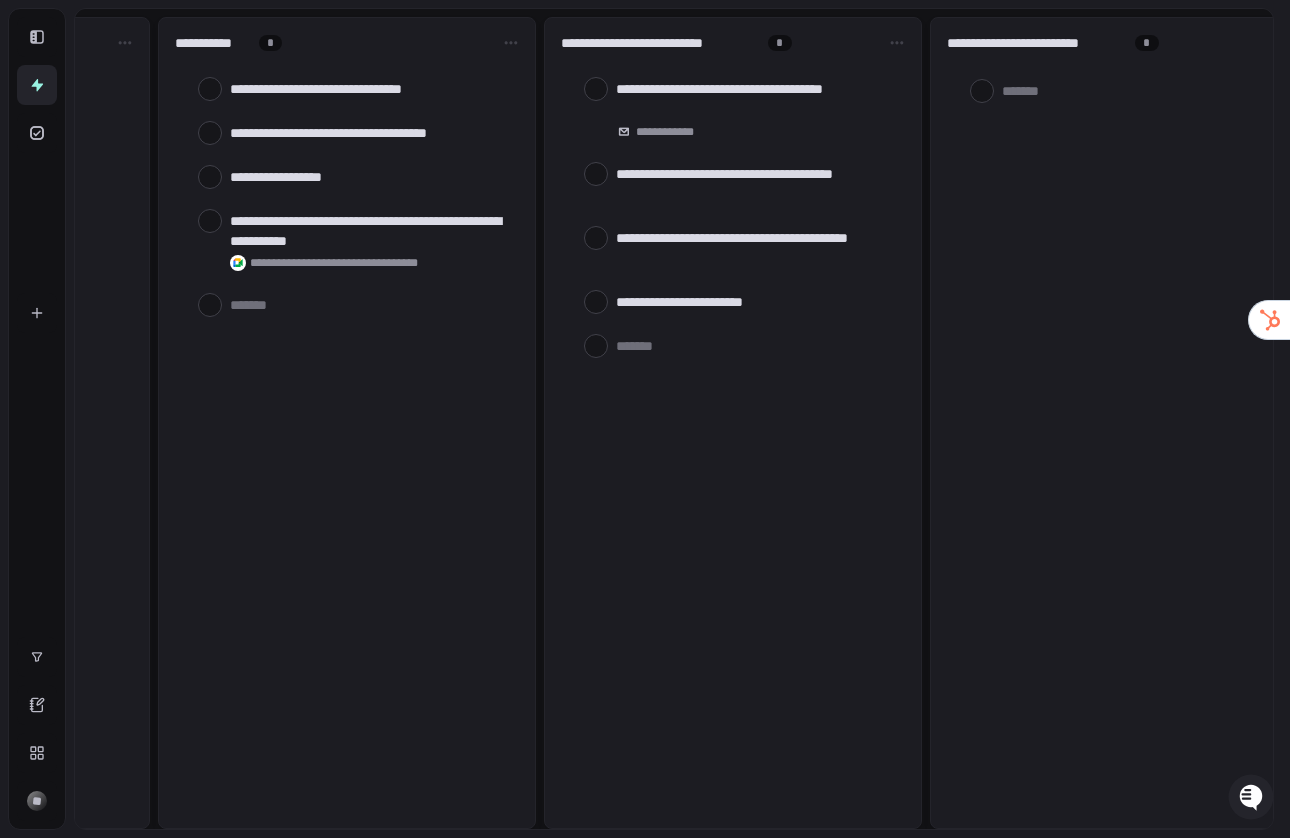 scroll, scrollTop: 0, scrollLeft: 708, axis: horizontal 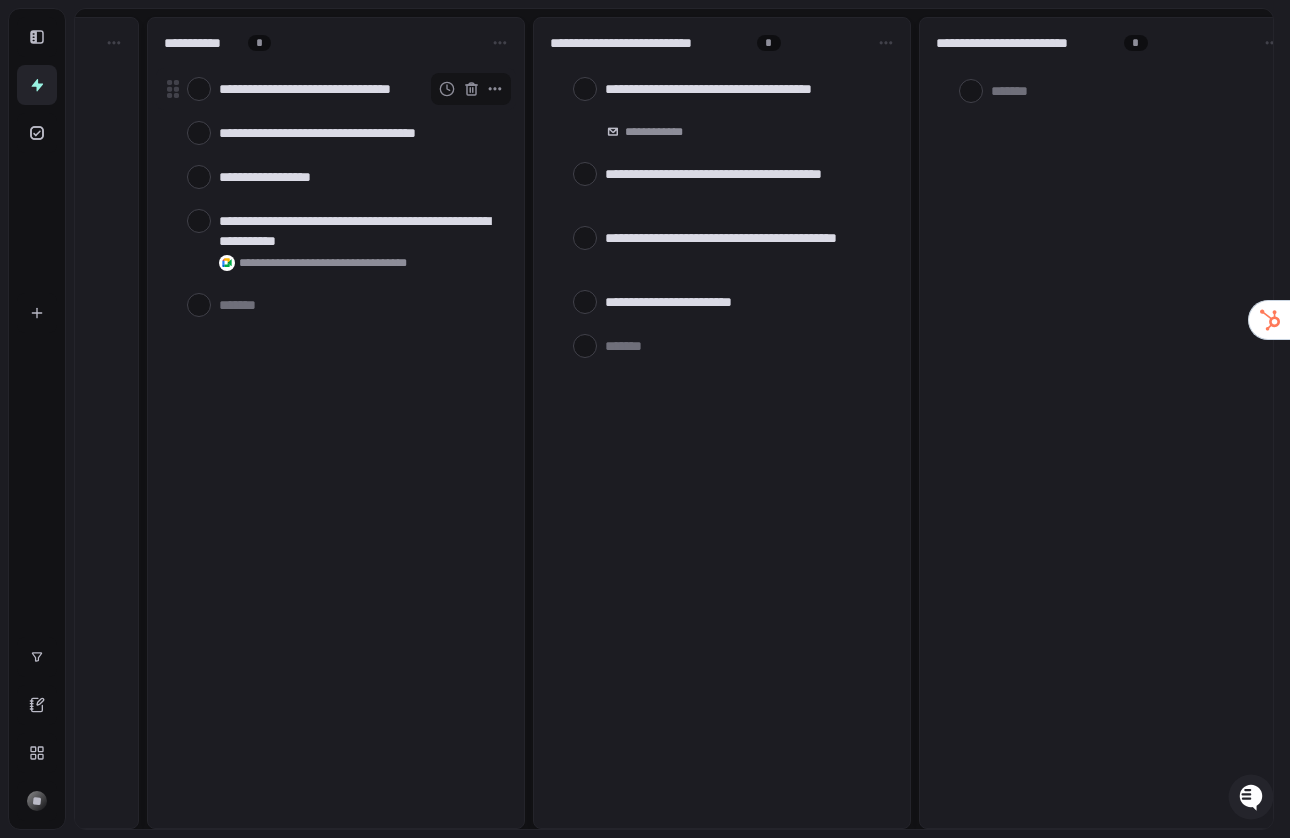 click at bounding box center [199, 89] 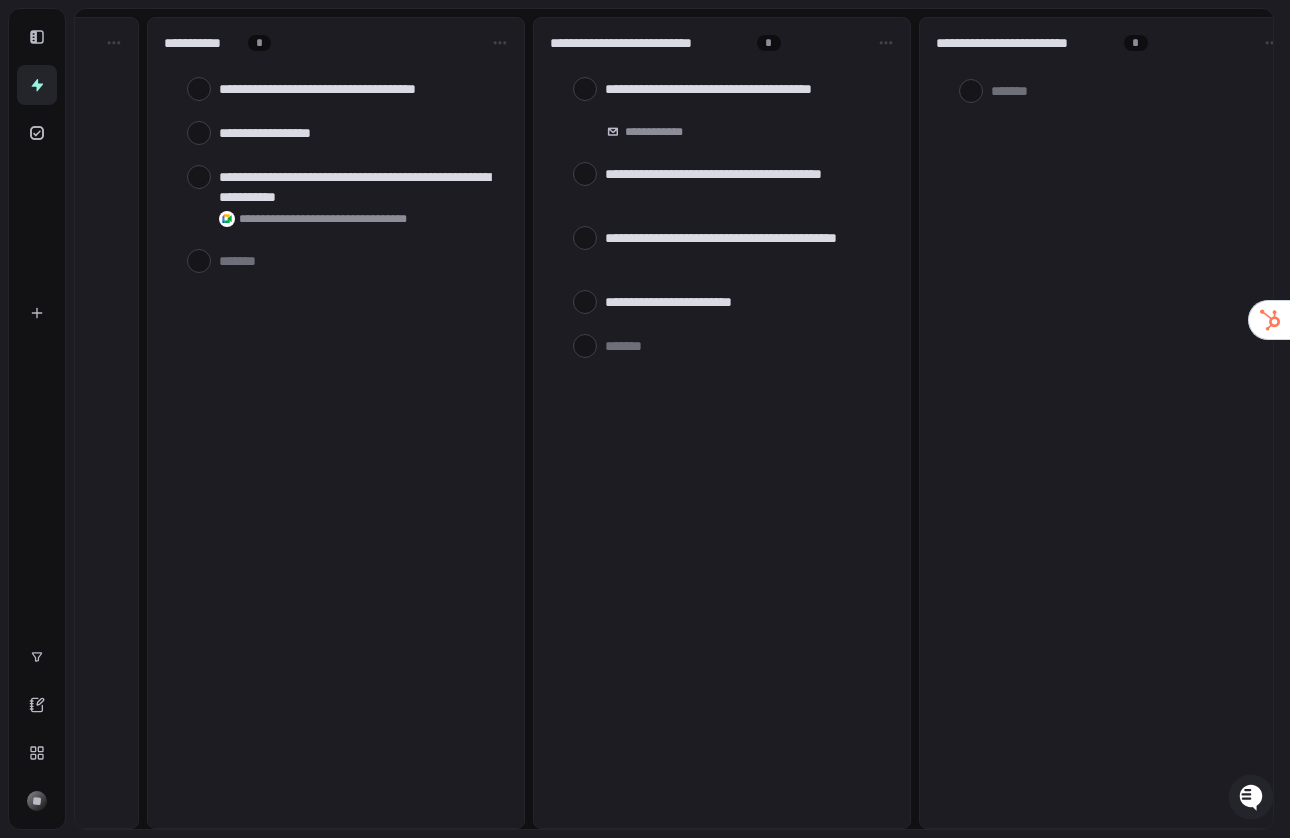 click at bounding box center [199, 89] 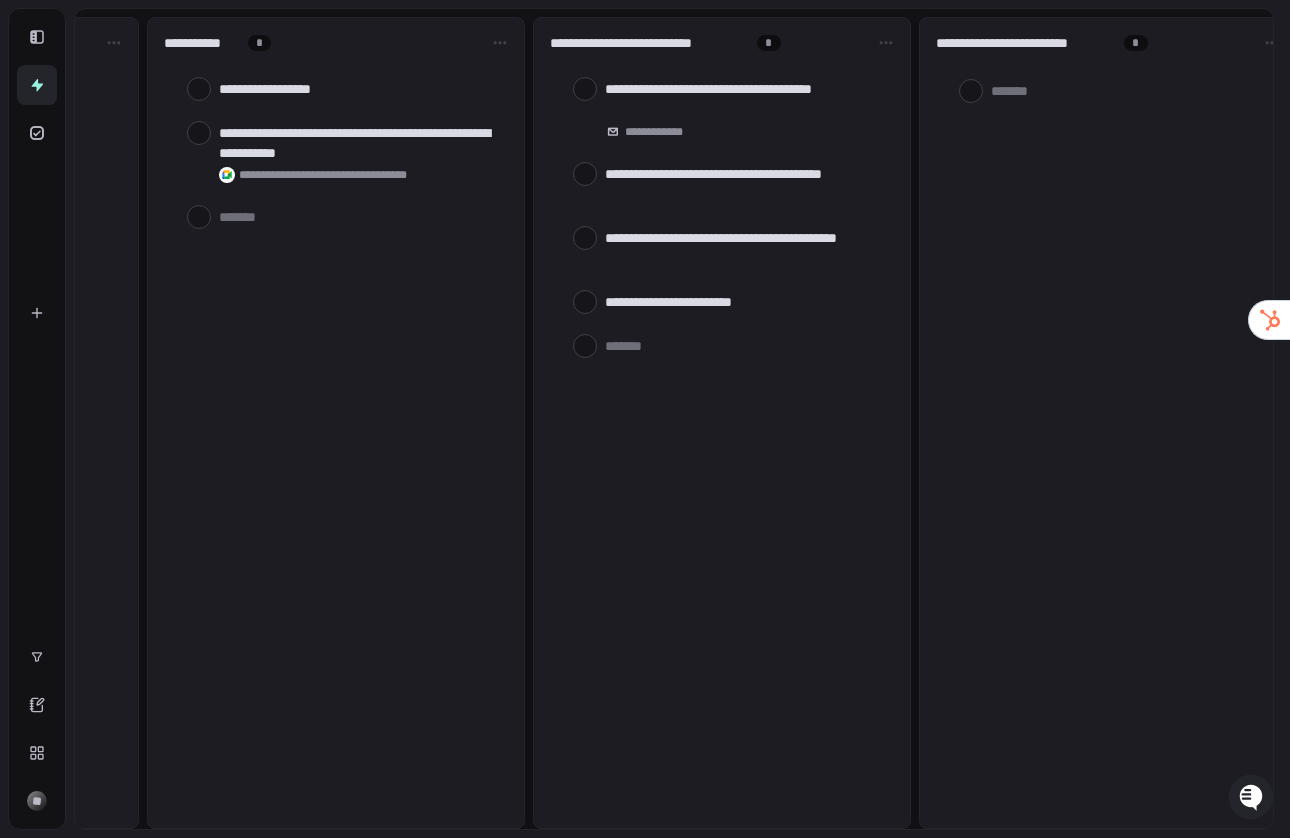 click at bounding box center (199, 89) 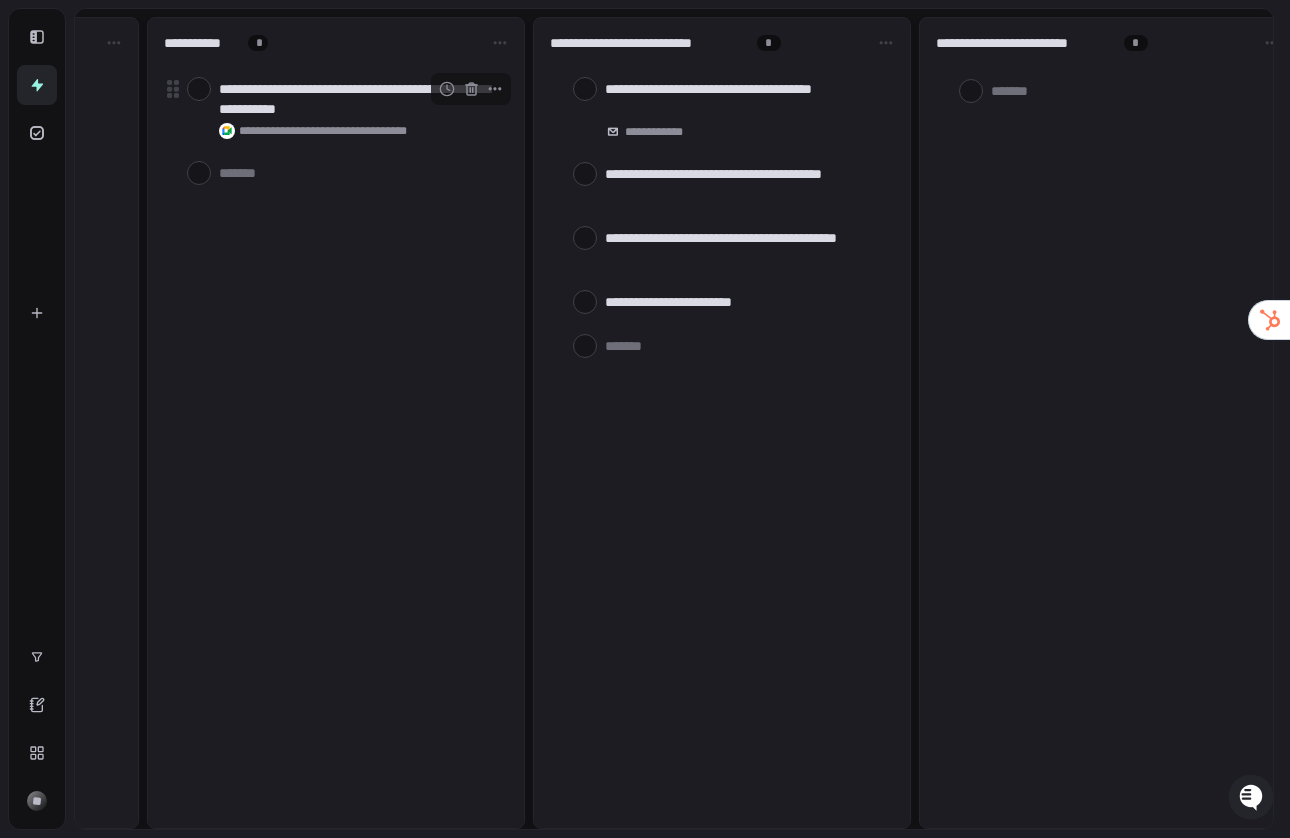 click at bounding box center [199, 89] 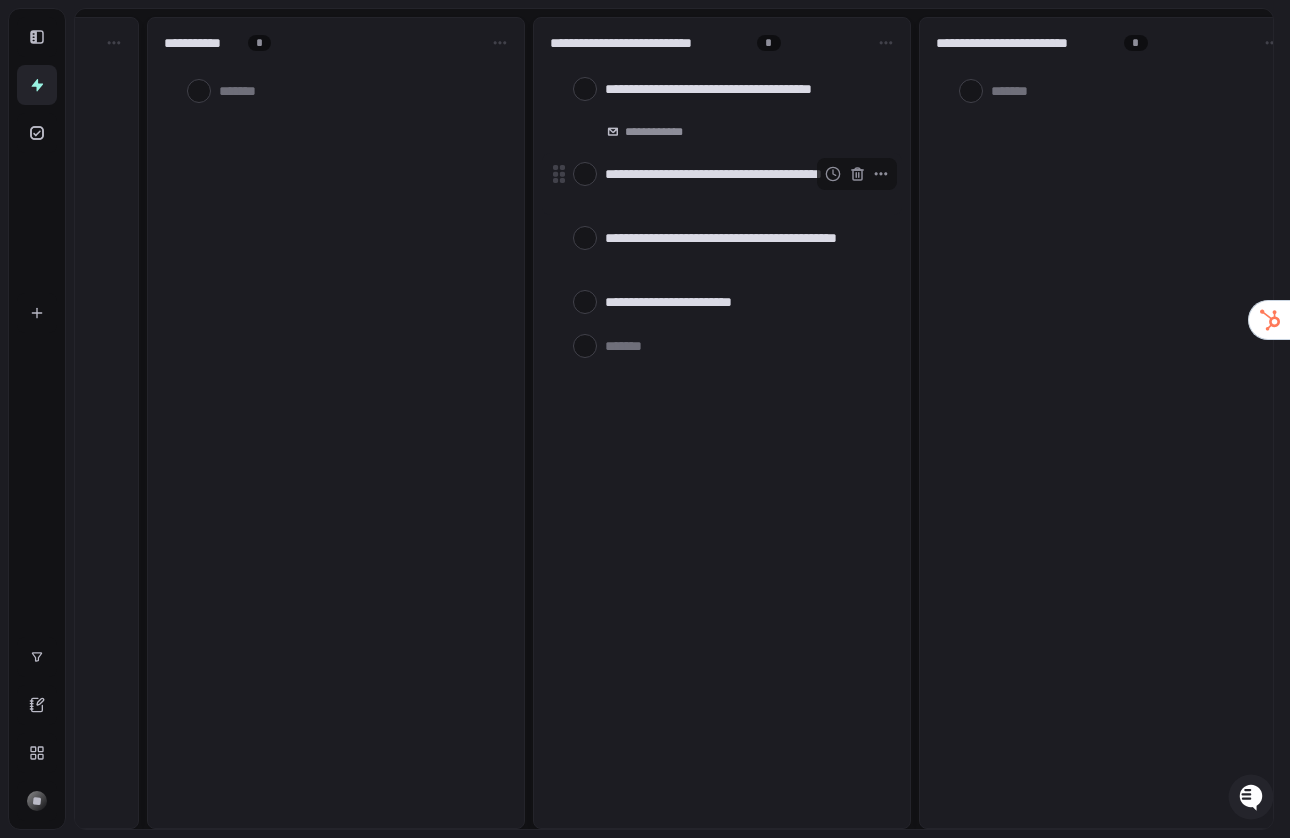 click at bounding box center (585, 174) 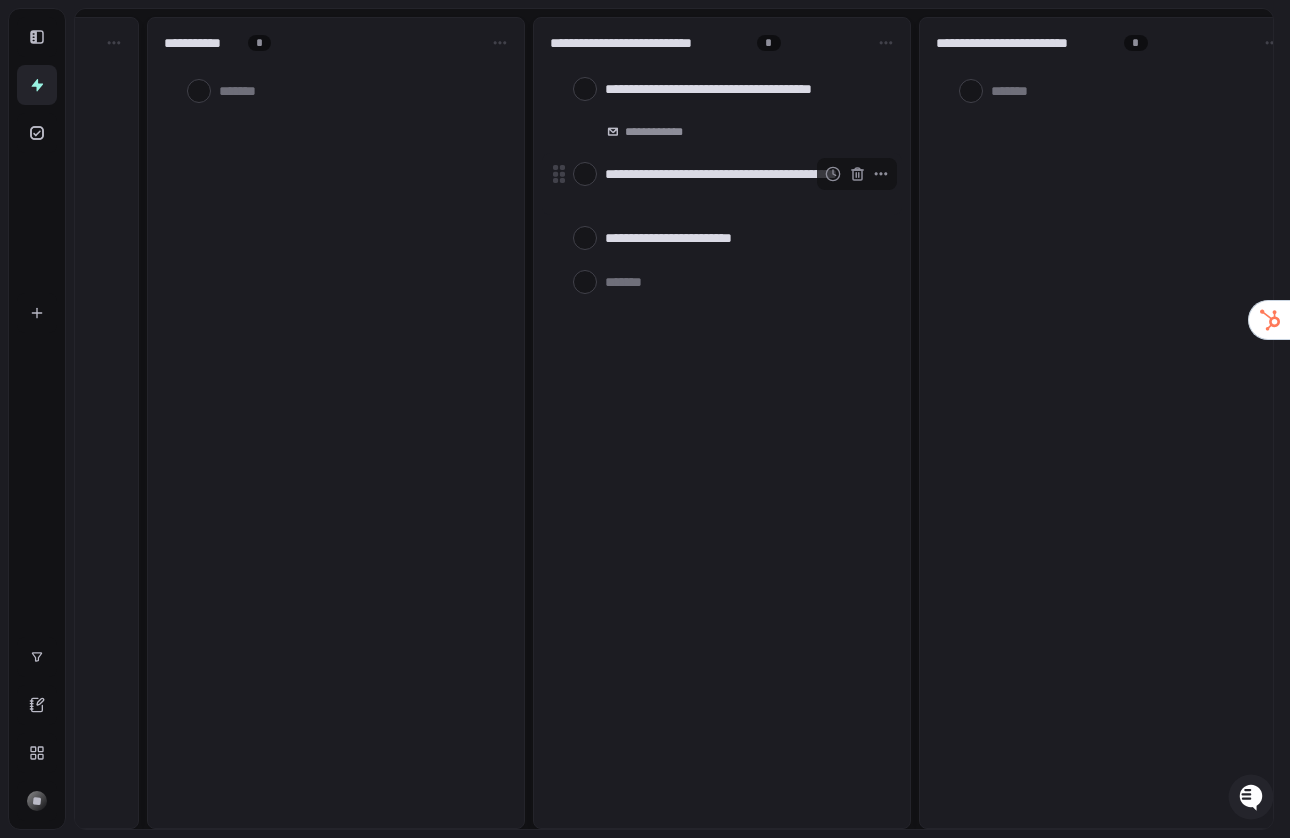 click at bounding box center (585, 174) 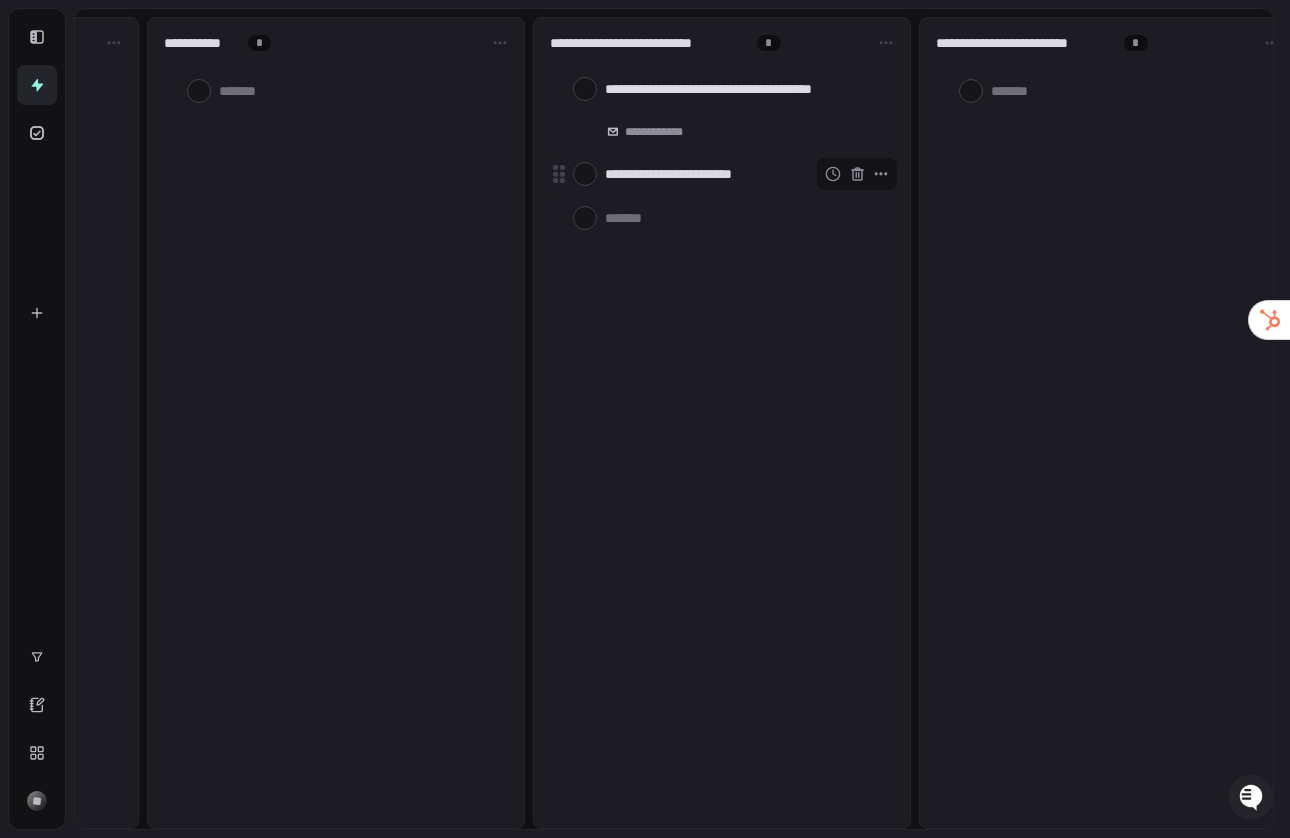 click at bounding box center (585, 174) 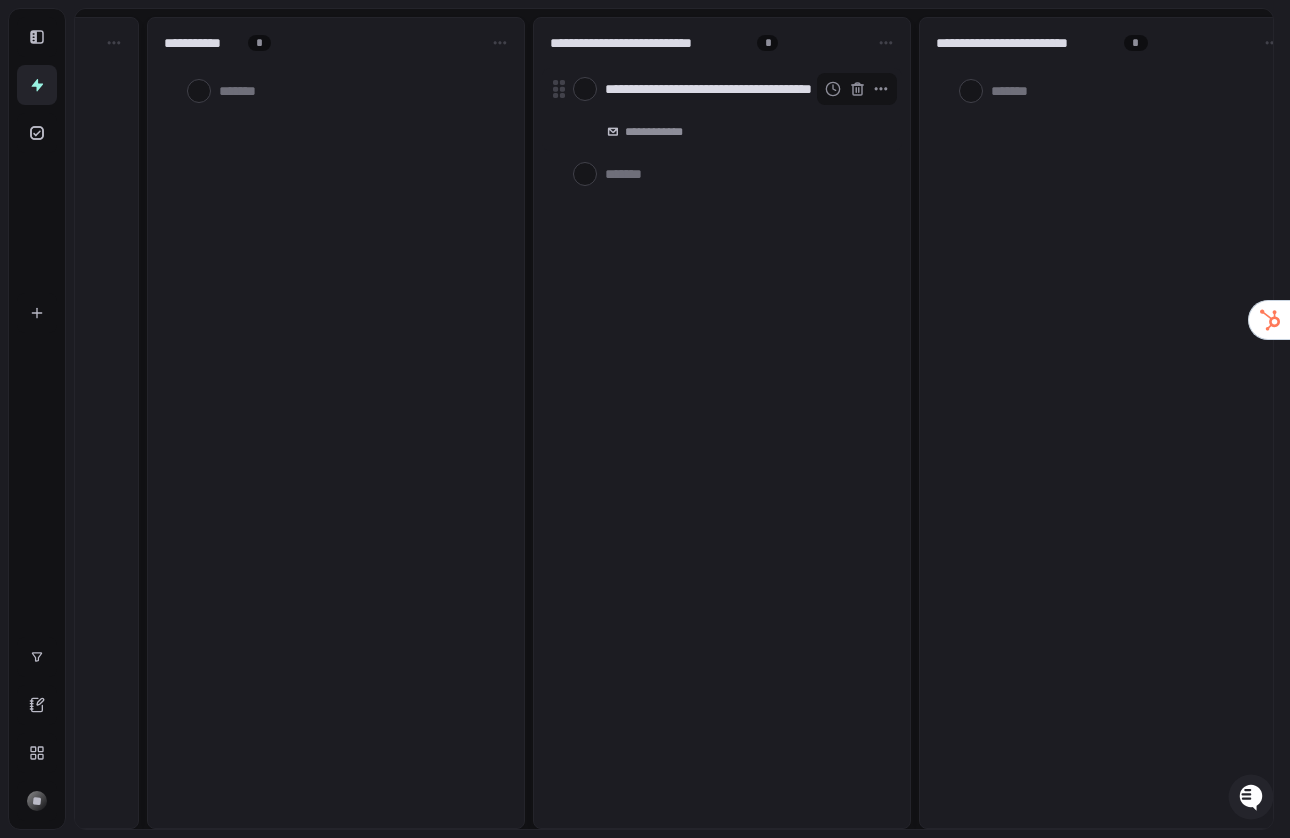 click at bounding box center (585, 89) 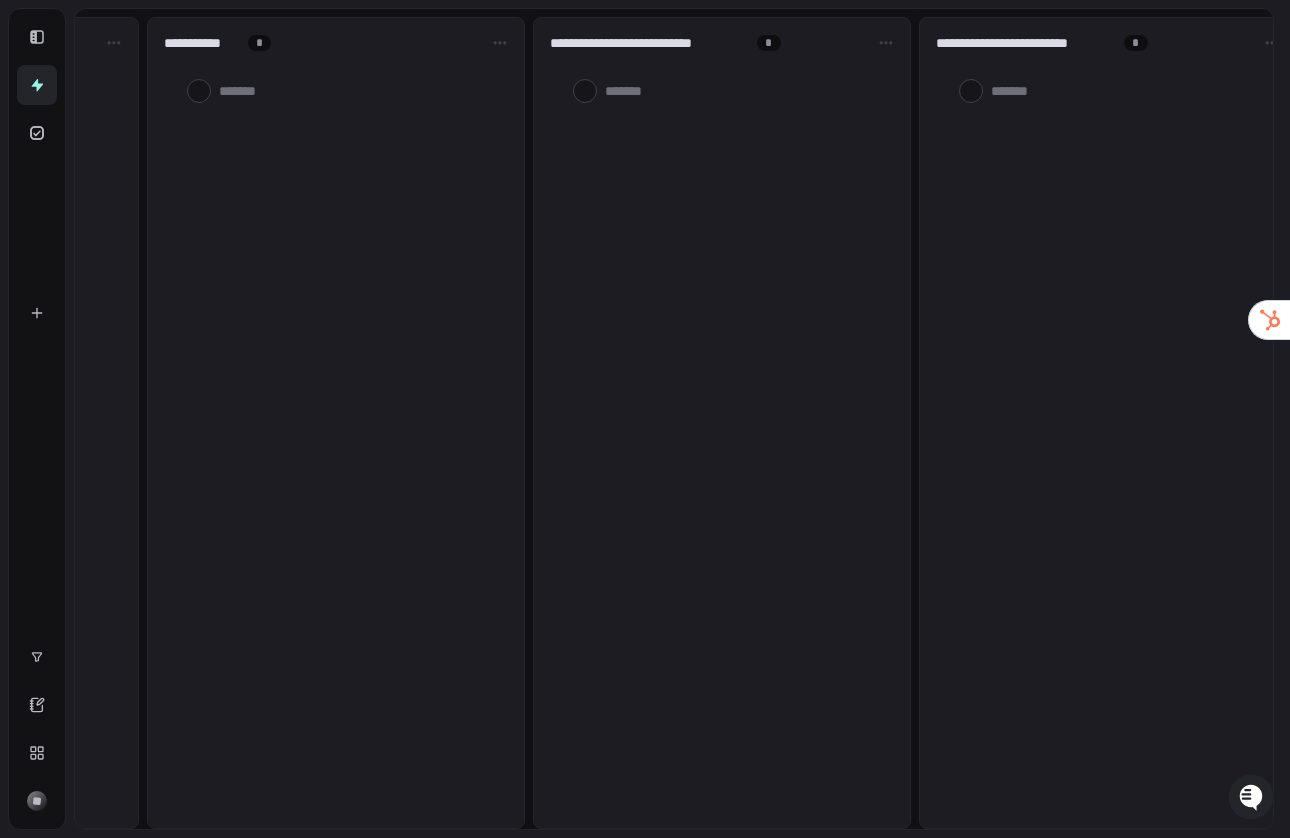 type on "*" 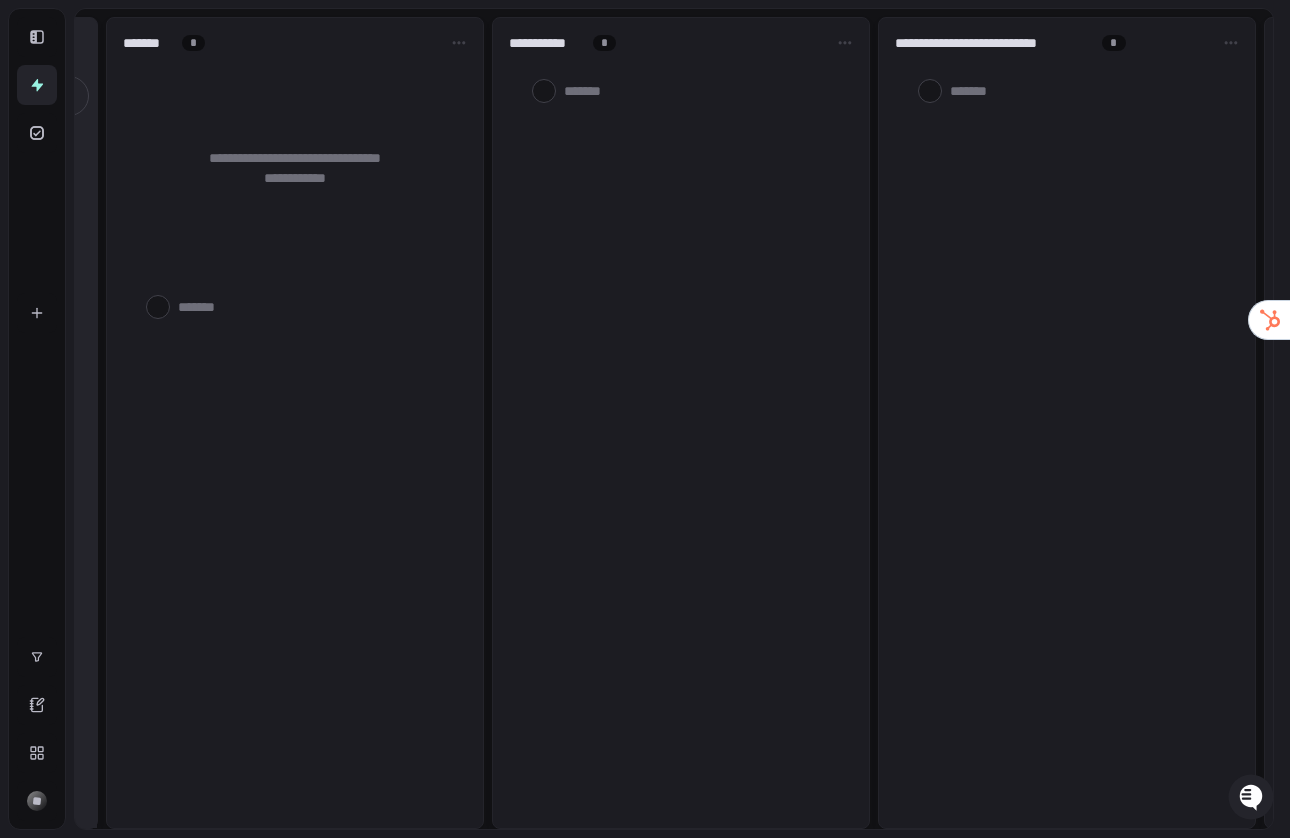 scroll, scrollTop: 0, scrollLeft: 0, axis: both 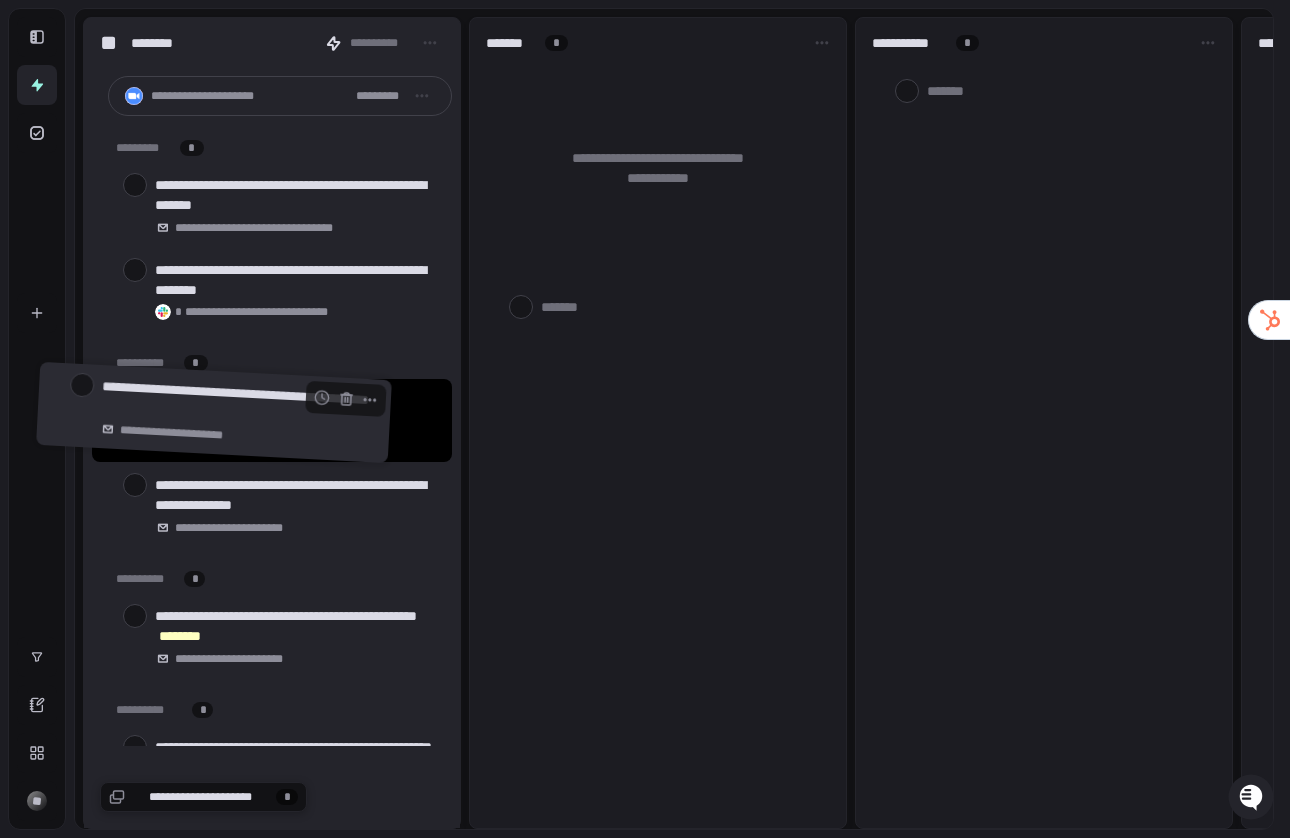 drag, startPoint x: 304, startPoint y: 418, endPoint x: 250, endPoint y: 410, distance: 54.589375 